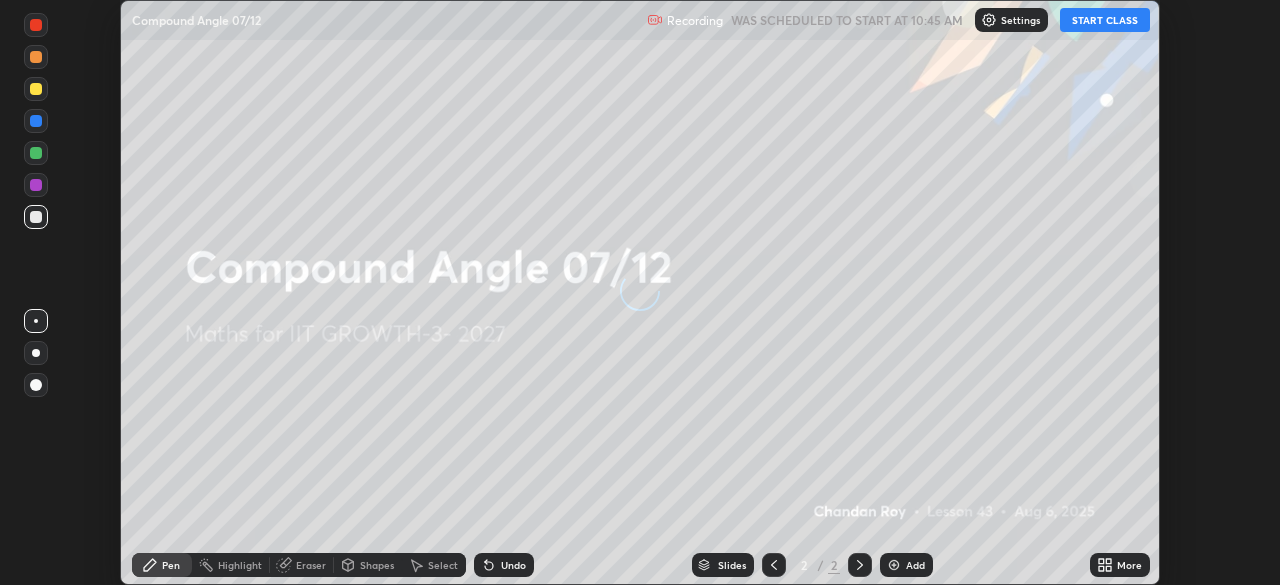 scroll, scrollTop: 0, scrollLeft: 0, axis: both 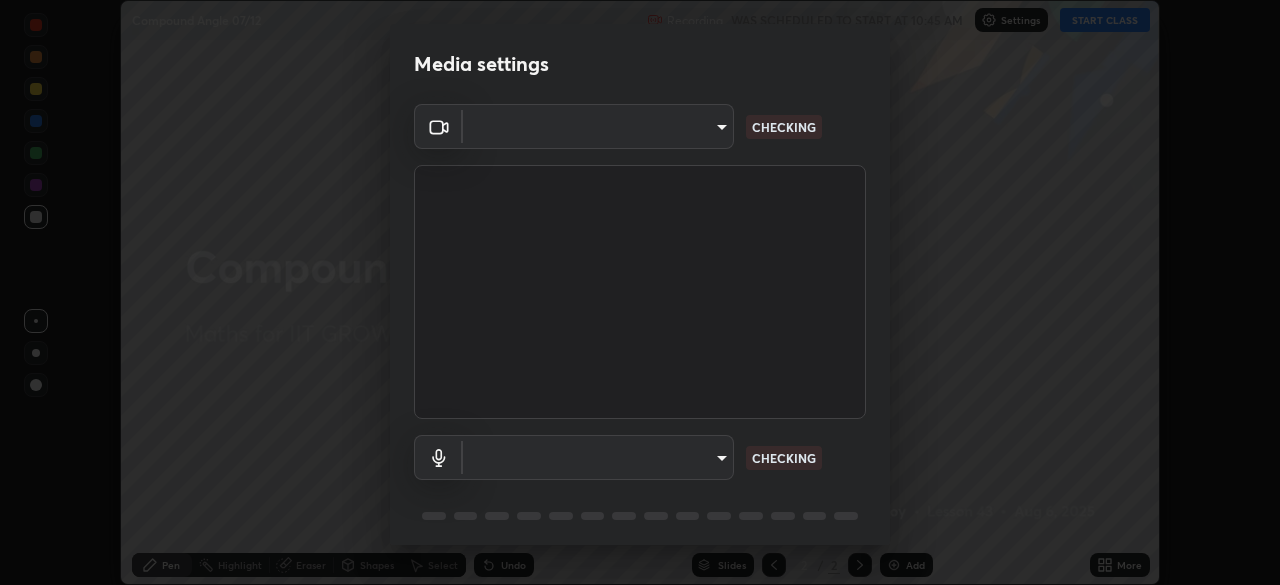 type on "8af73e8d16ef8e3bb7c62716022b9fe157133e9521606ce818031bd72dda2f9e" 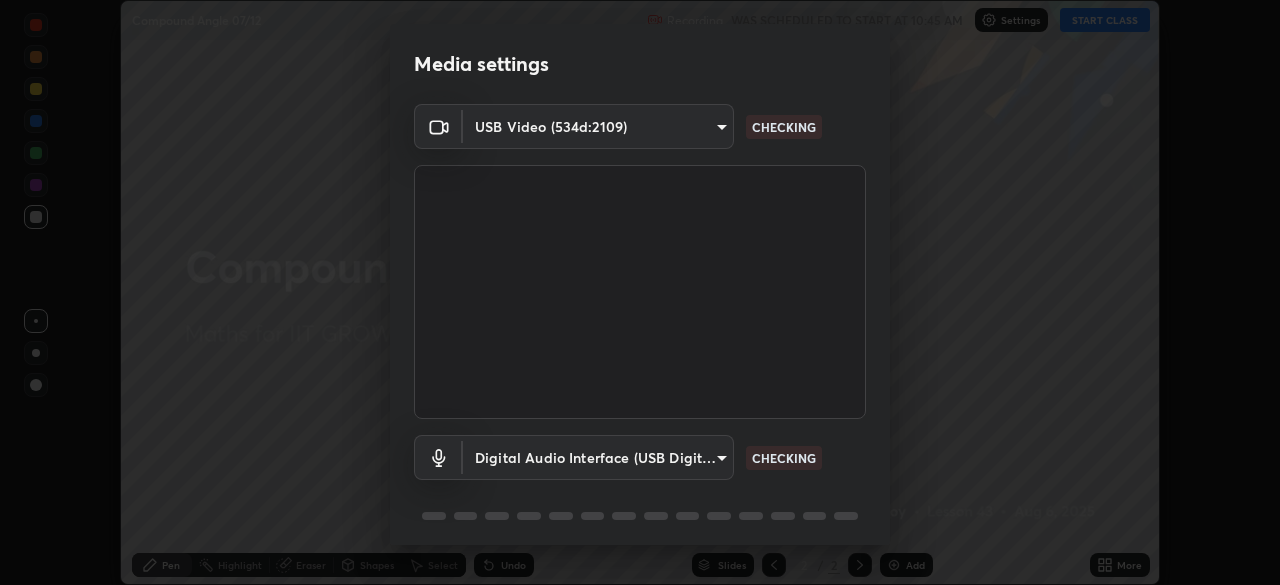 scroll, scrollTop: 71, scrollLeft: 0, axis: vertical 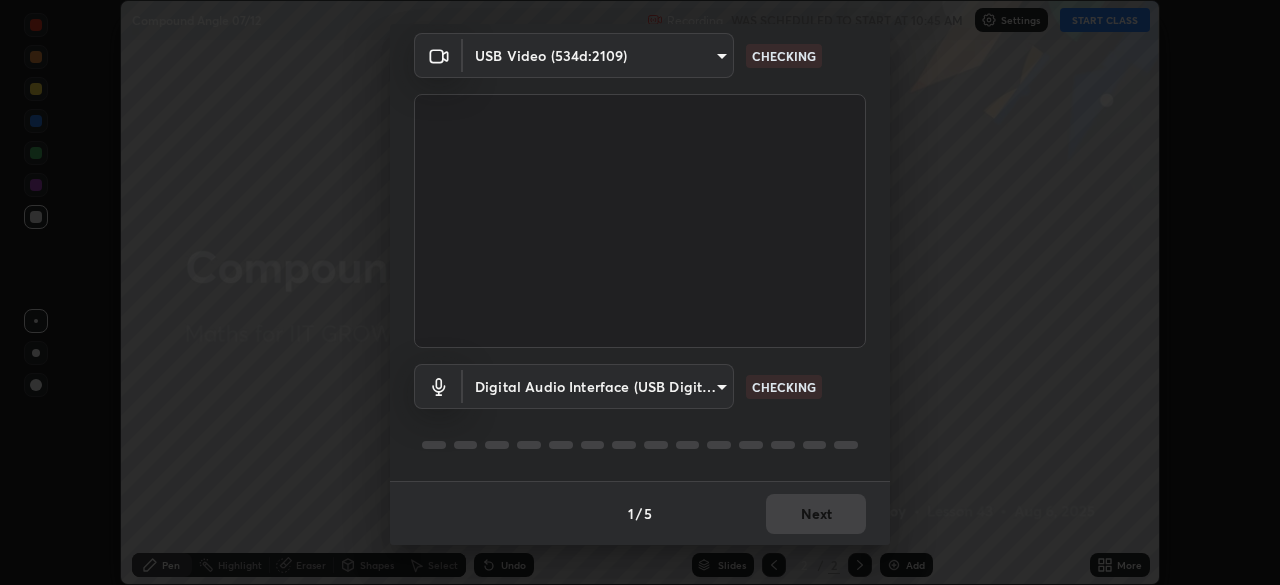 click on "Erase all Compound Angle [DATE] Recording WAS SCHEDULED TO START AT  [TIME] Settings START CLASS Setting up your live class Compound Angle [DATE] • L43 of Maths for IIT GROWTH-3- 2027 [PERSON] Pen Highlight Eraser Shapes Select Undo Slides 2 / 2 Add More No doubts shared Encourage your learners to ask a doubt for better clarity Report an issue Reason for reporting Buffering Chat not working Audio - Video sync issue Educator video quality low ​ Attach an image Report Media settings USB Video ([HEX]) [HEX] CHECKING Digital Audio Interface (USB Digital Audio) [HEX] CHECKING 1 / 5 Next" at bounding box center (640, 292) 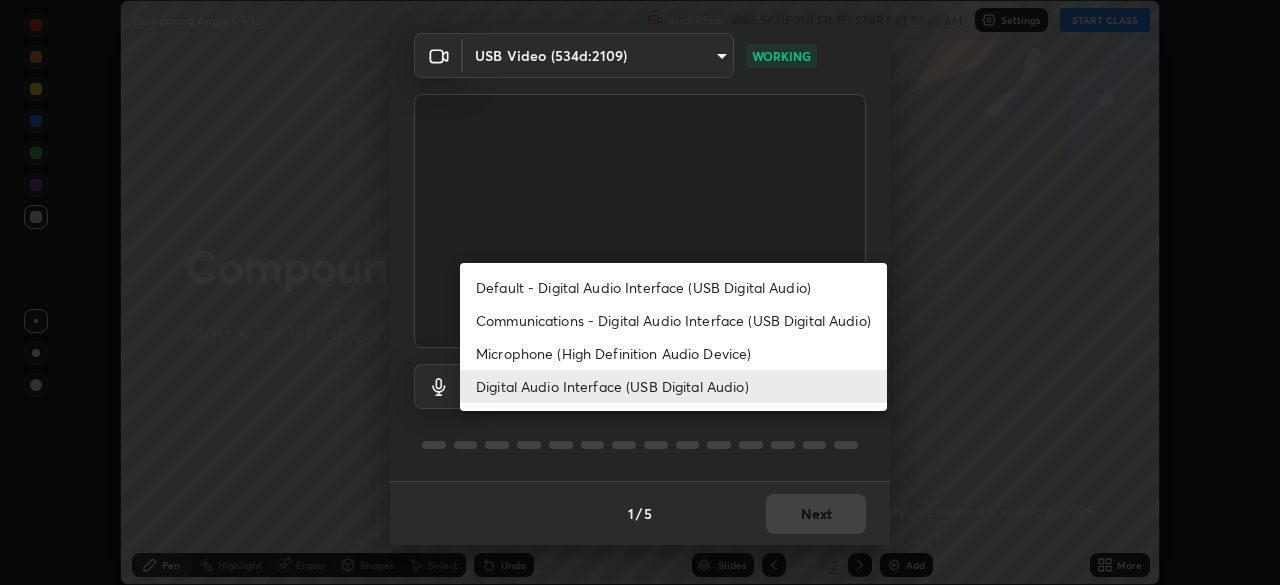 click on "Default - Digital Audio Interface (USB Digital Audio)" at bounding box center (673, 287) 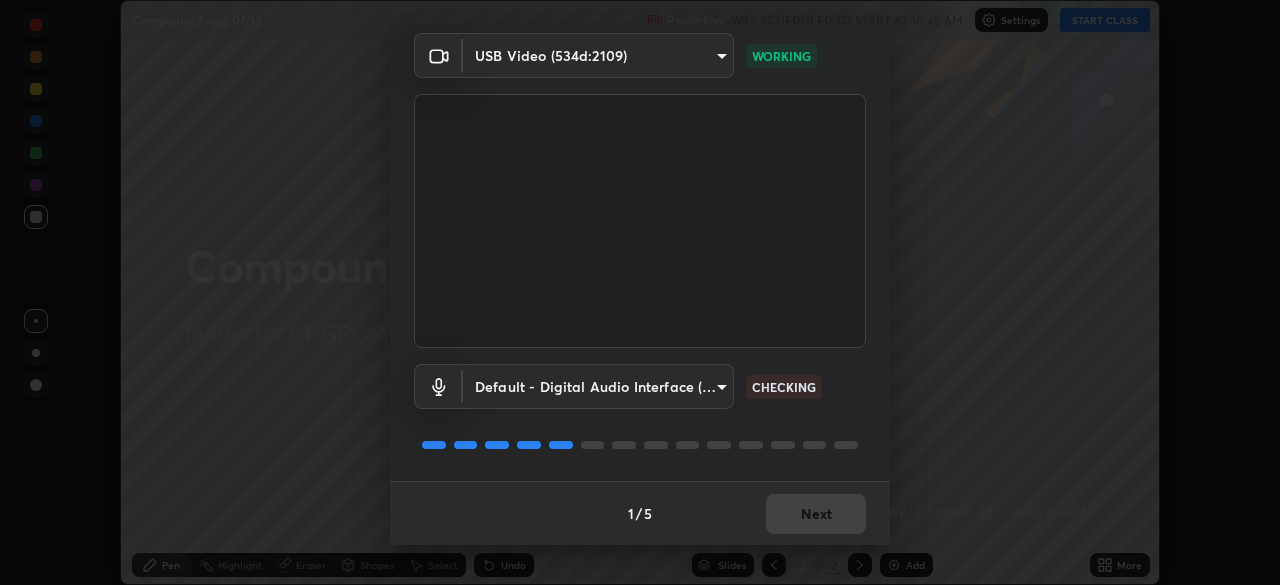click on "Erase all Compound Angle [DATE] Recording WAS SCHEDULED TO START AT  [TIME] Settings START CLASS Setting up your live class Compound Angle [DATE] • L43 of Maths for IIT GROWTH-3- 2027 [PERSON] Pen Highlight Eraser Shapes Select Undo Slides 2 / 2 Add More No doubts shared Encourage your learners to ask a doubt for better clarity Report an issue Reason for reporting Buffering Chat not working Audio - Video sync issue Educator video quality low ​ Attach an image Report Media settings USB Video ([HEX]) [HEX] WORKING Default - Digital Audio Interface (USB Digital Audio) default CHECKING 1 / 5 Next" at bounding box center [640, 292] 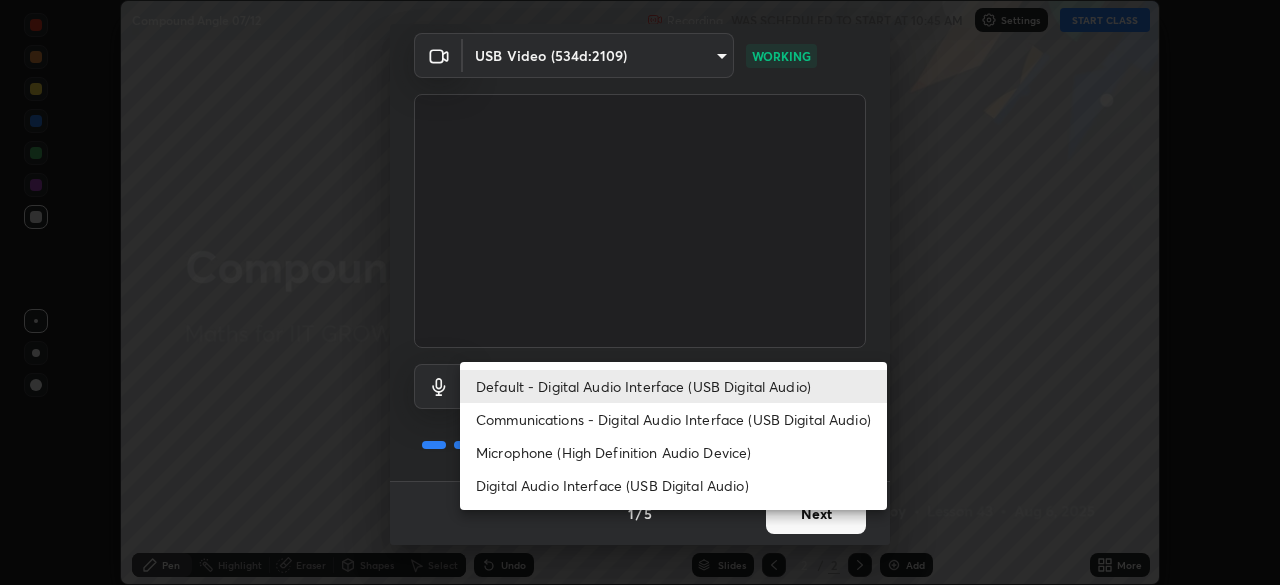 click on "Digital Audio Interface (USB Digital Audio)" at bounding box center [673, 485] 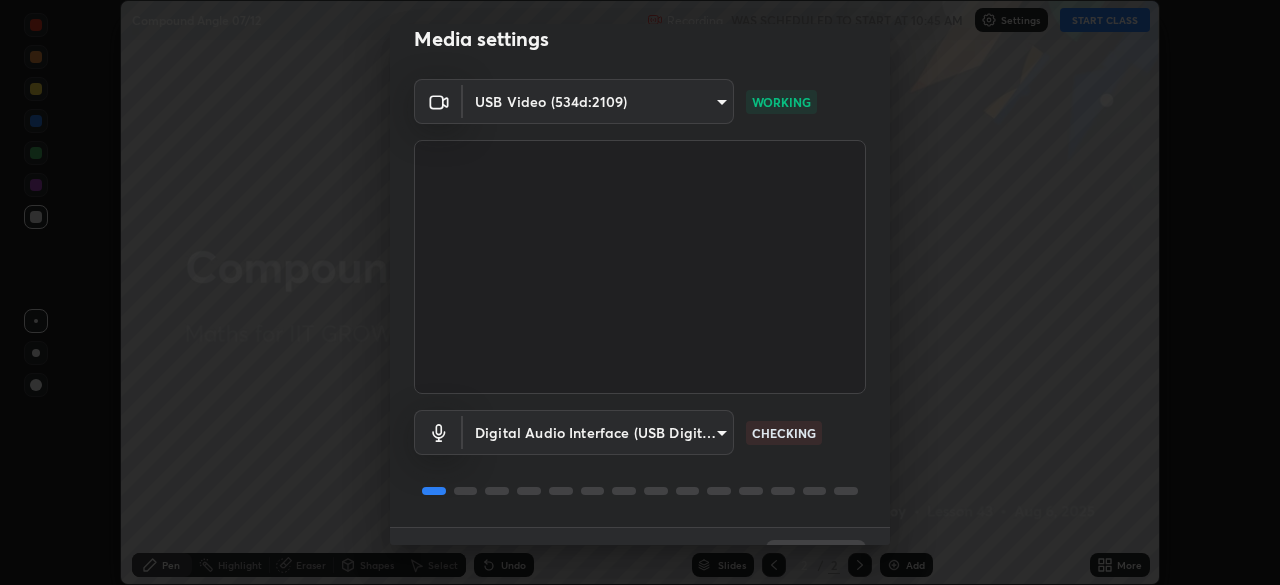 scroll, scrollTop: 71, scrollLeft: 0, axis: vertical 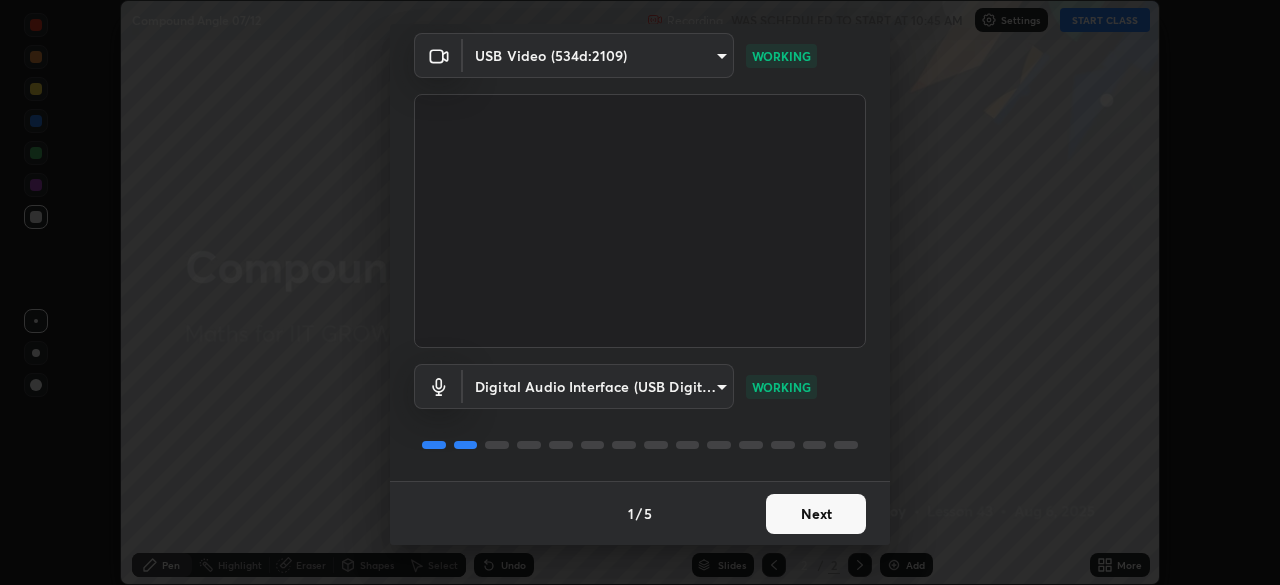 click on "Next" at bounding box center (816, 514) 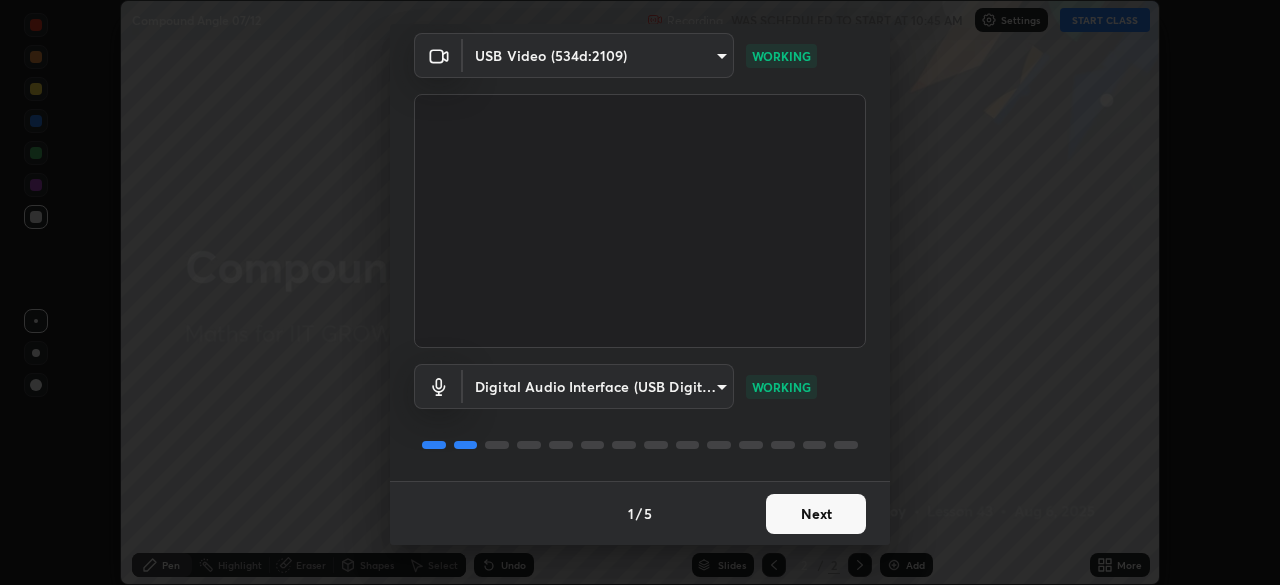 scroll, scrollTop: 0, scrollLeft: 0, axis: both 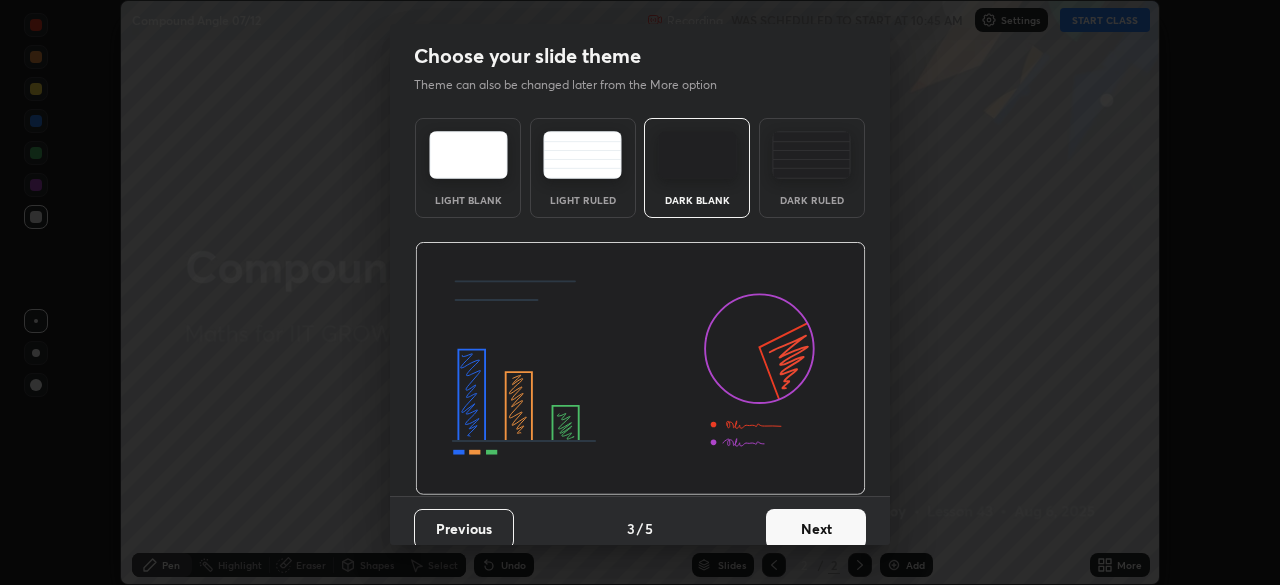 click on "Next" at bounding box center [816, 529] 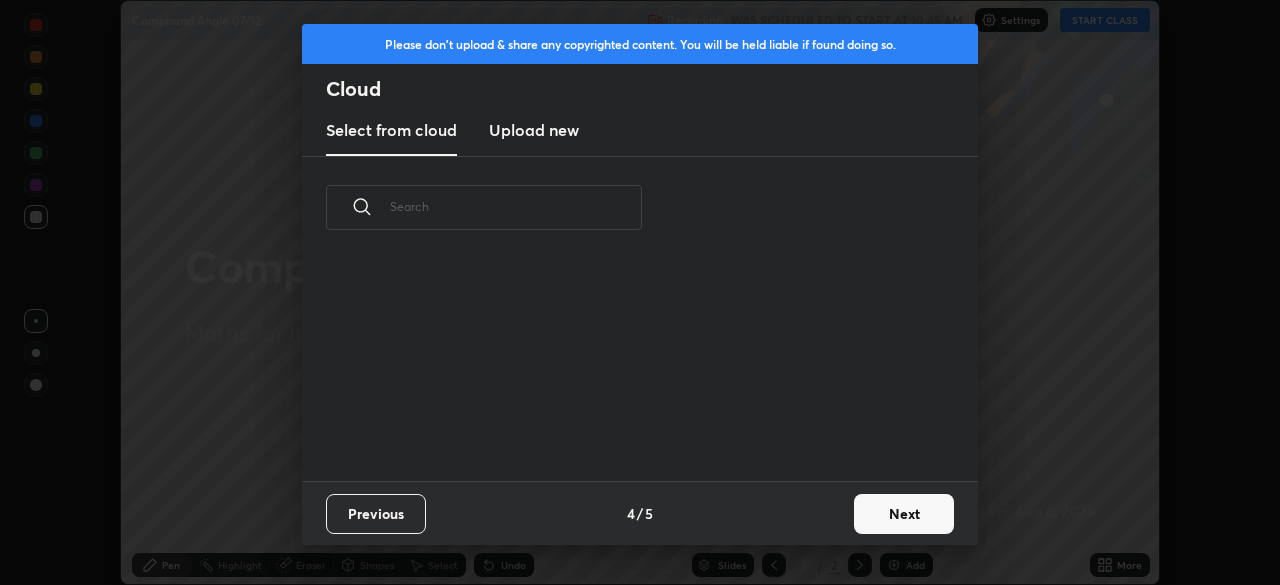 click on "Next" at bounding box center (904, 514) 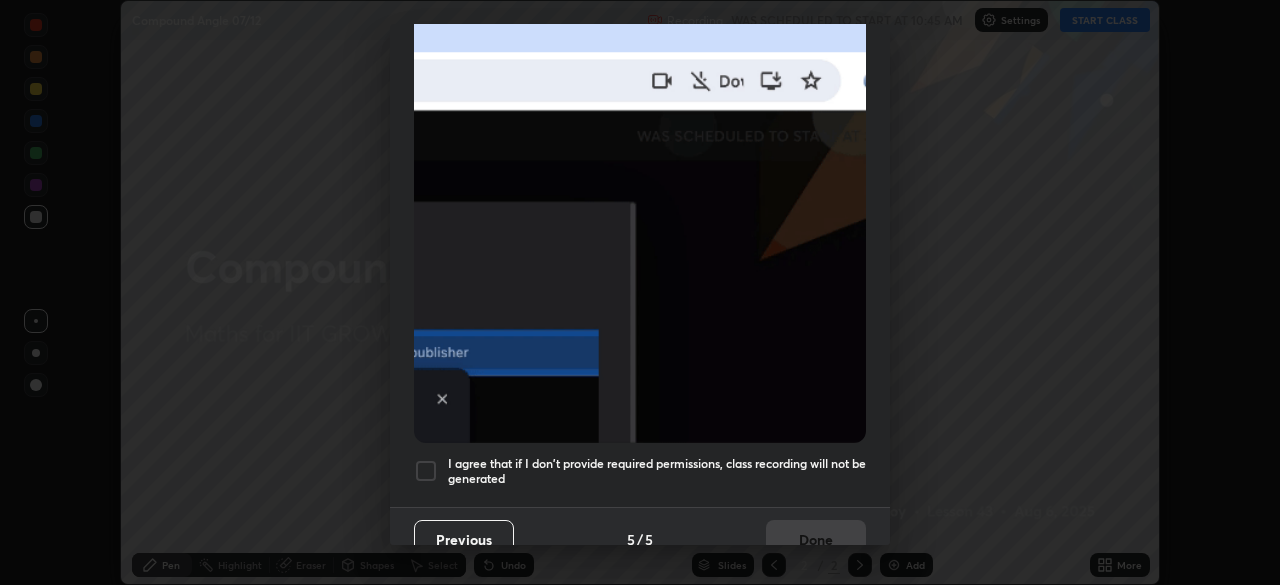 scroll, scrollTop: 479, scrollLeft: 0, axis: vertical 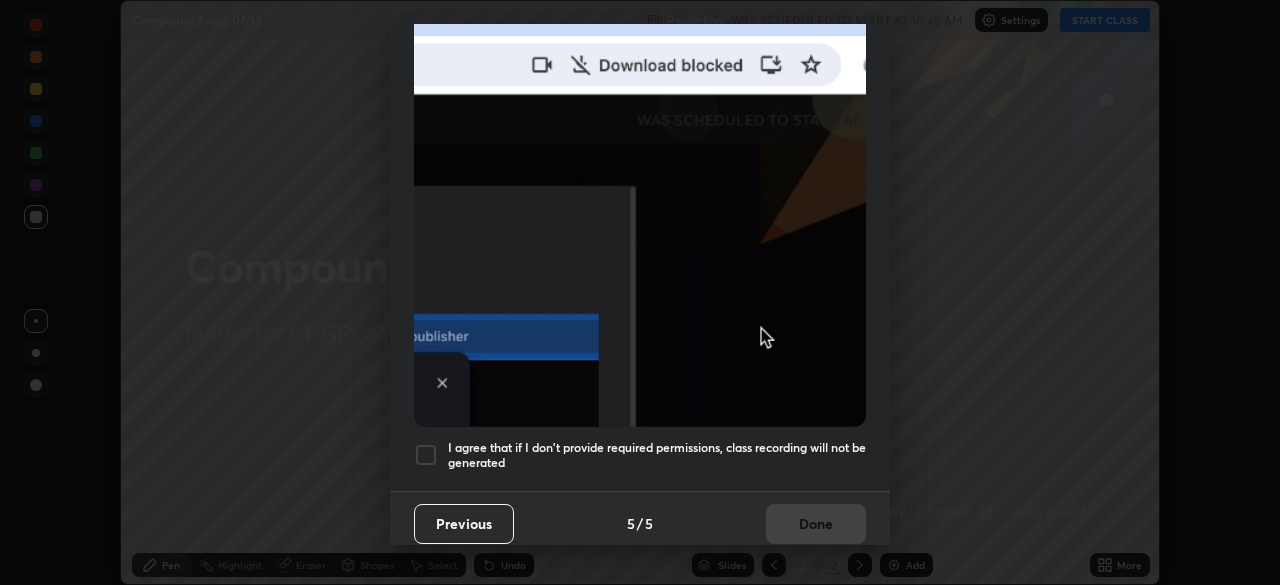 click at bounding box center [426, 455] 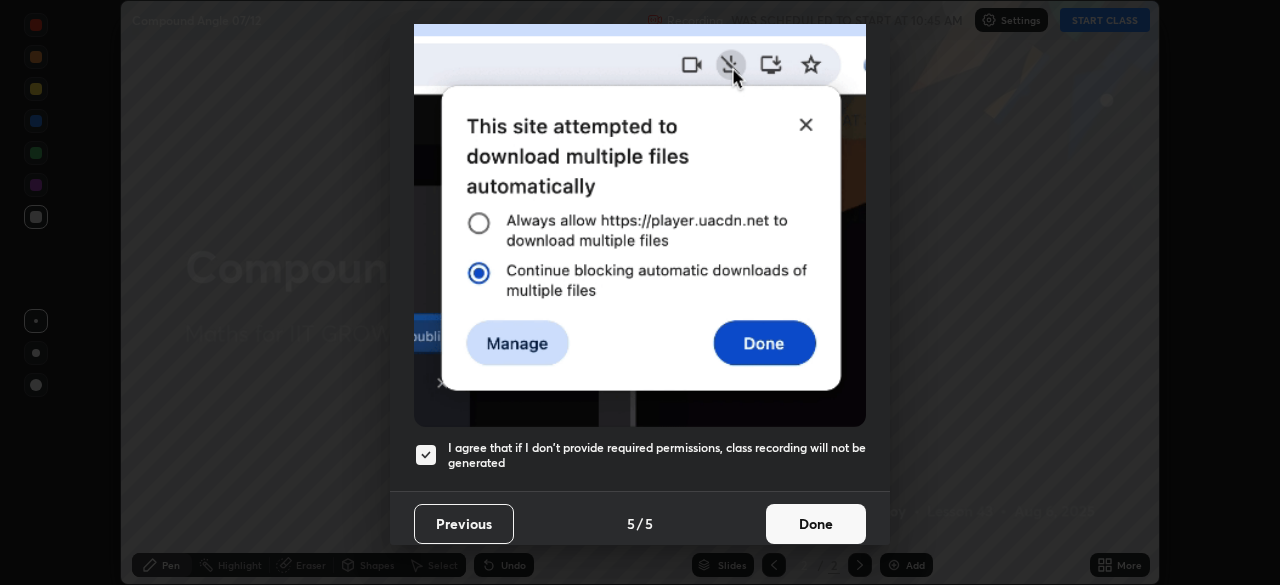 click on "Done" at bounding box center [816, 524] 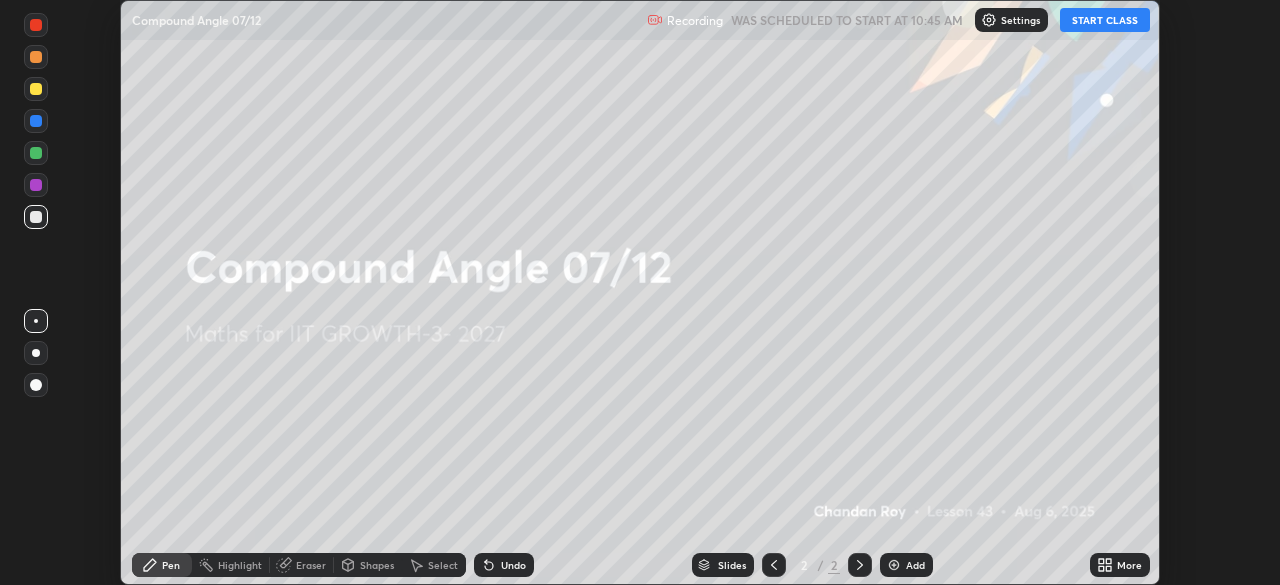 click on "START CLASS" at bounding box center (1105, 20) 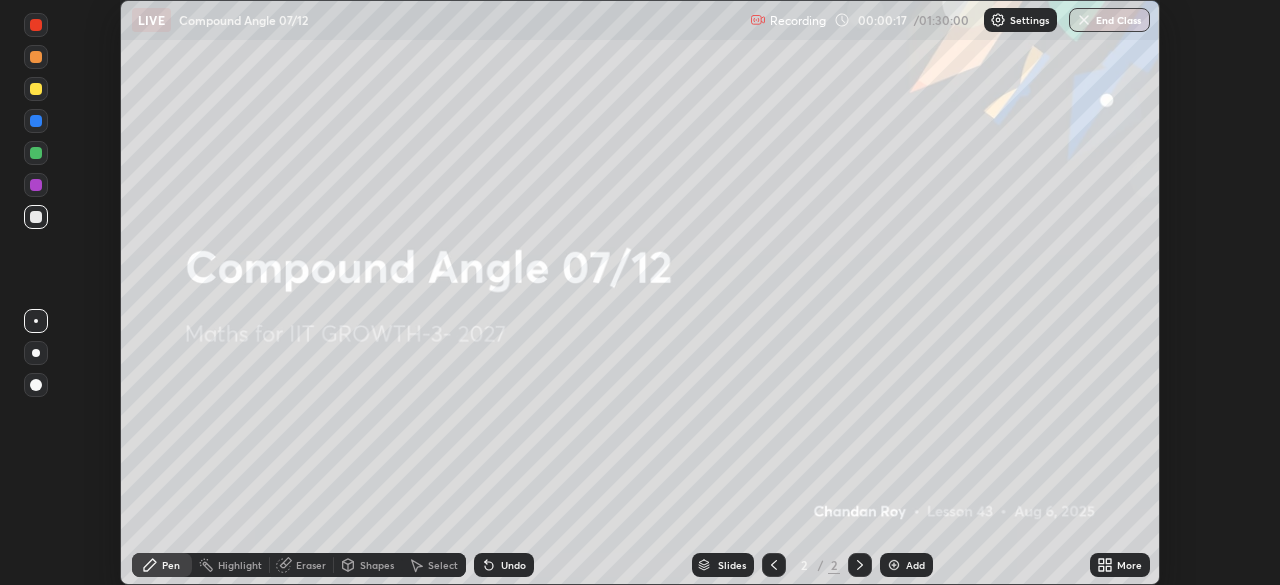 click on "More" at bounding box center [1129, 565] 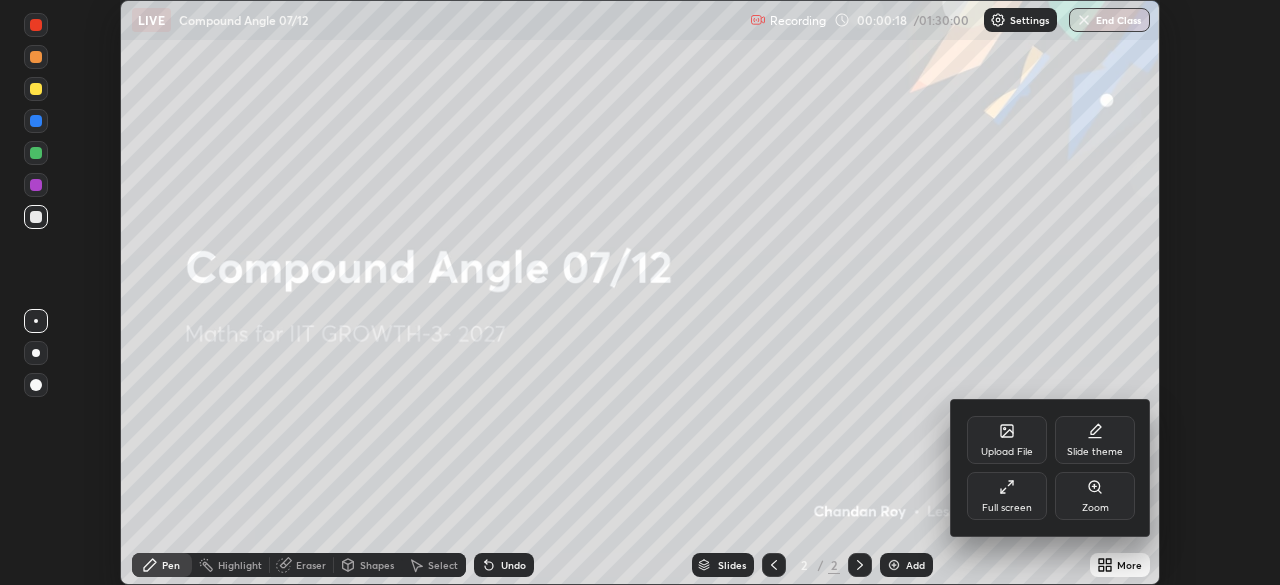 click on "Upload File" at bounding box center (1007, 440) 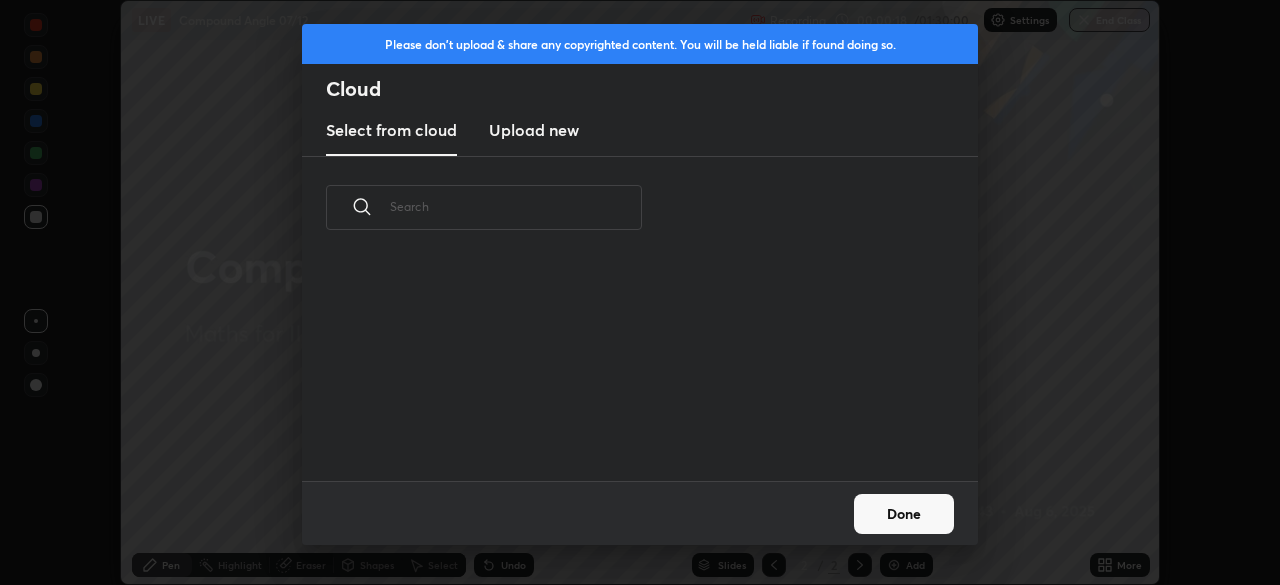 scroll, scrollTop: 7, scrollLeft: 11, axis: both 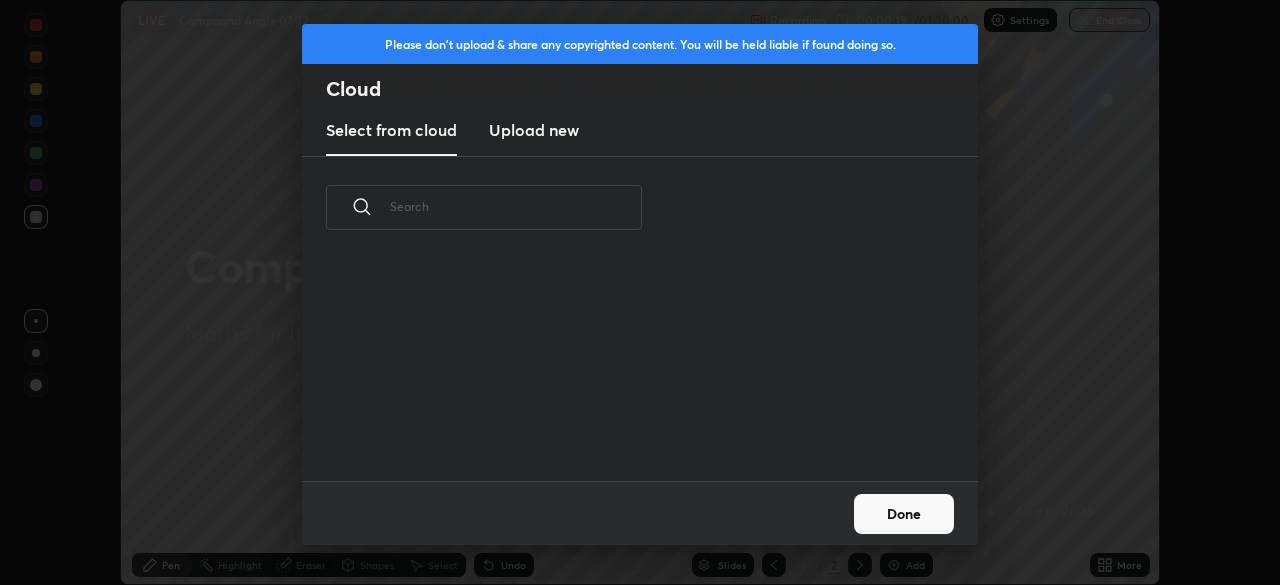 click on "Upload new" at bounding box center (534, 130) 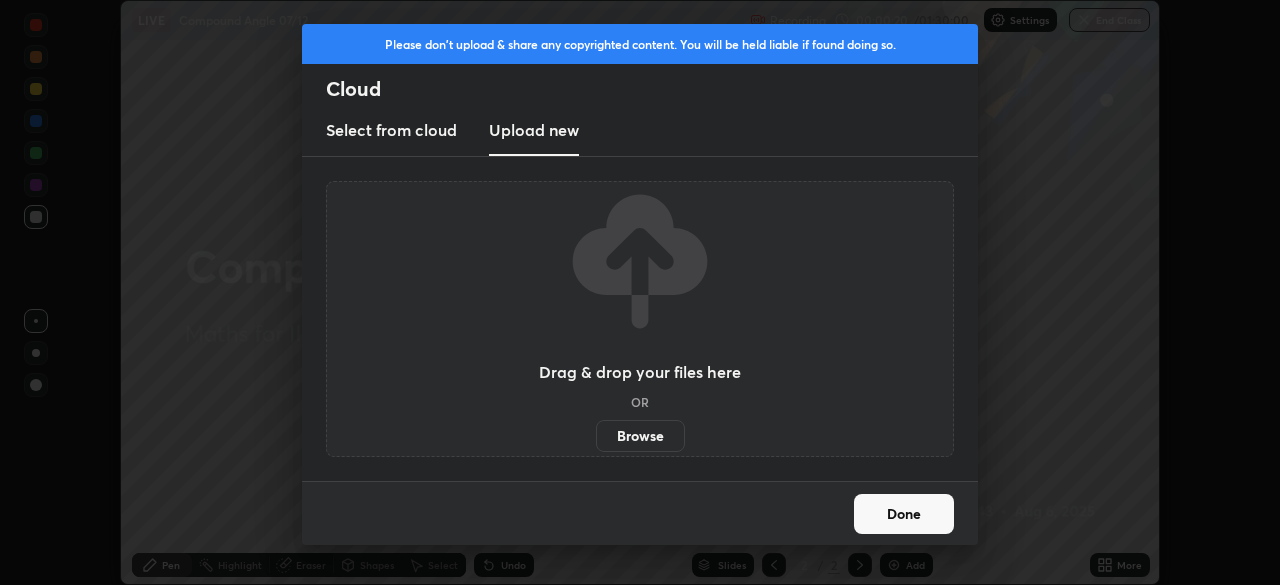 click on "Browse" at bounding box center (640, 436) 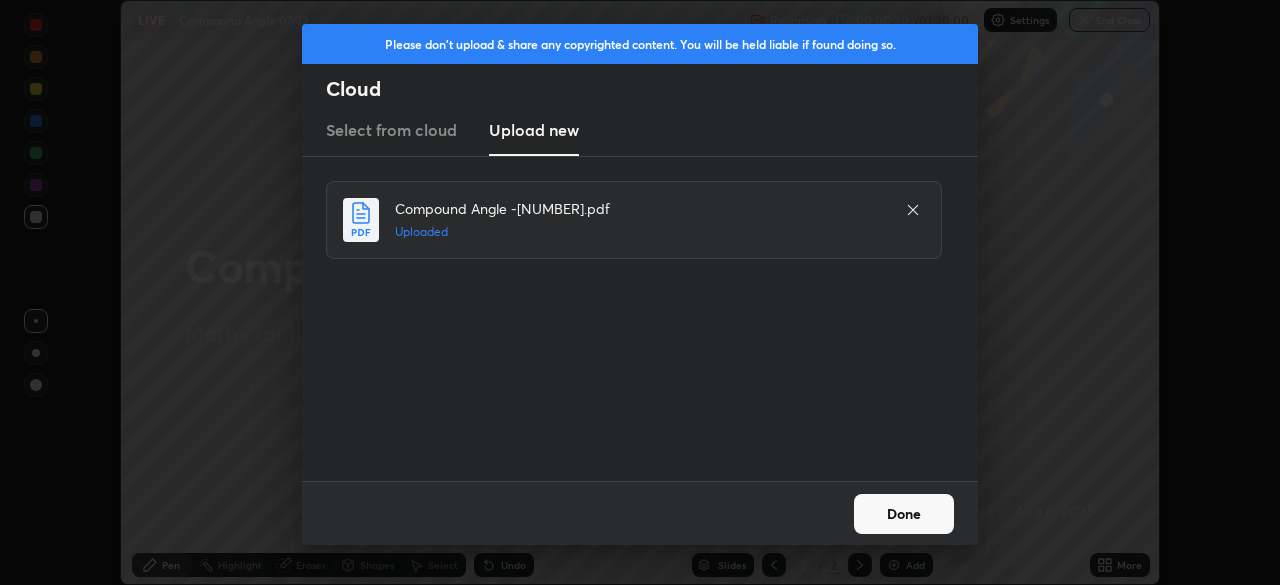 click on "Done" at bounding box center (904, 514) 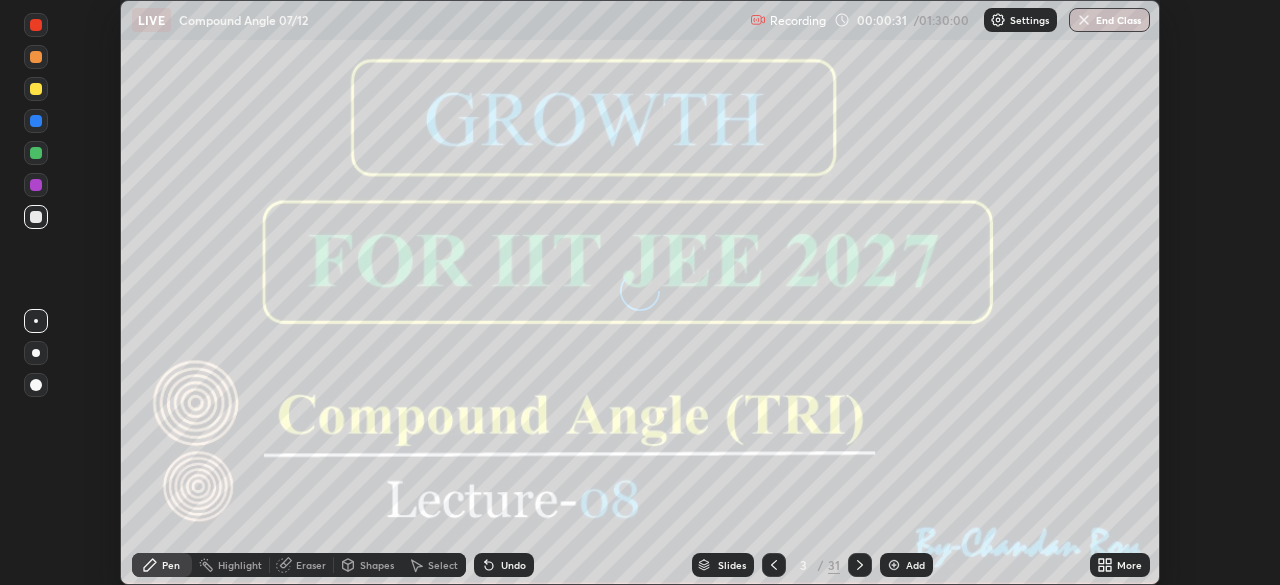 click 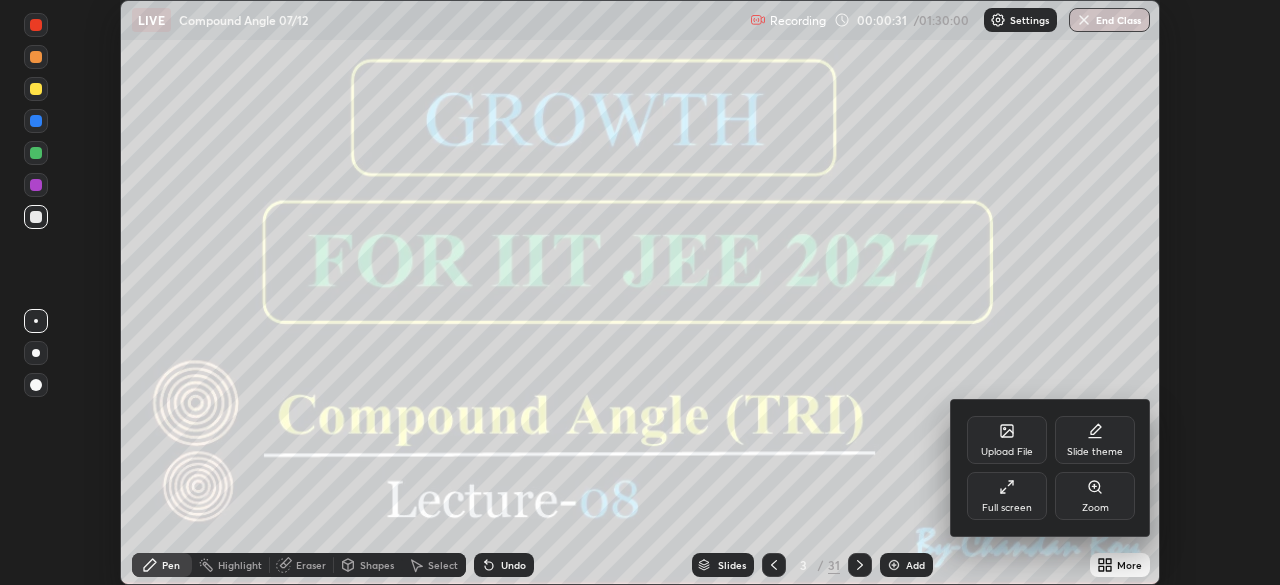 click on "Full screen" at bounding box center [1007, 508] 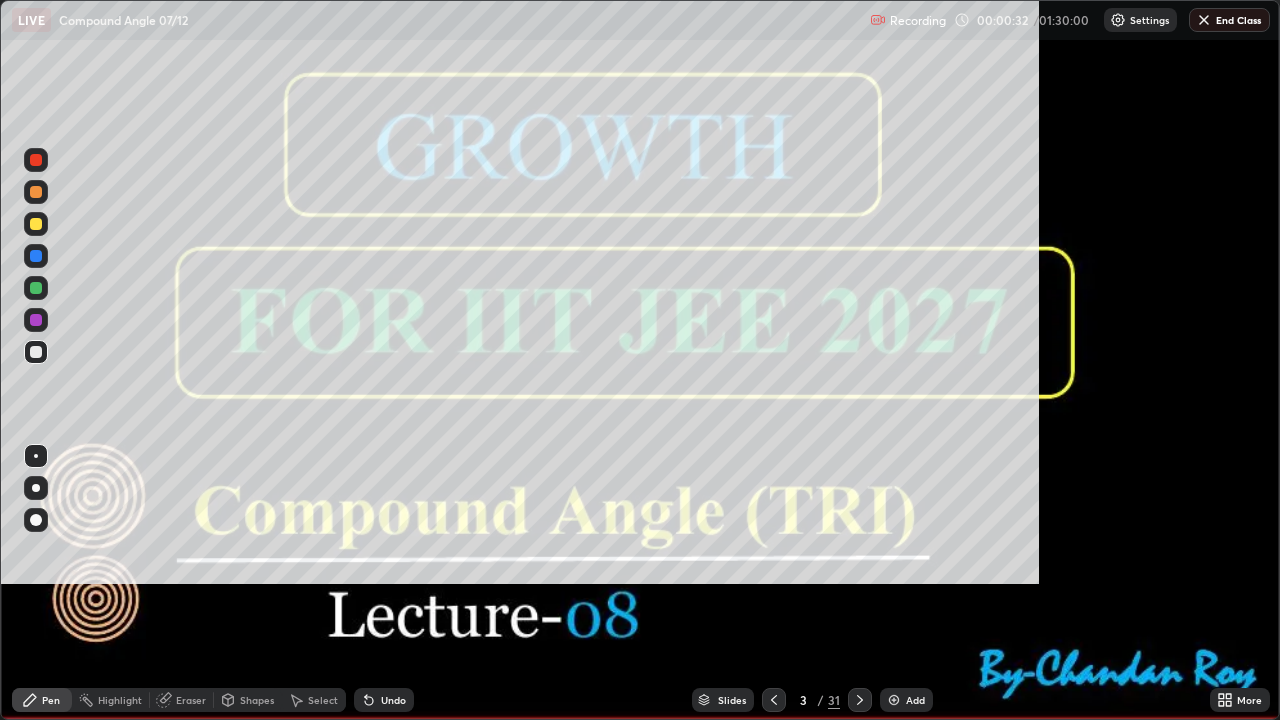 scroll, scrollTop: 99280, scrollLeft: 98720, axis: both 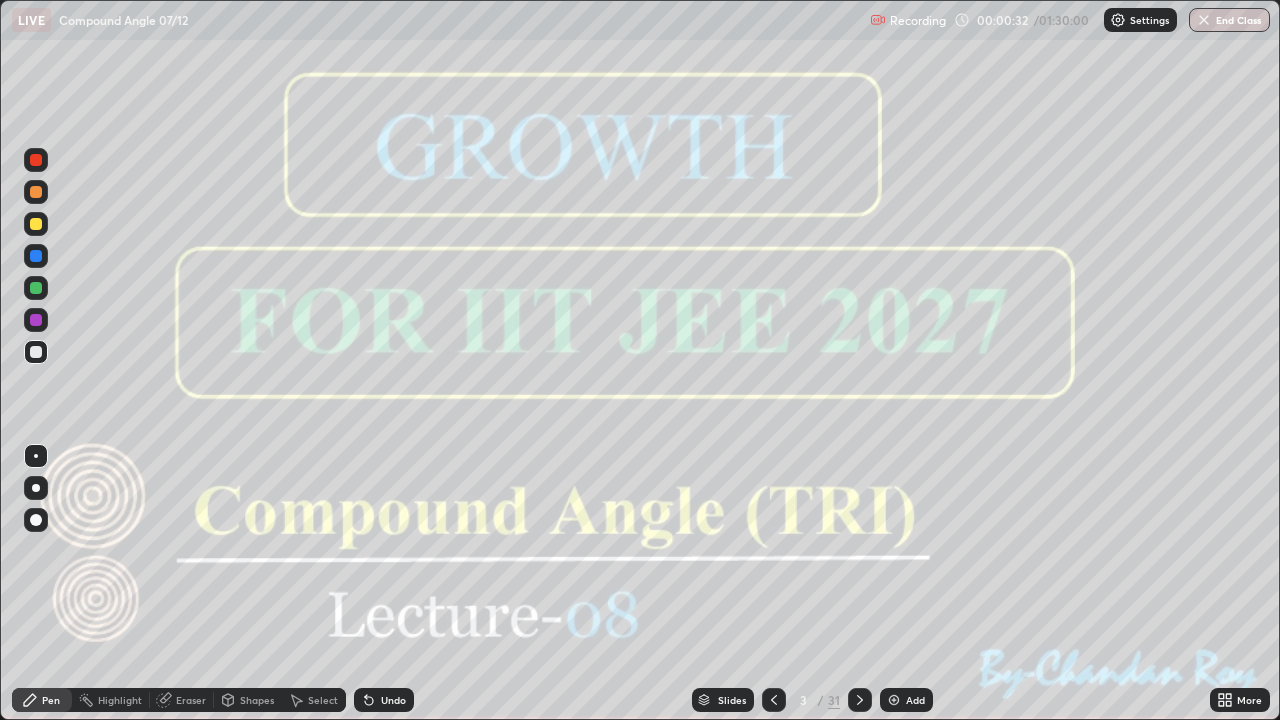 click 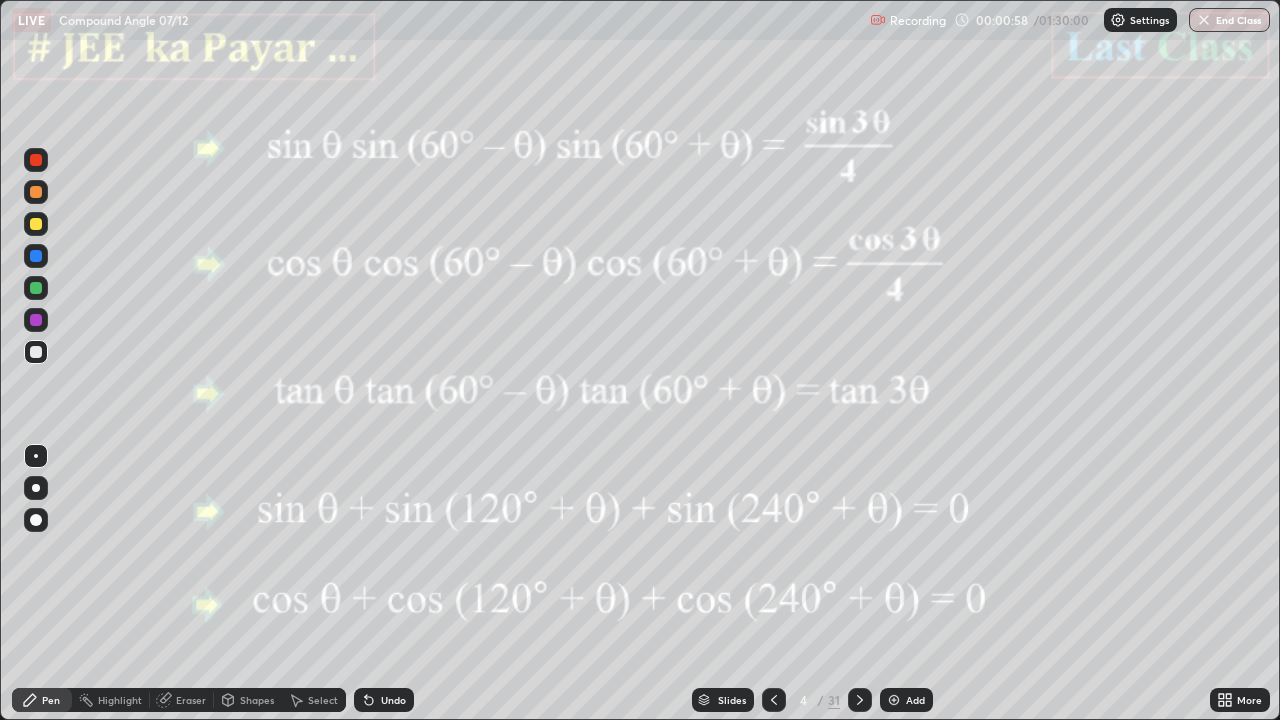 click 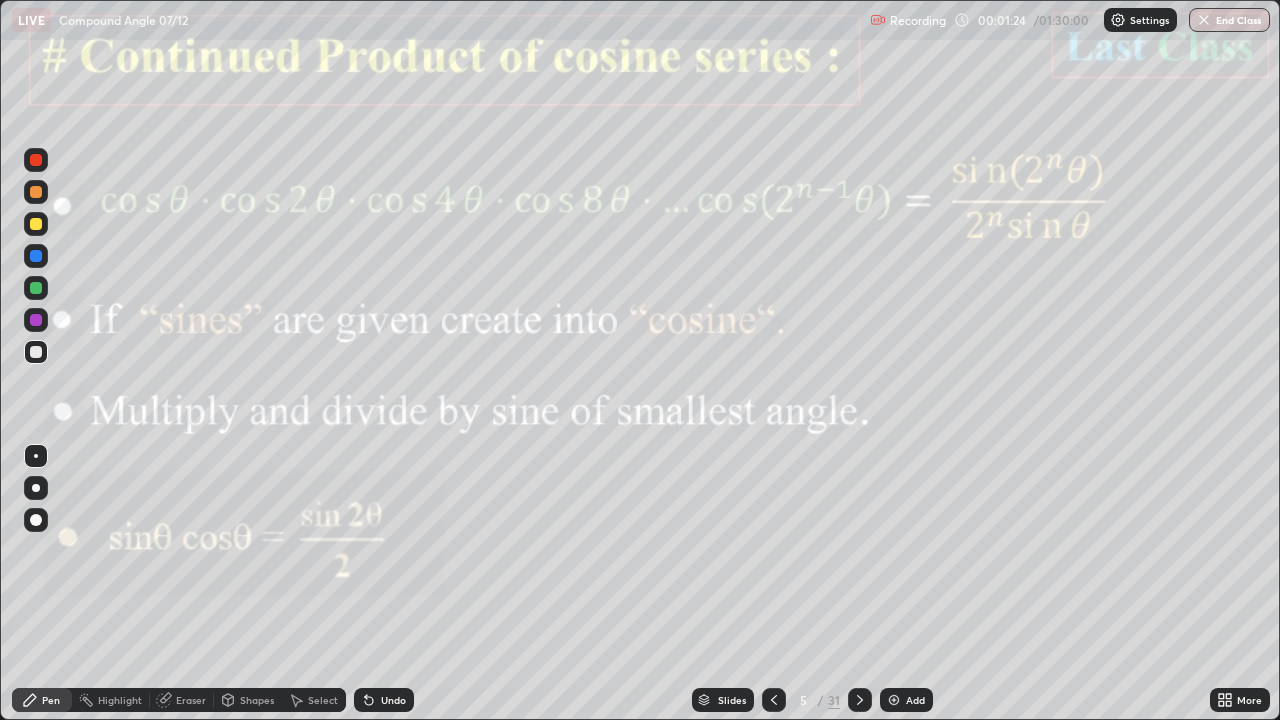 click 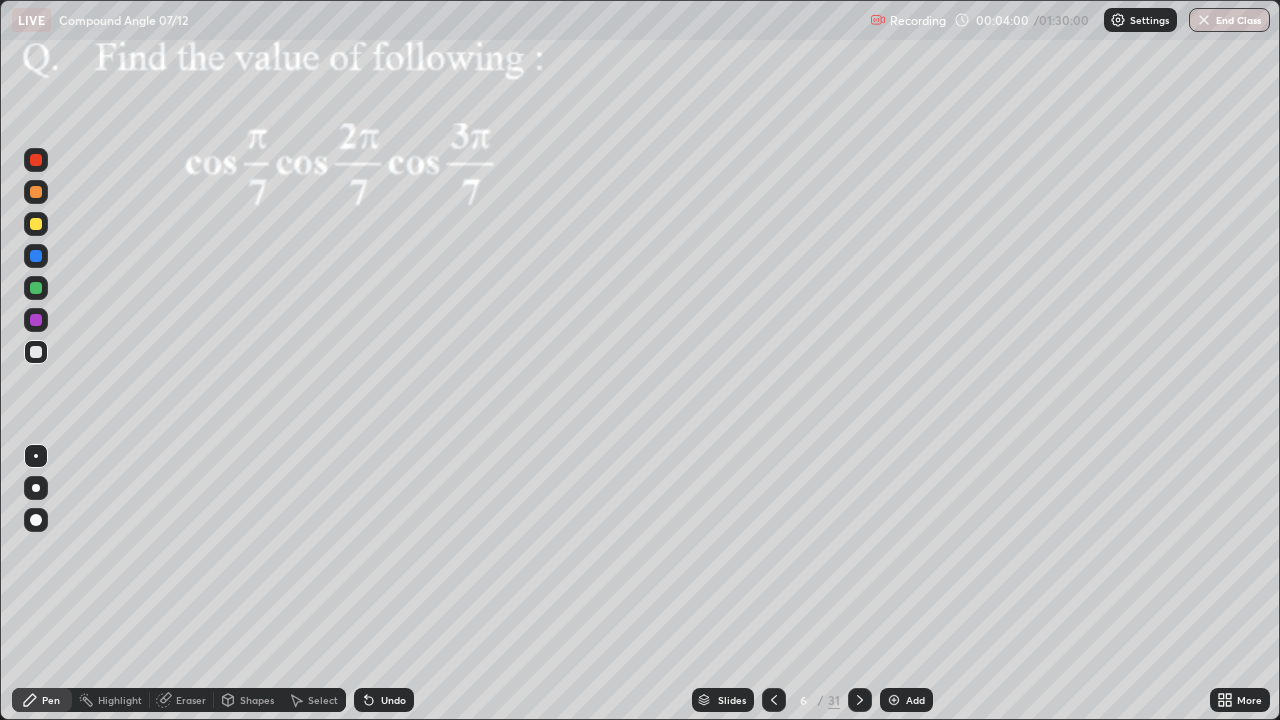 click at bounding box center [36, 288] 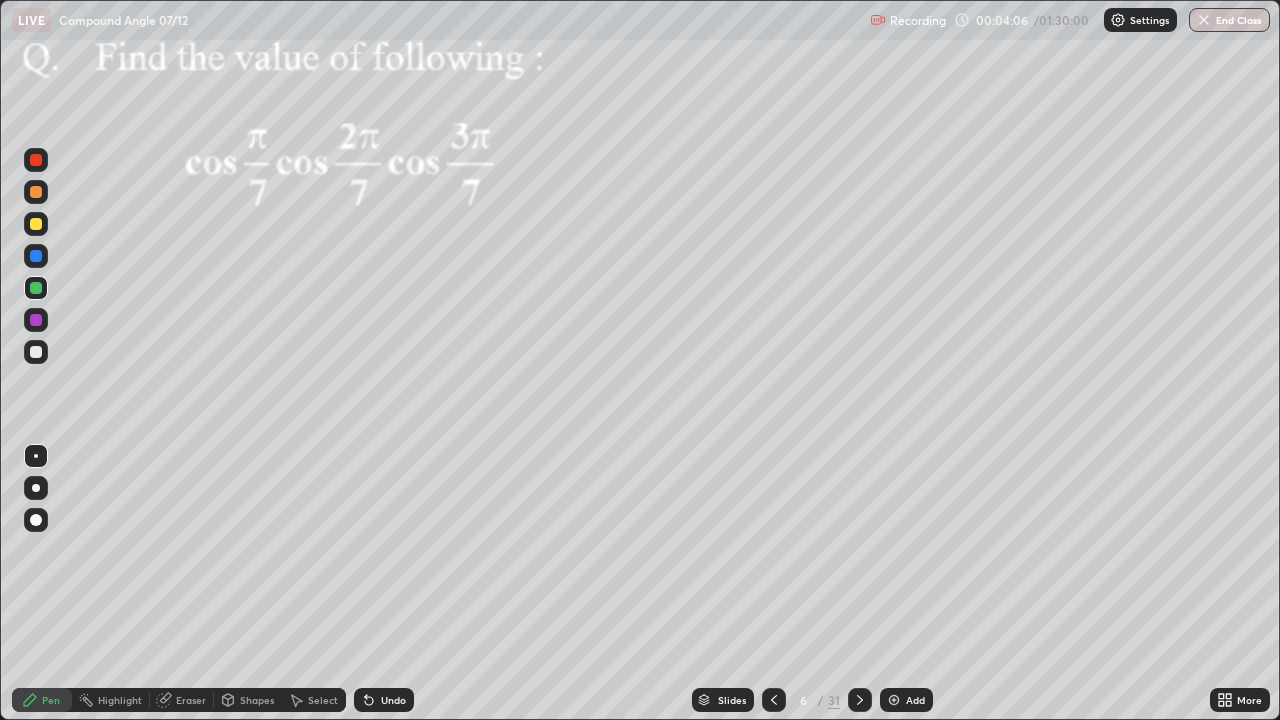click at bounding box center (36, 256) 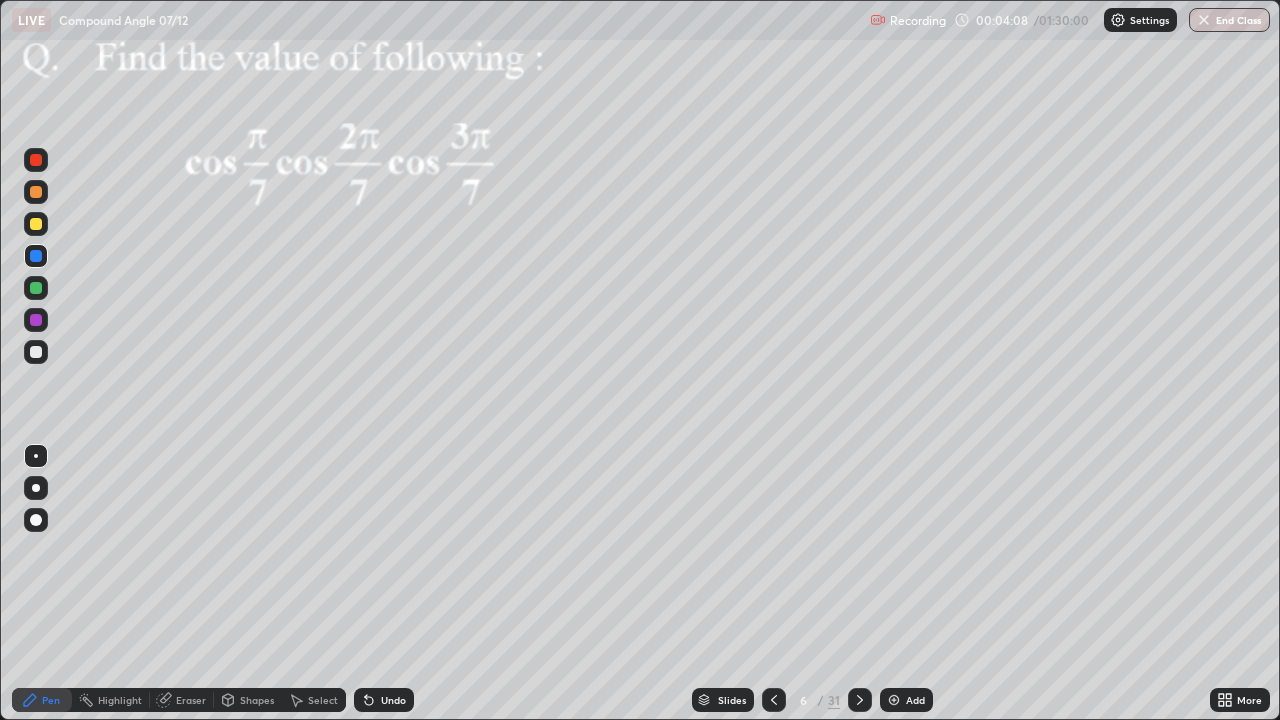 click on "Undo" at bounding box center (384, 700) 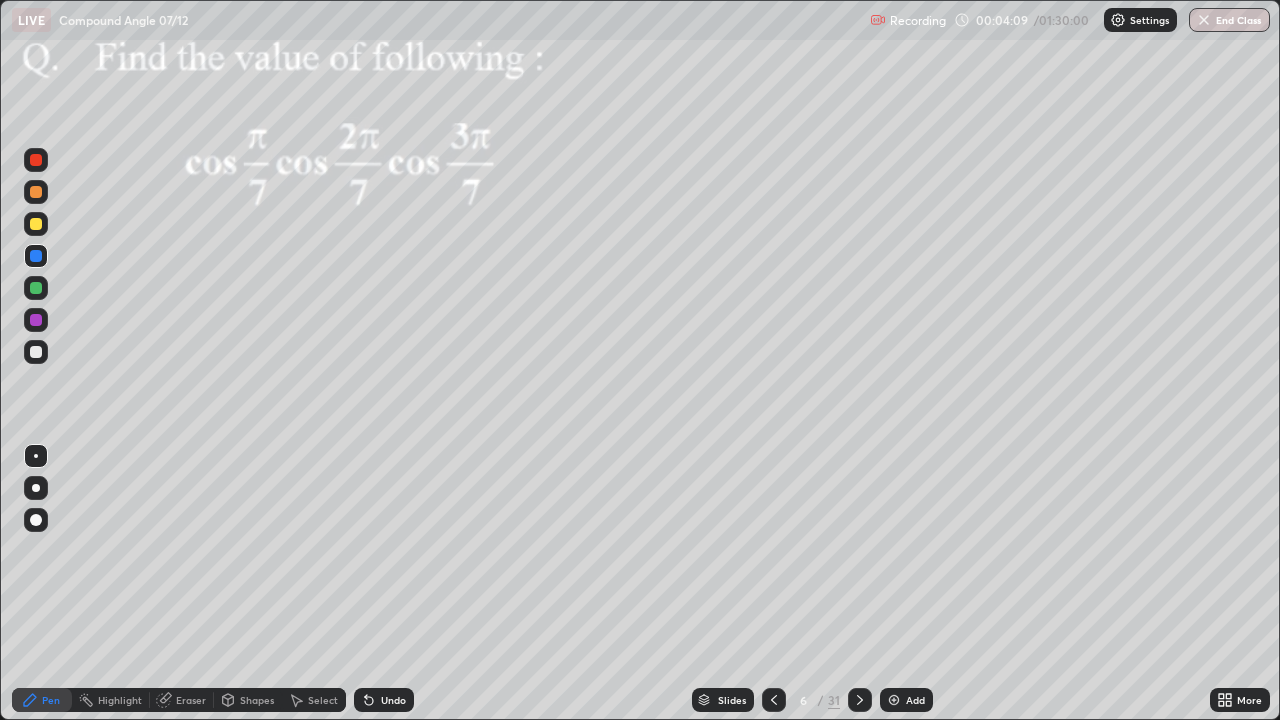 click at bounding box center (36, 224) 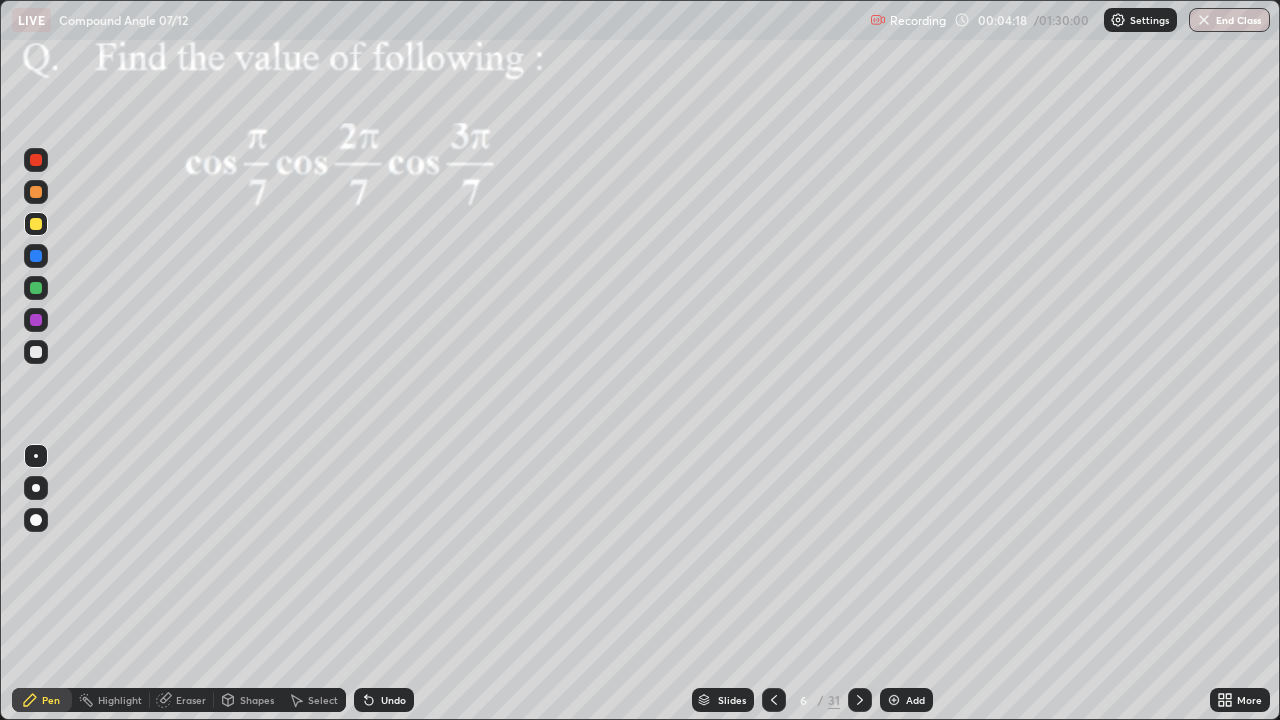 click at bounding box center [36, 288] 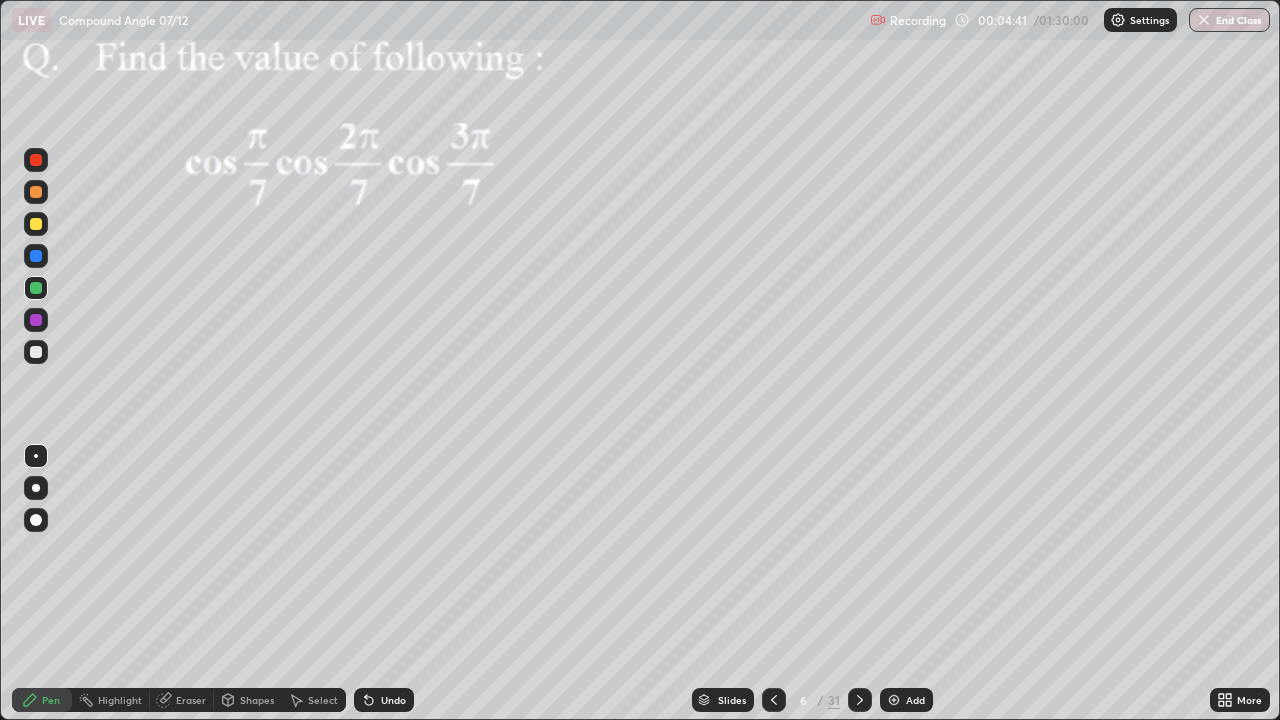 click at bounding box center [36, 320] 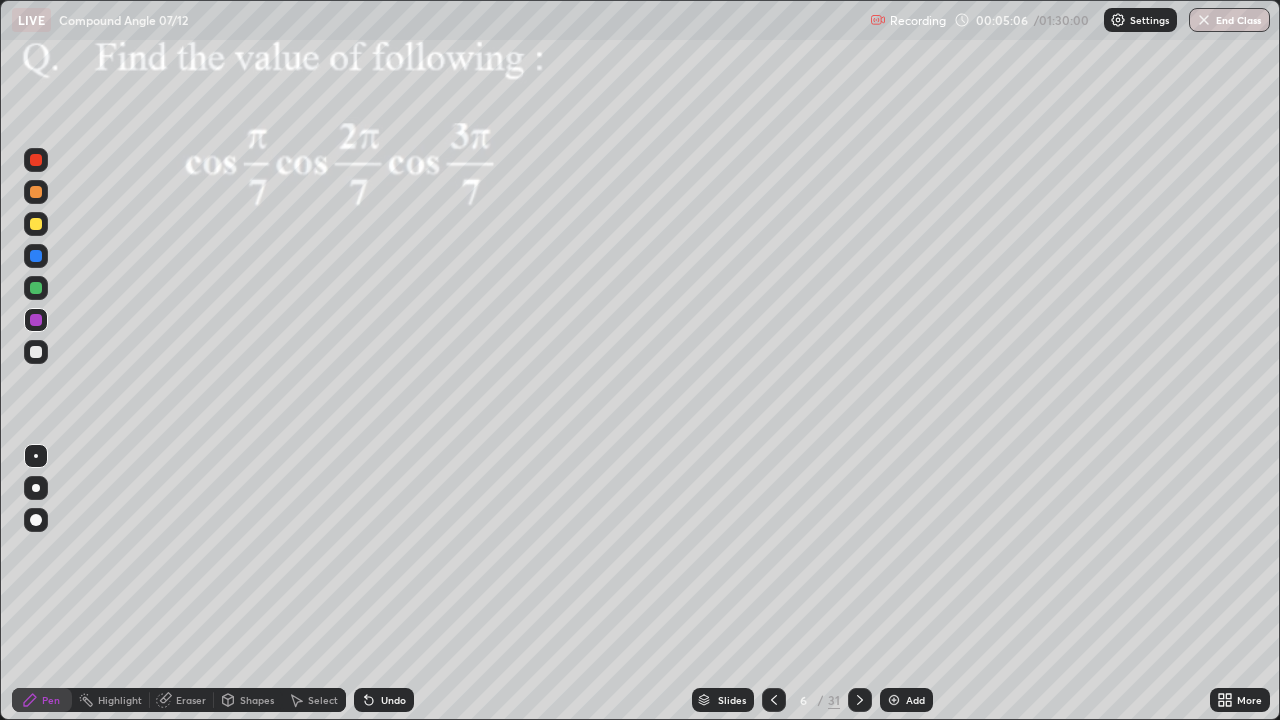 click at bounding box center [36, 192] 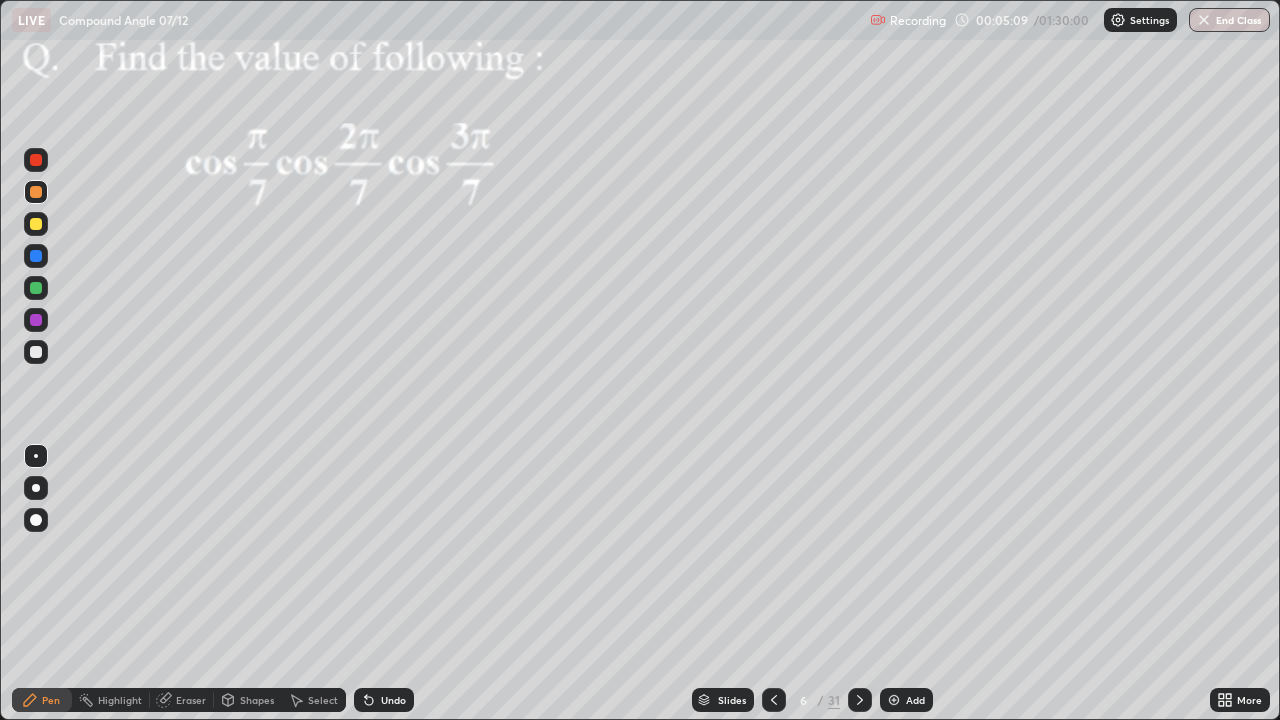 click at bounding box center [36, 192] 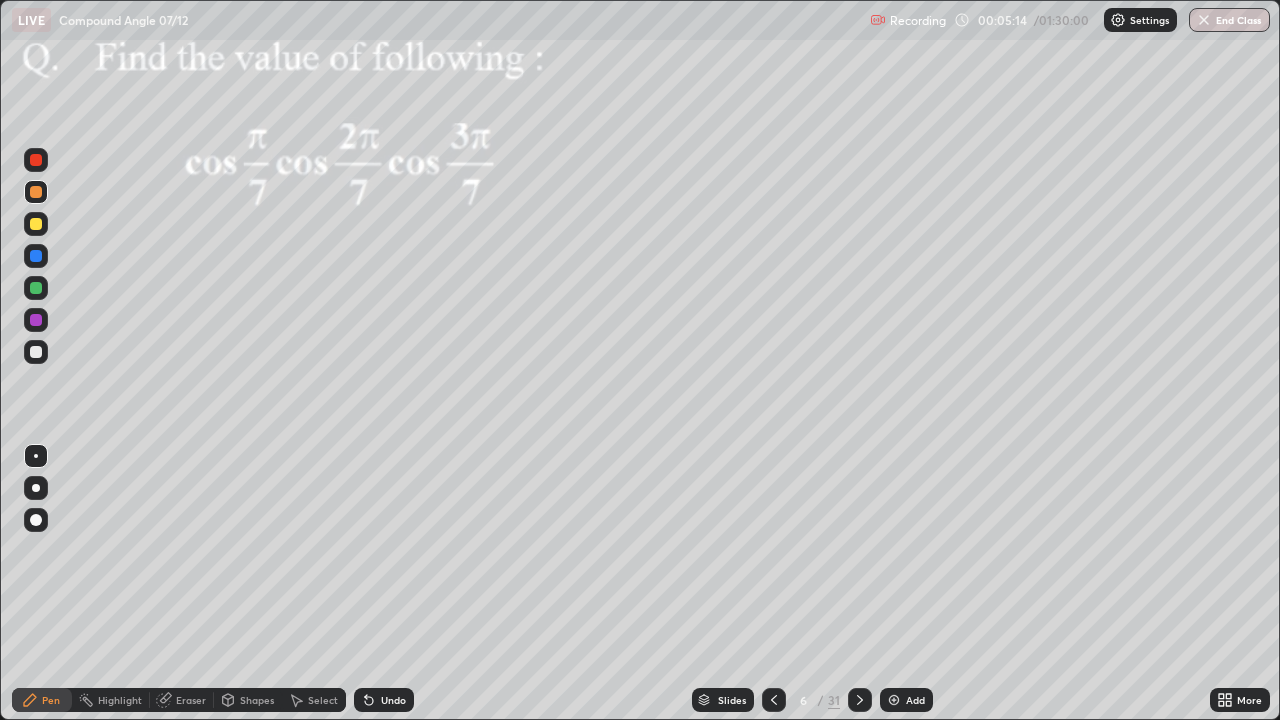 click on "Undo" at bounding box center [384, 700] 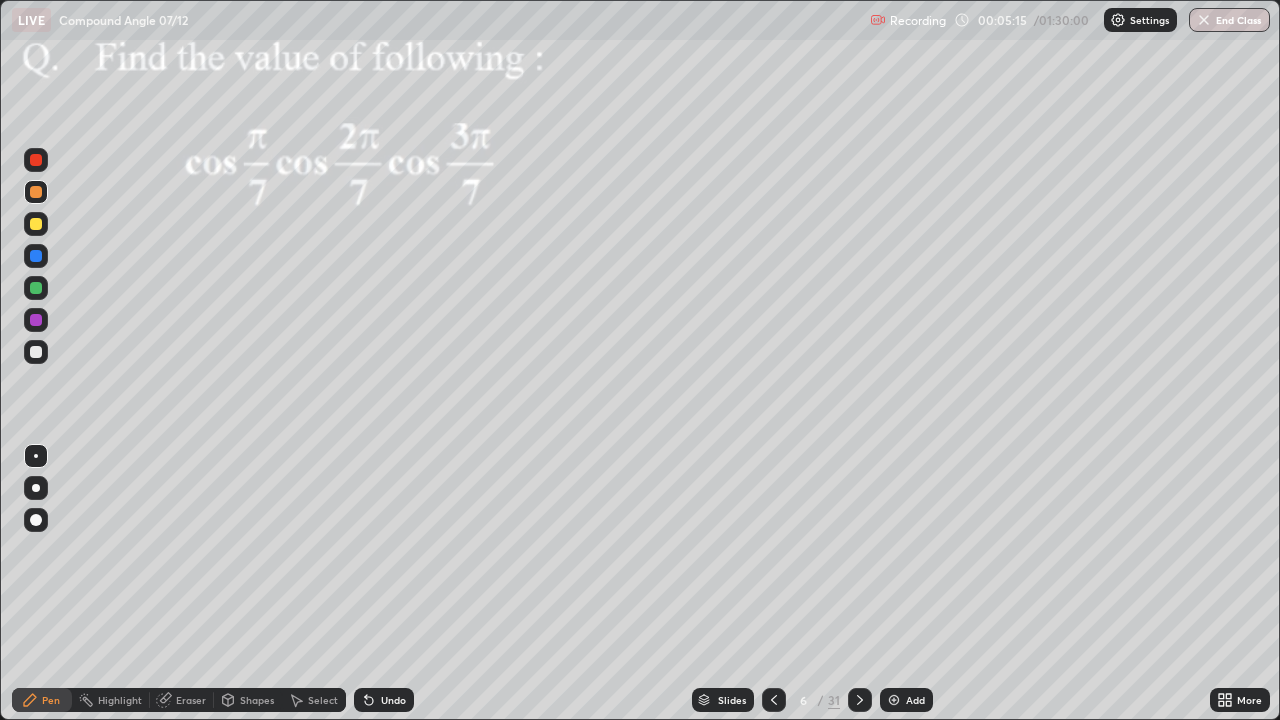 click 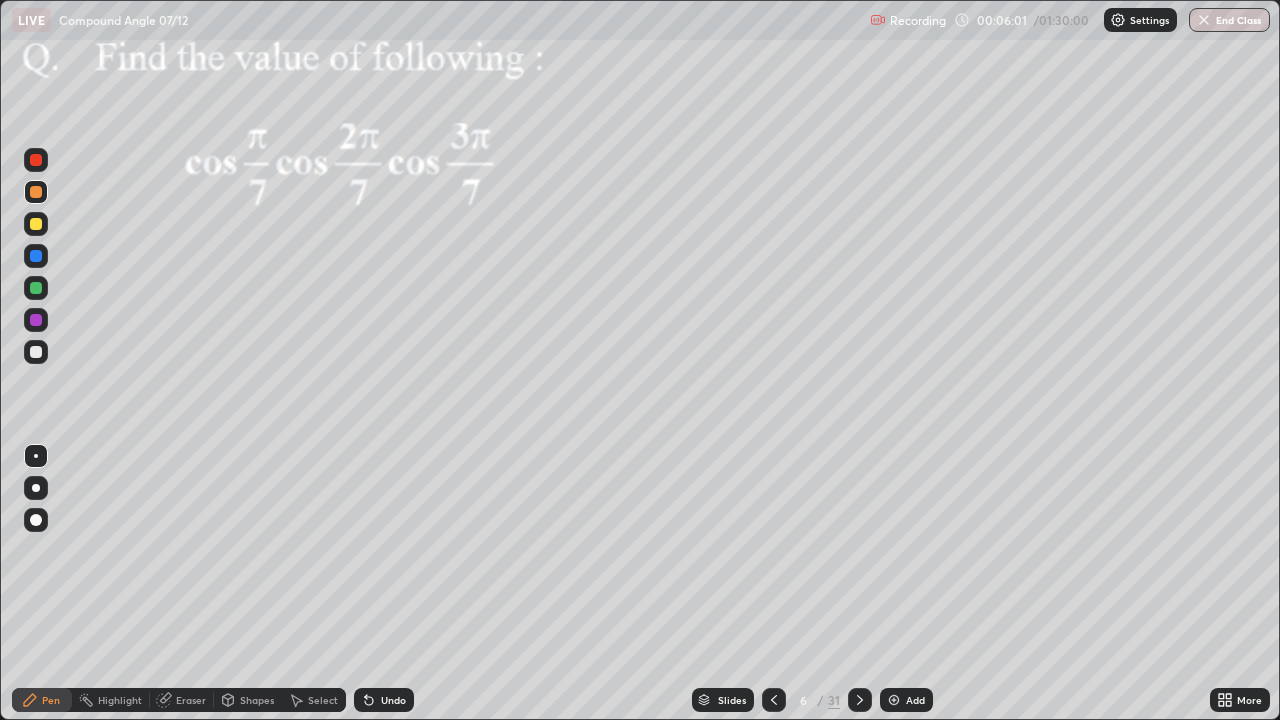 click at bounding box center (36, 224) 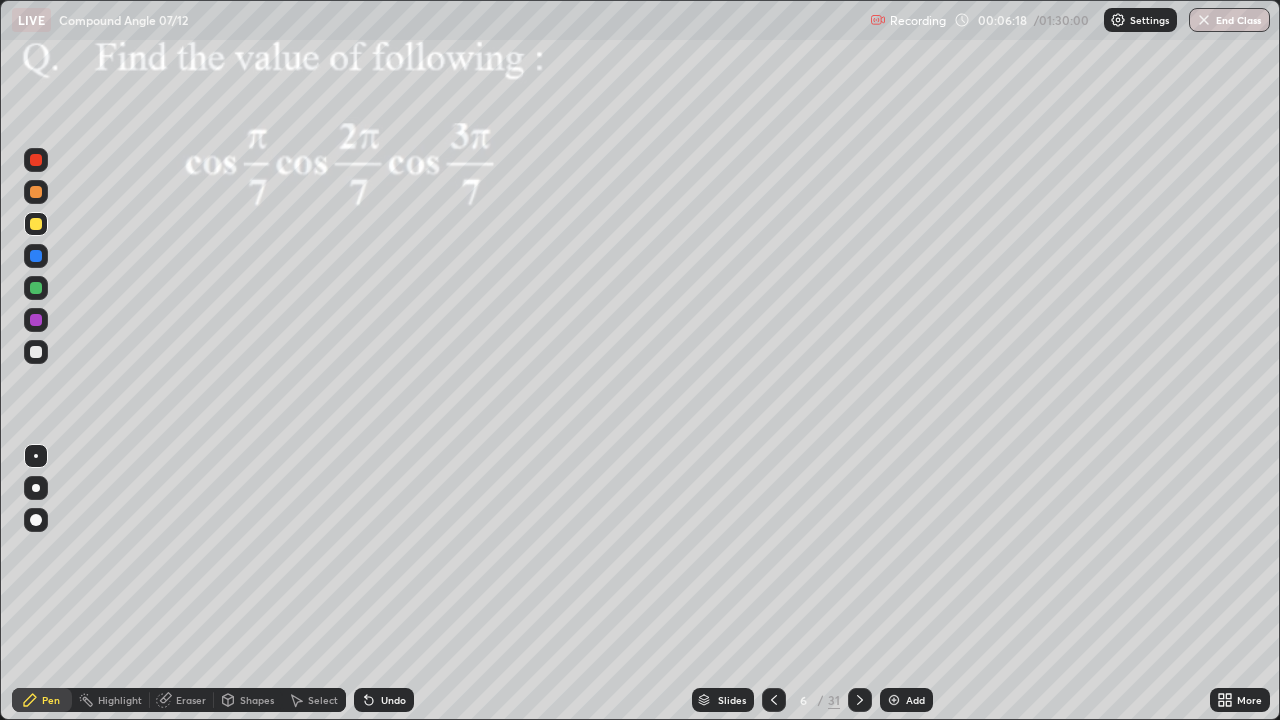 click on "Undo" at bounding box center (393, 700) 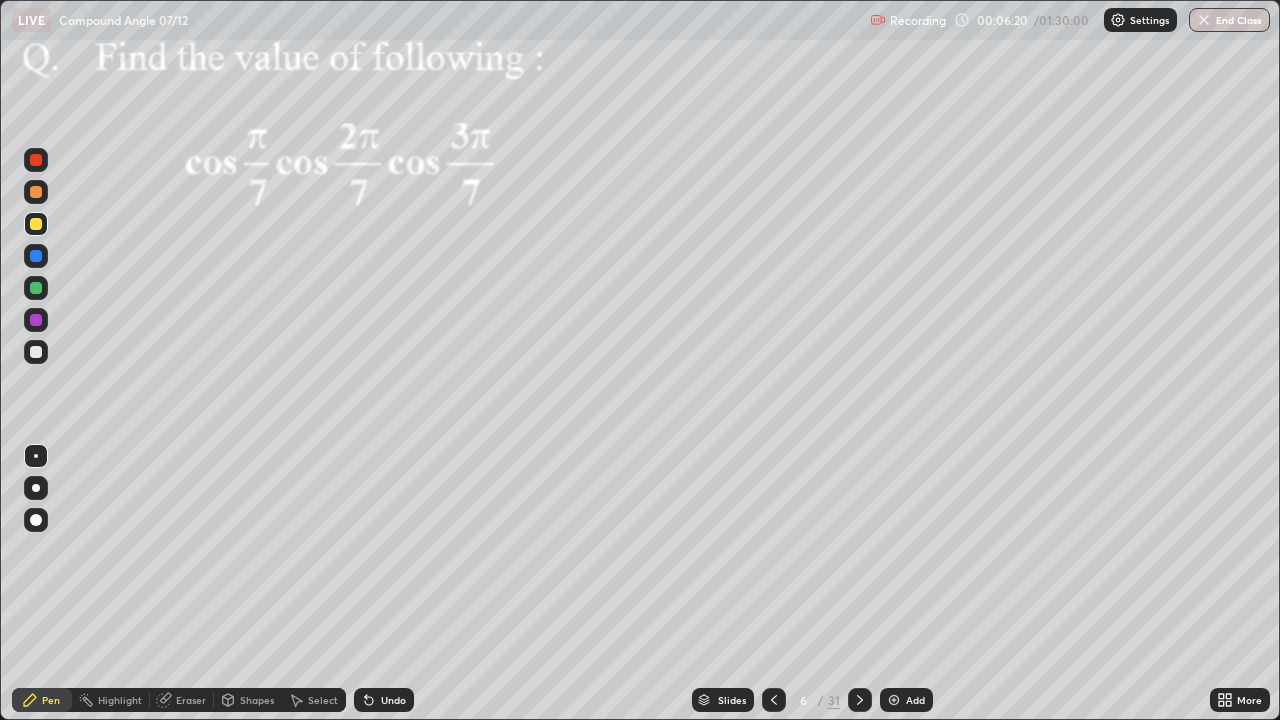 click on "Undo" at bounding box center (393, 700) 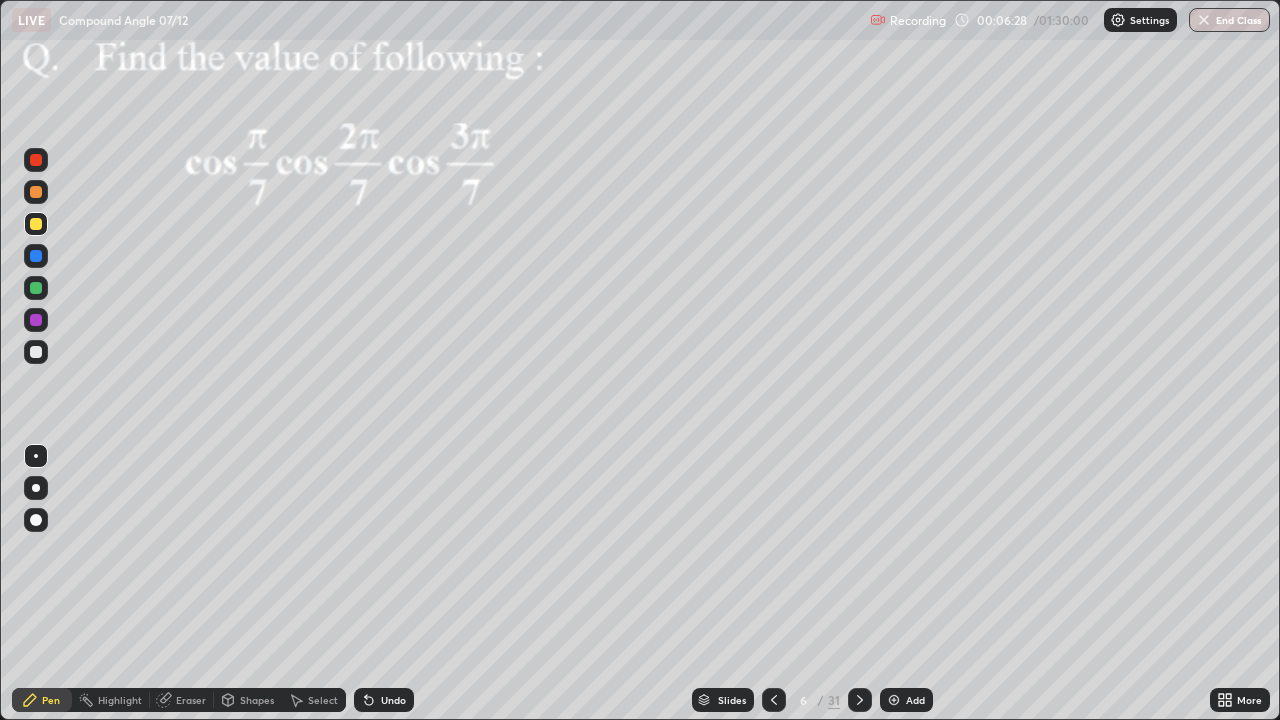 click at bounding box center (36, 256) 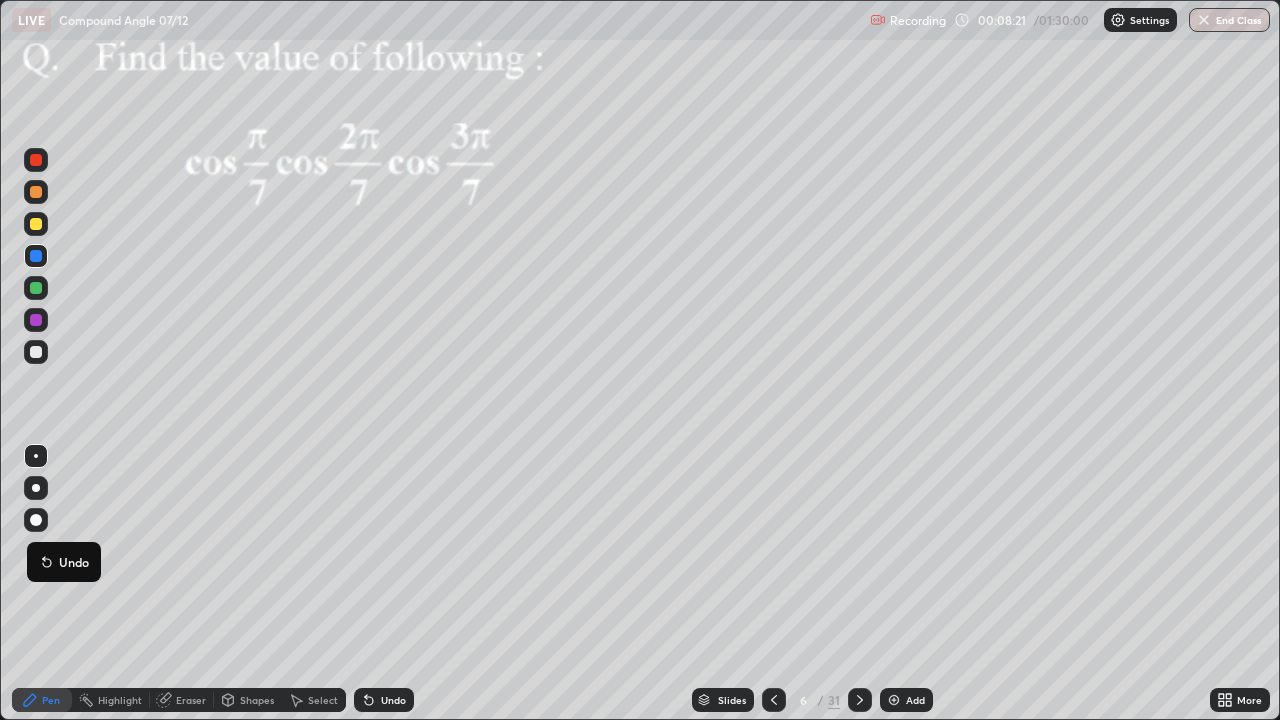 click 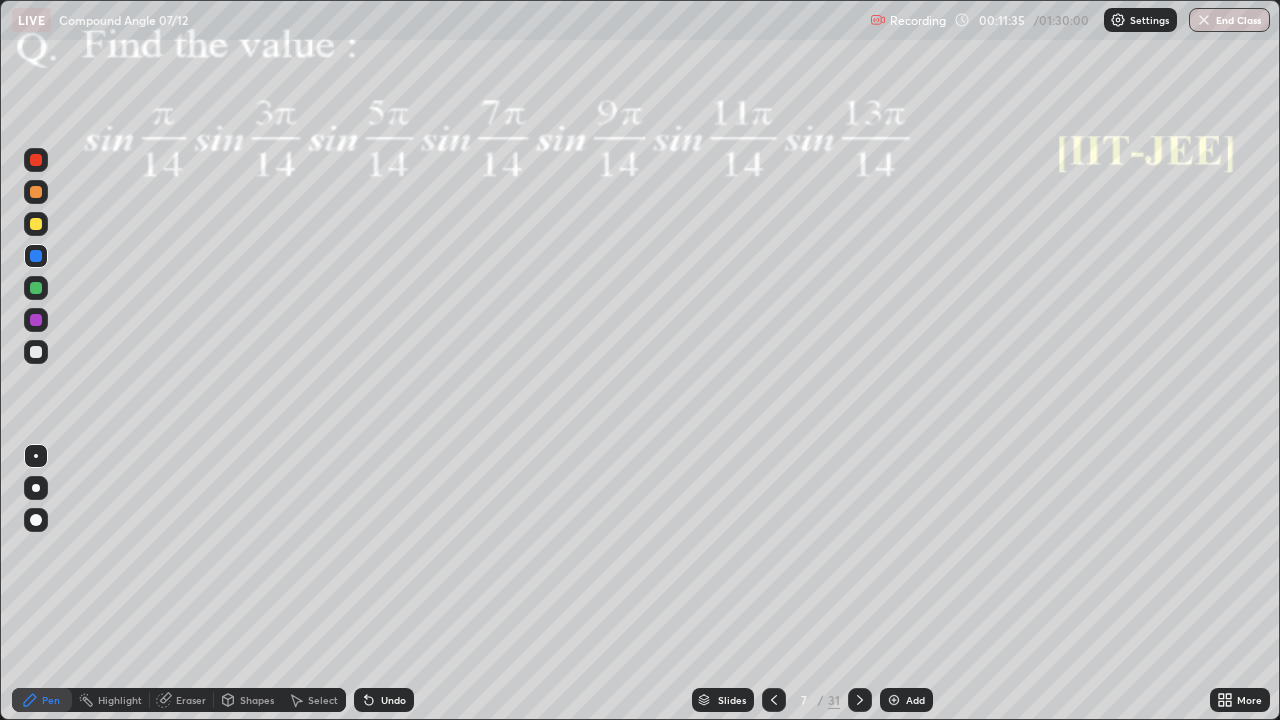 click at bounding box center (36, 288) 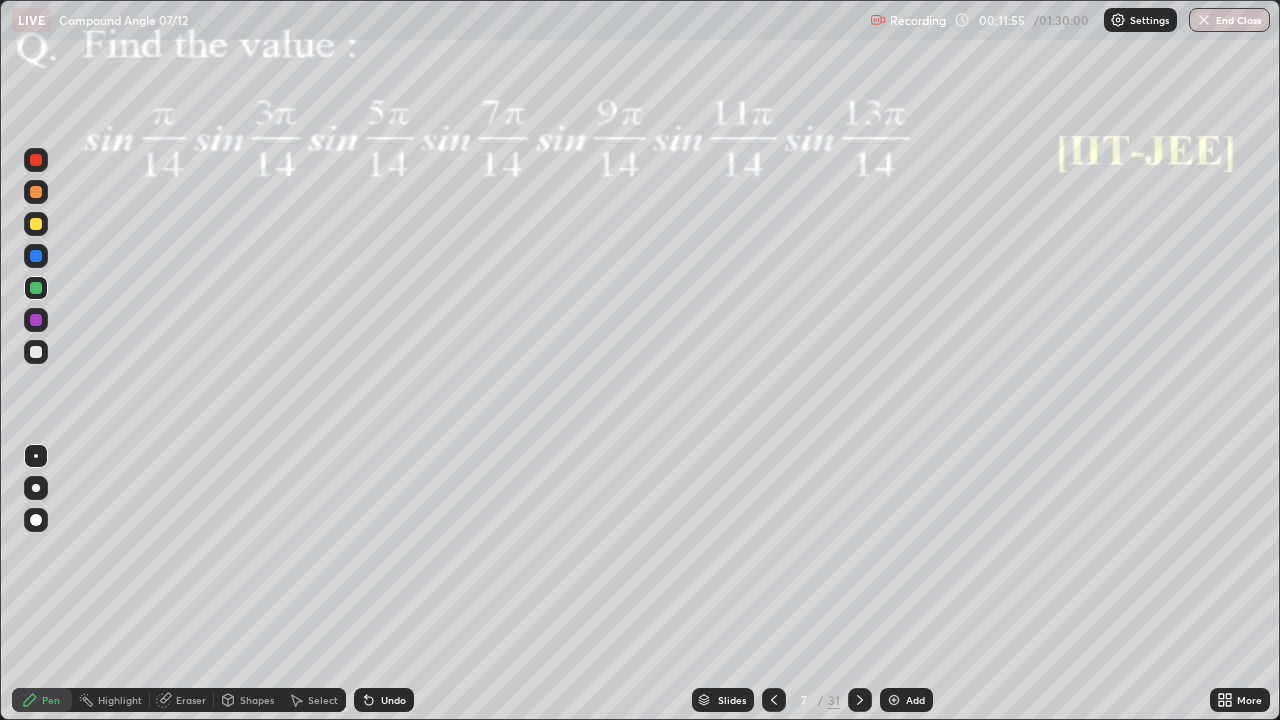 click at bounding box center (36, 224) 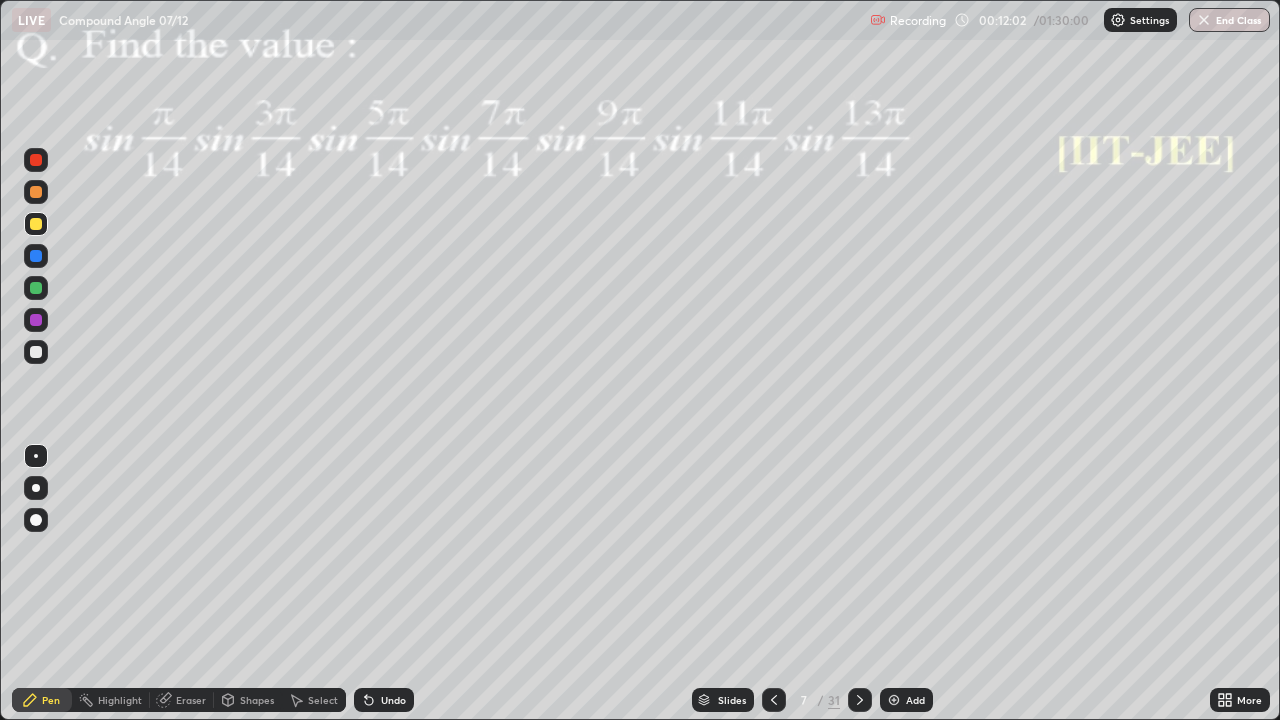 click at bounding box center (36, 288) 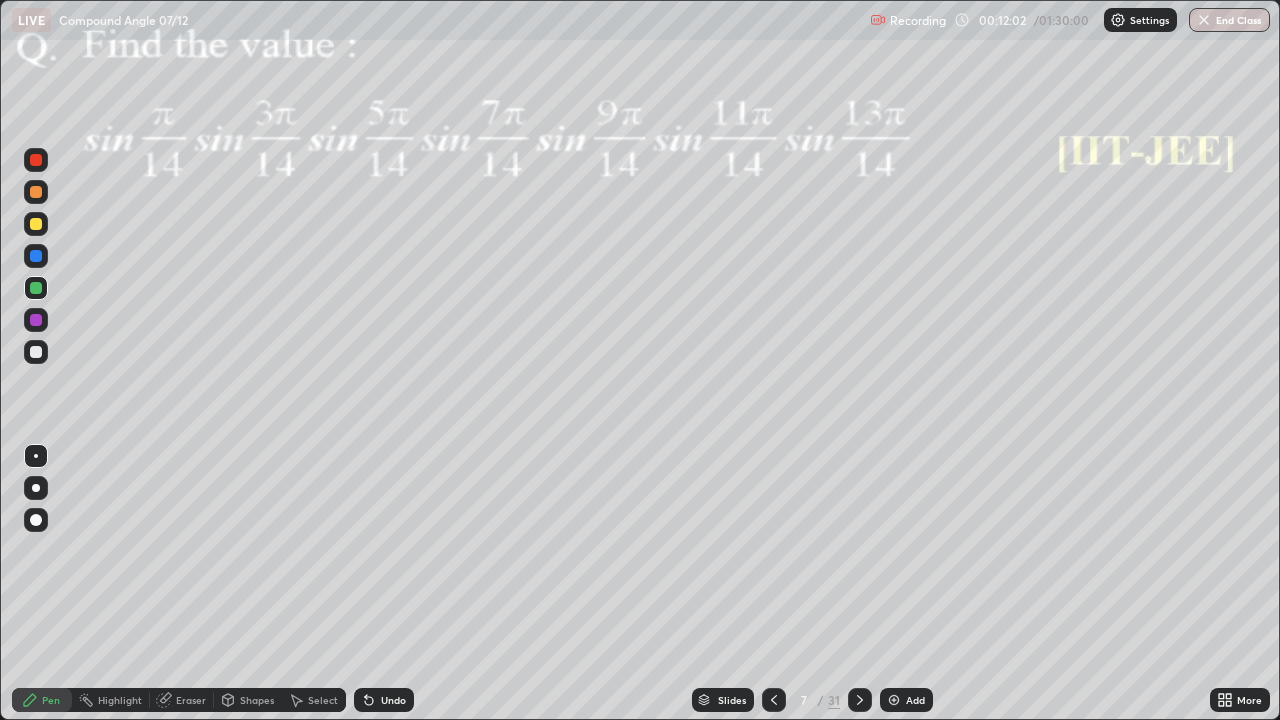 click at bounding box center (36, 320) 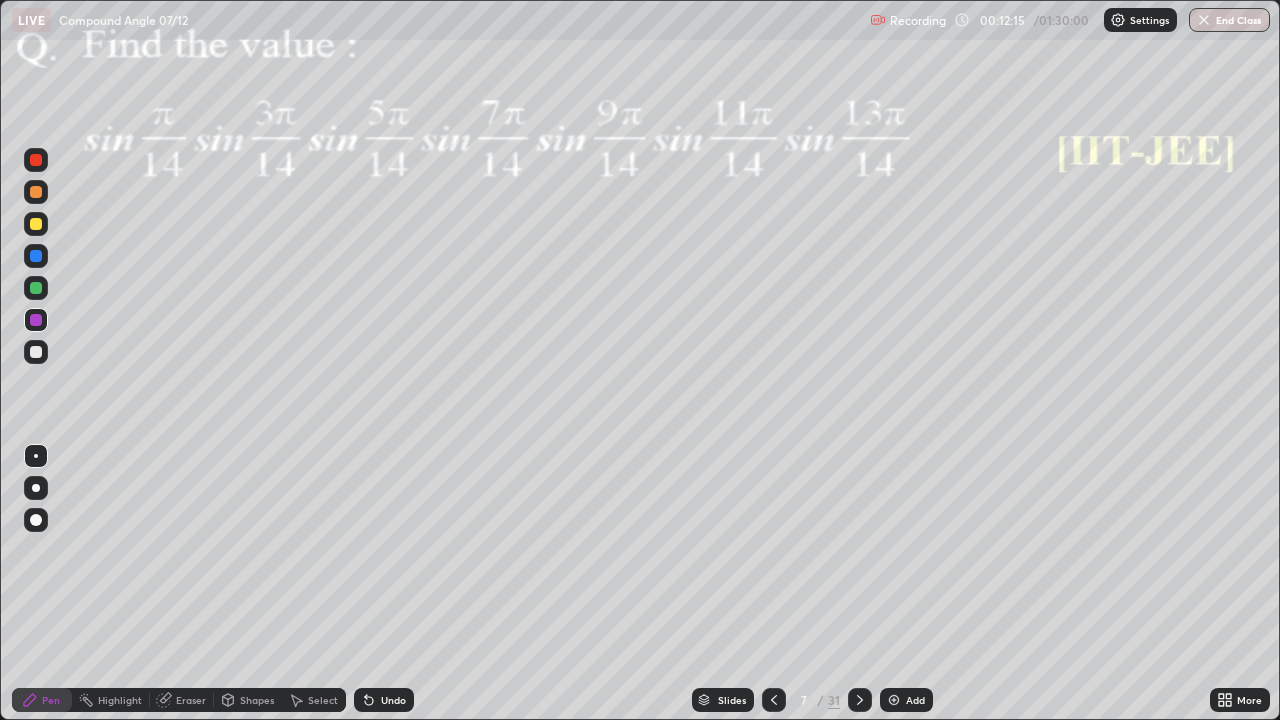 click at bounding box center [36, 352] 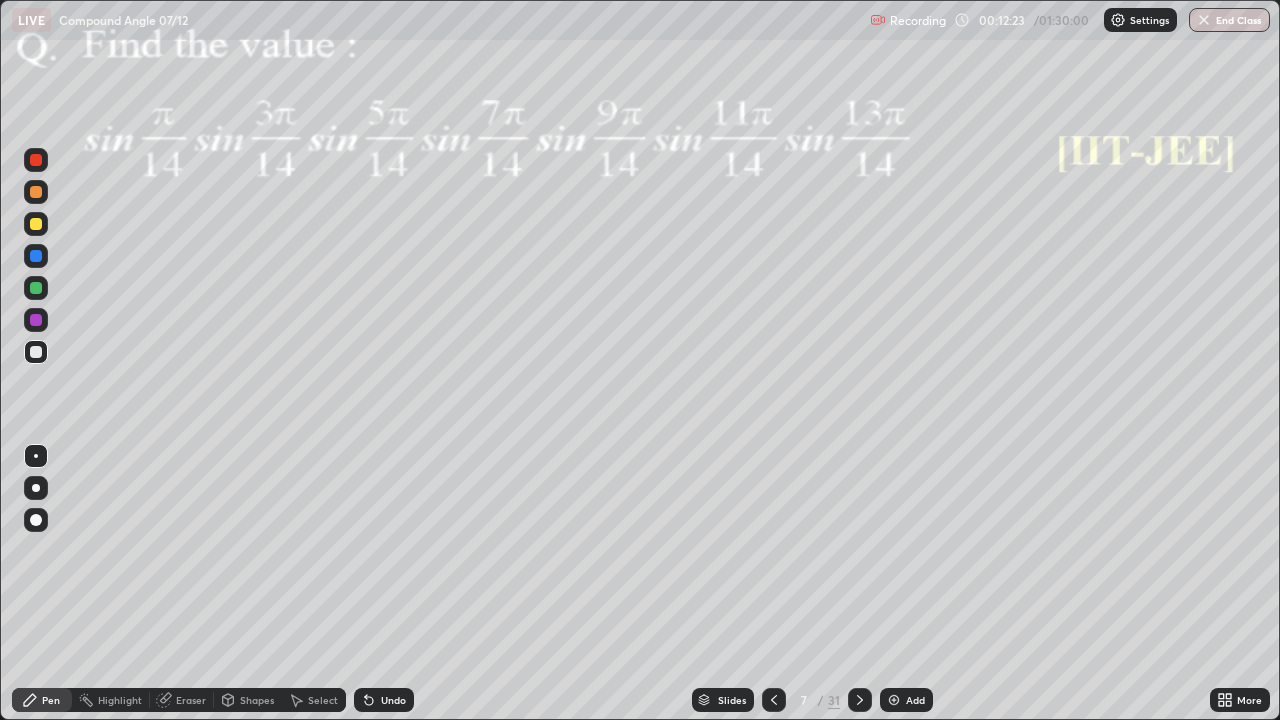 click on "Undo" at bounding box center (384, 700) 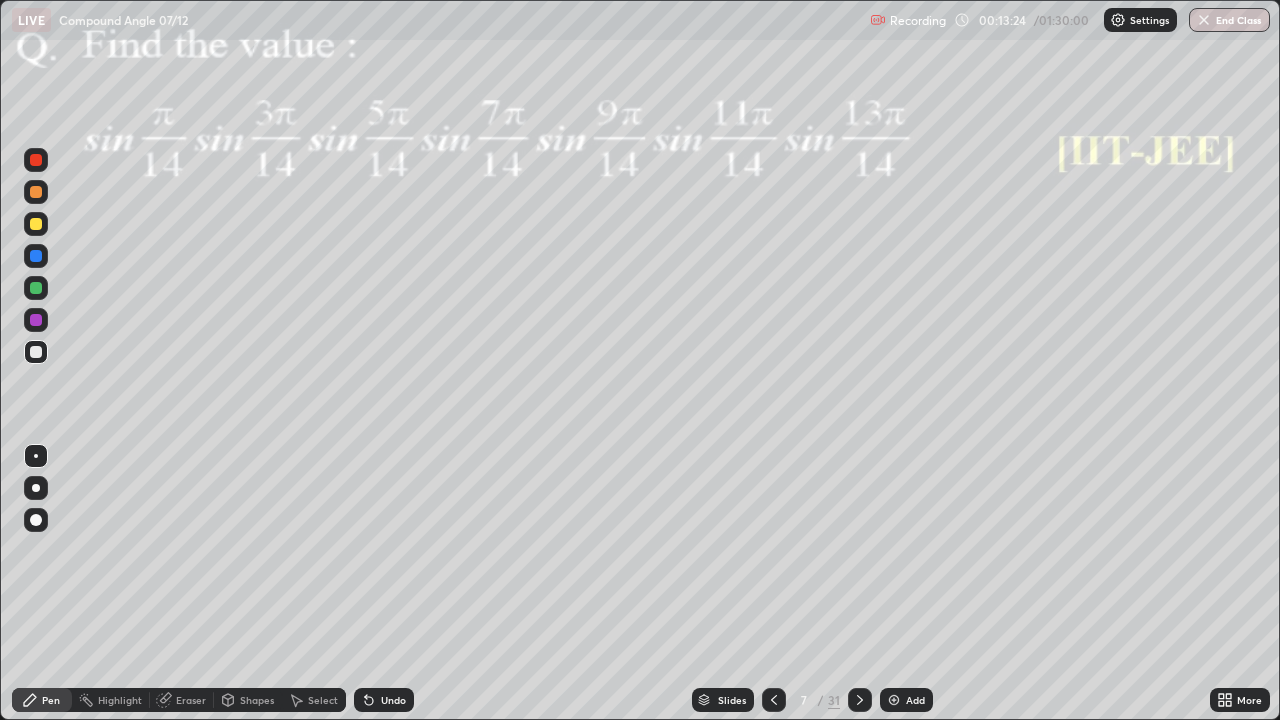click at bounding box center [36, 320] 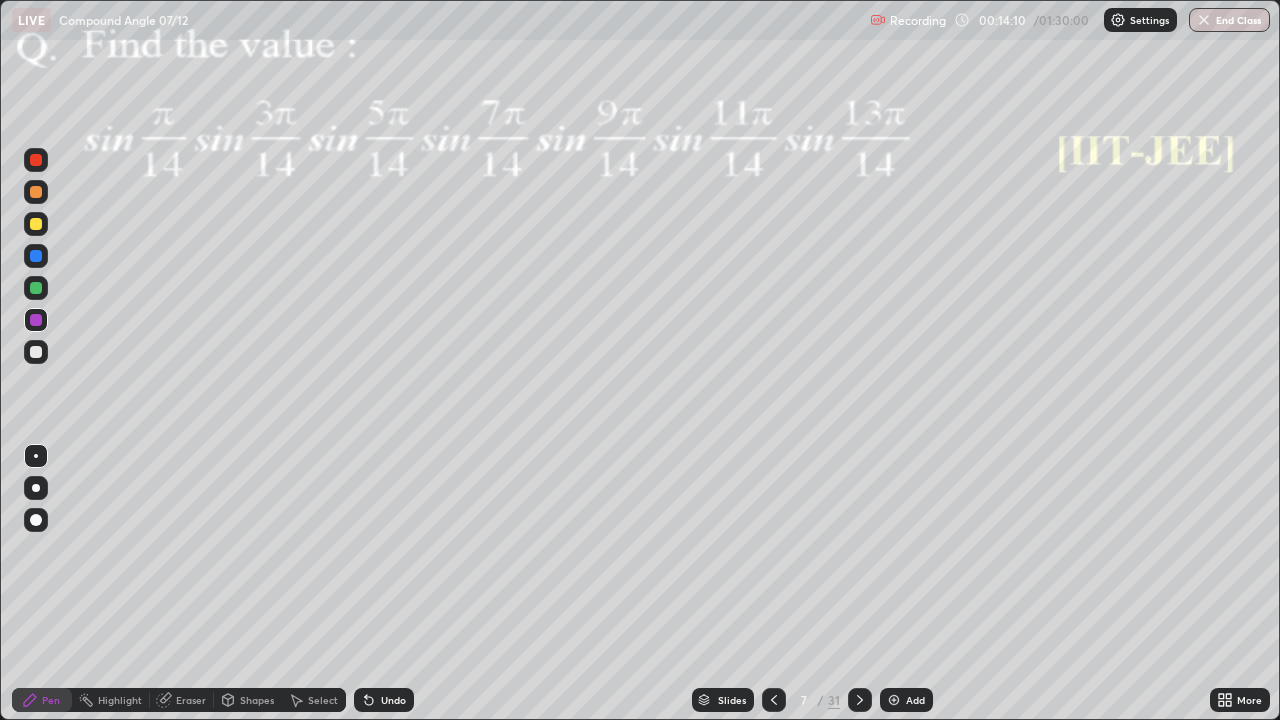 click on "Eraser" at bounding box center [182, 700] 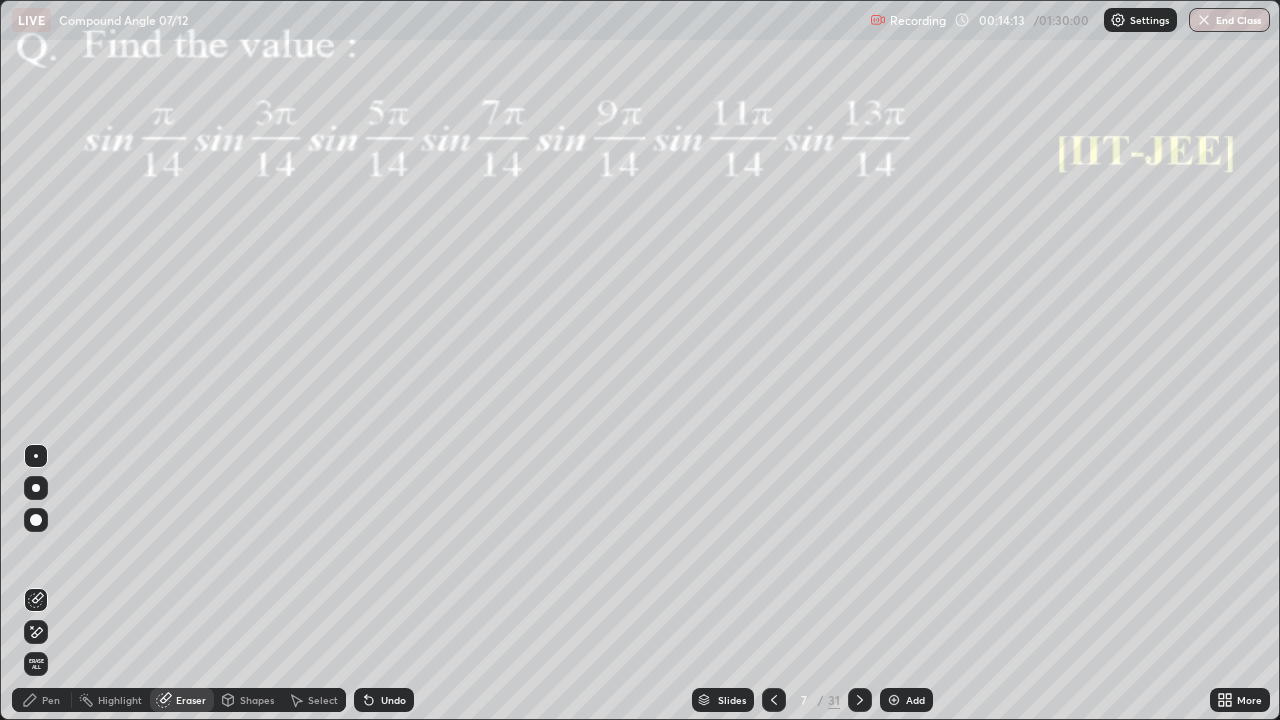 click on "Pen" at bounding box center [51, 700] 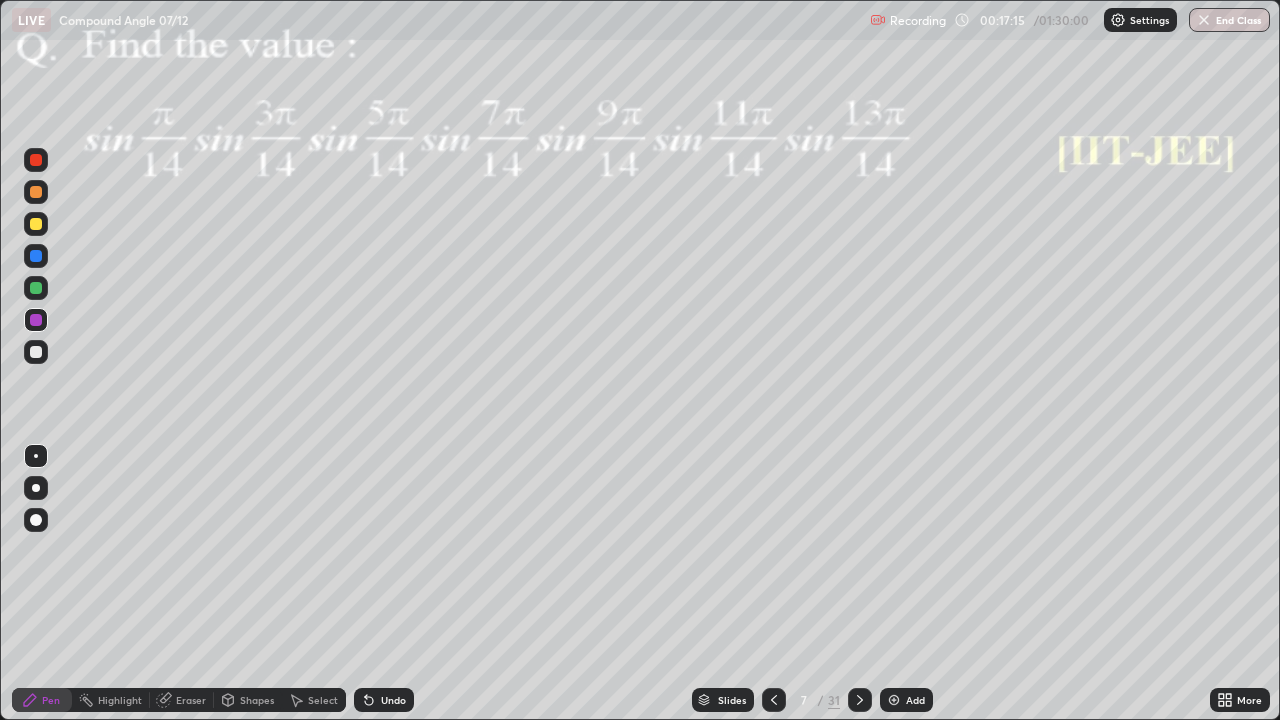 click 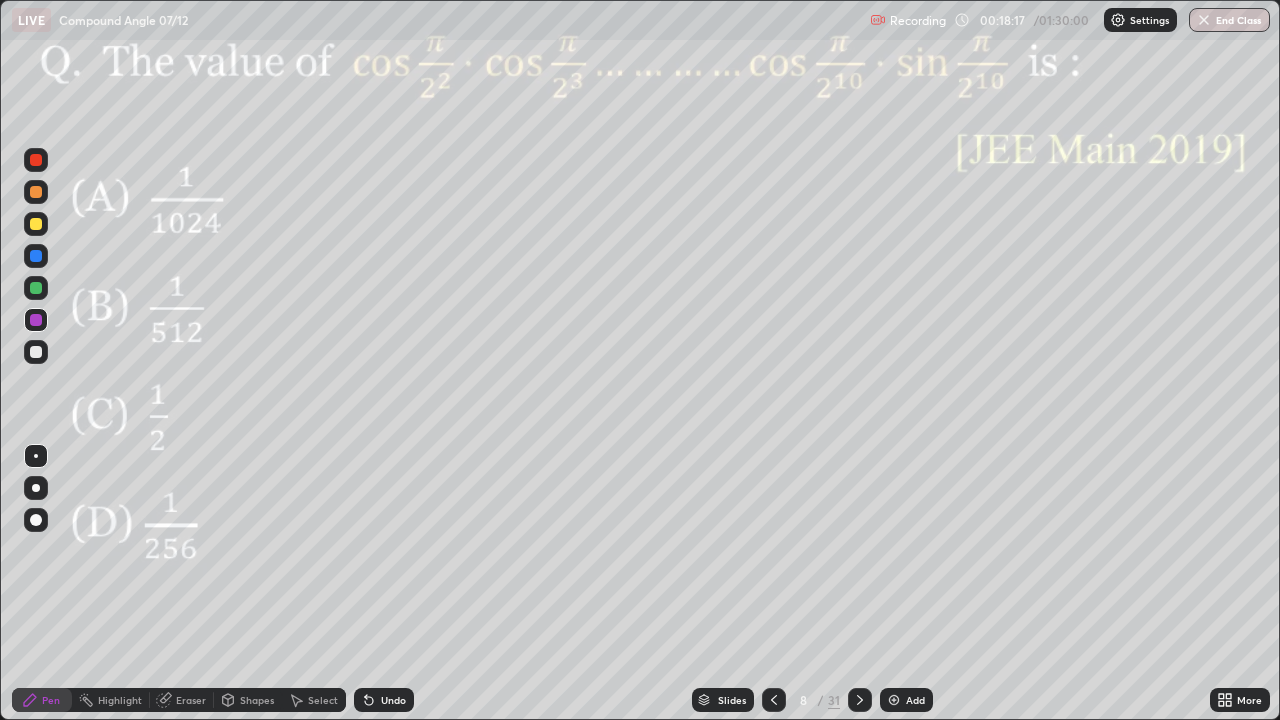 click at bounding box center (36, 288) 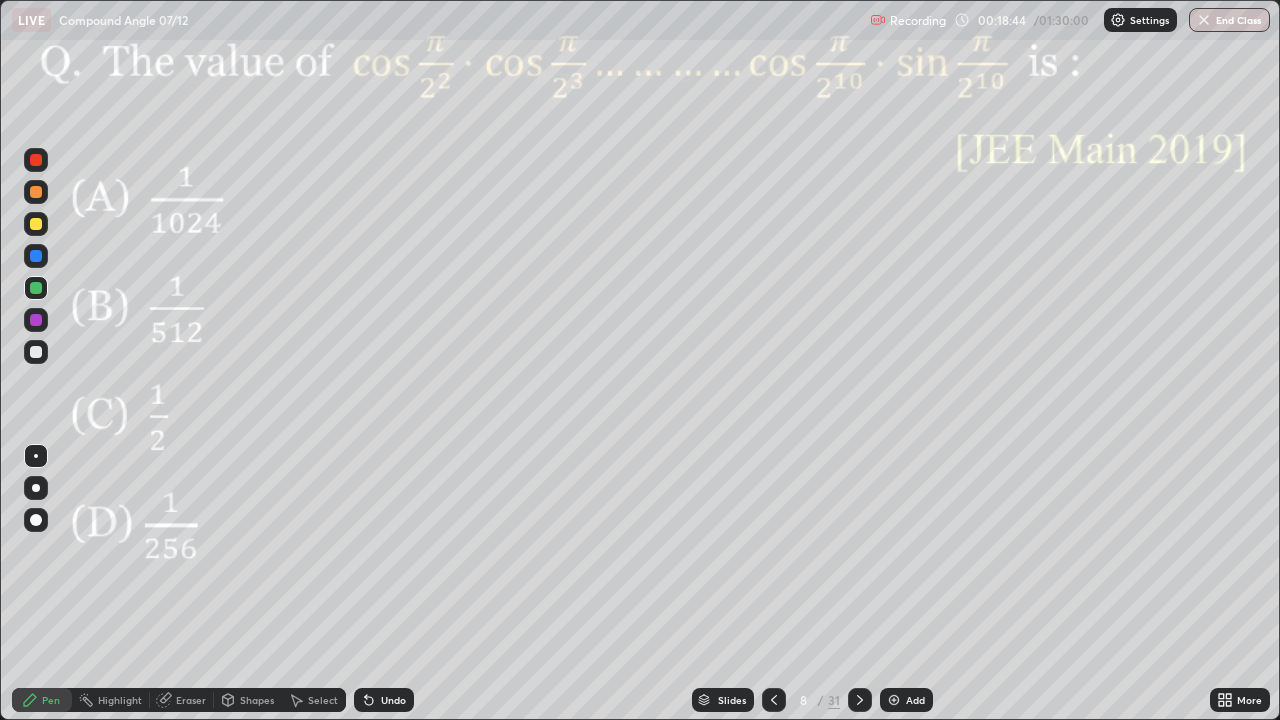 click on "Undo" at bounding box center [393, 700] 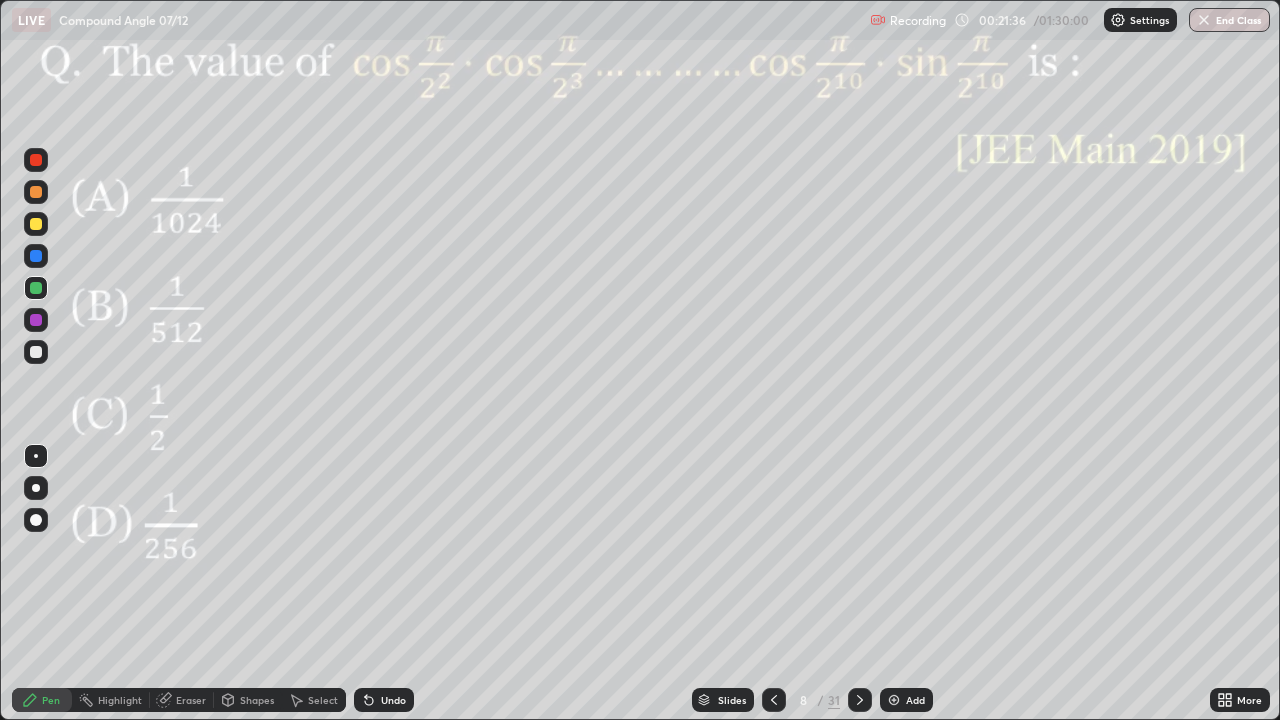 click 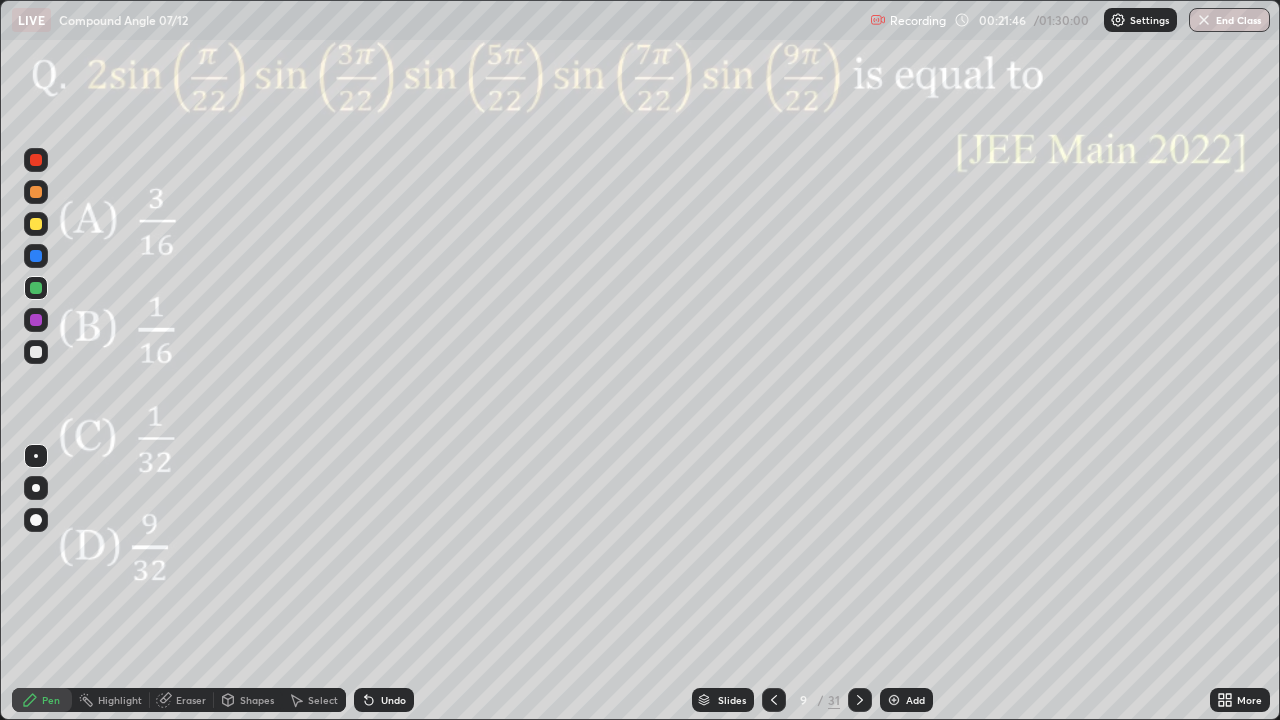 click 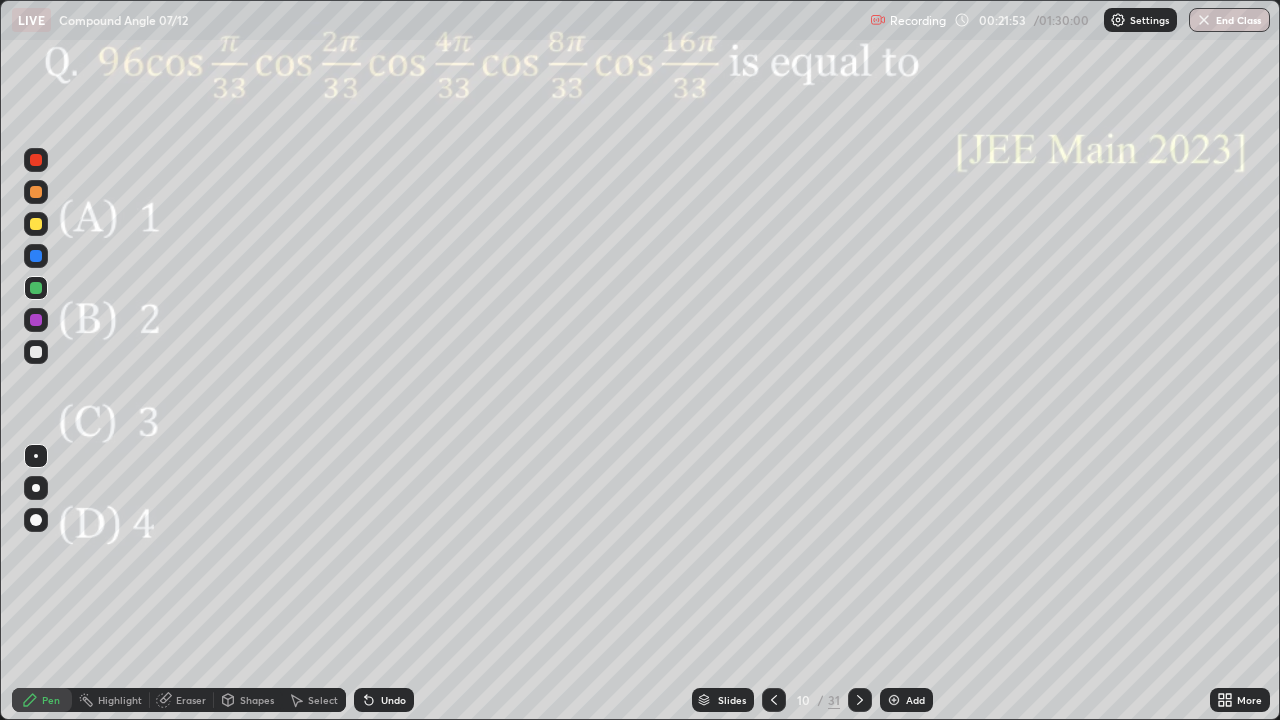 click 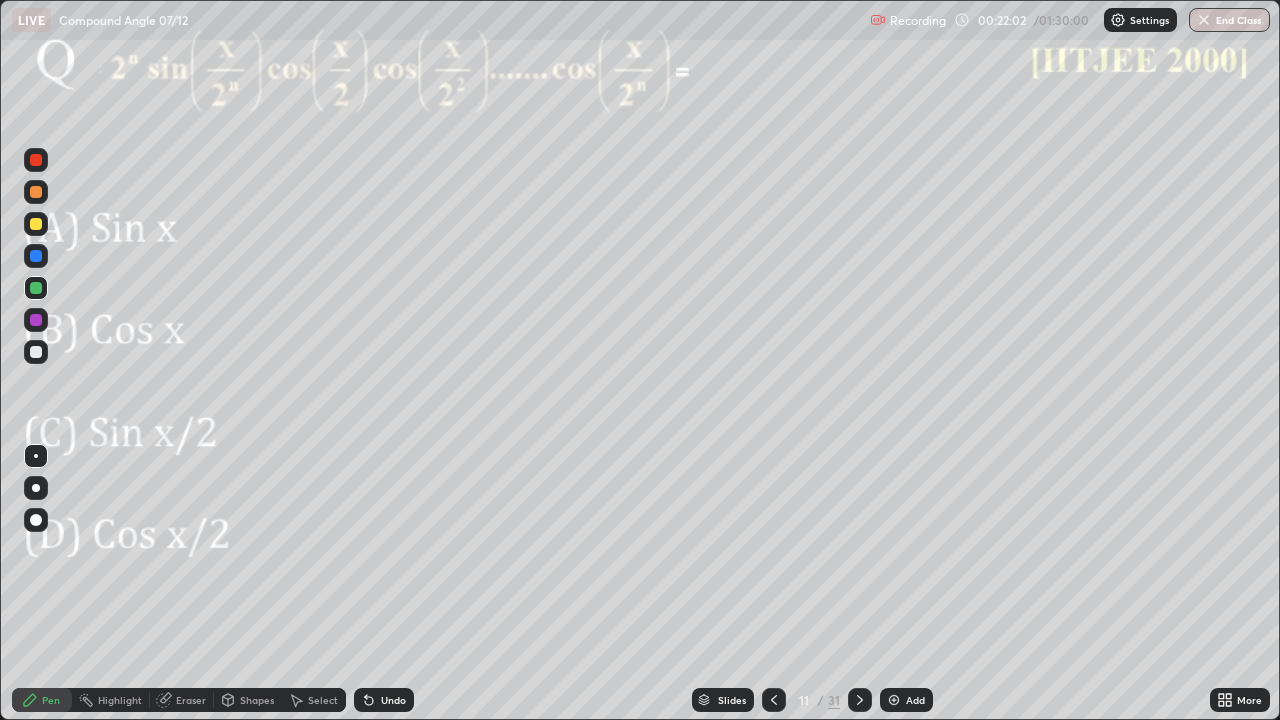 click on "Undo" at bounding box center [393, 700] 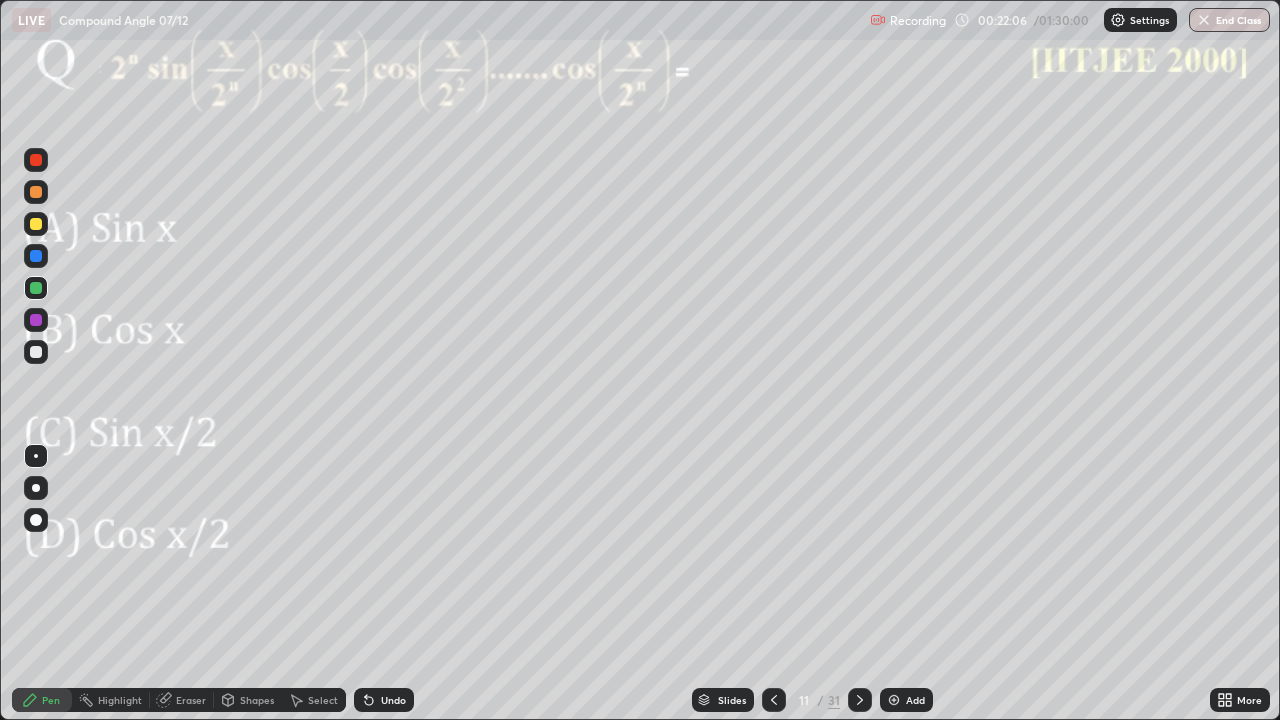 click on "Undo" at bounding box center [393, 700] 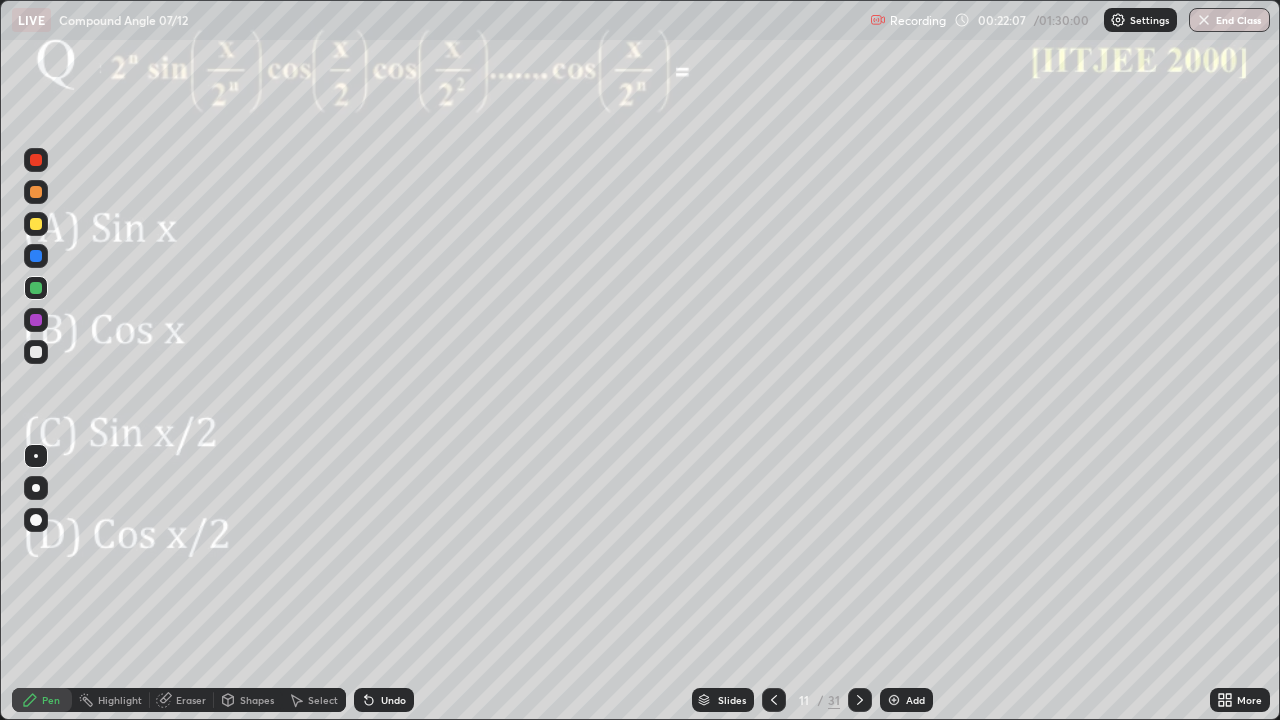 click on "Undo" at bounding box center (393, 700) 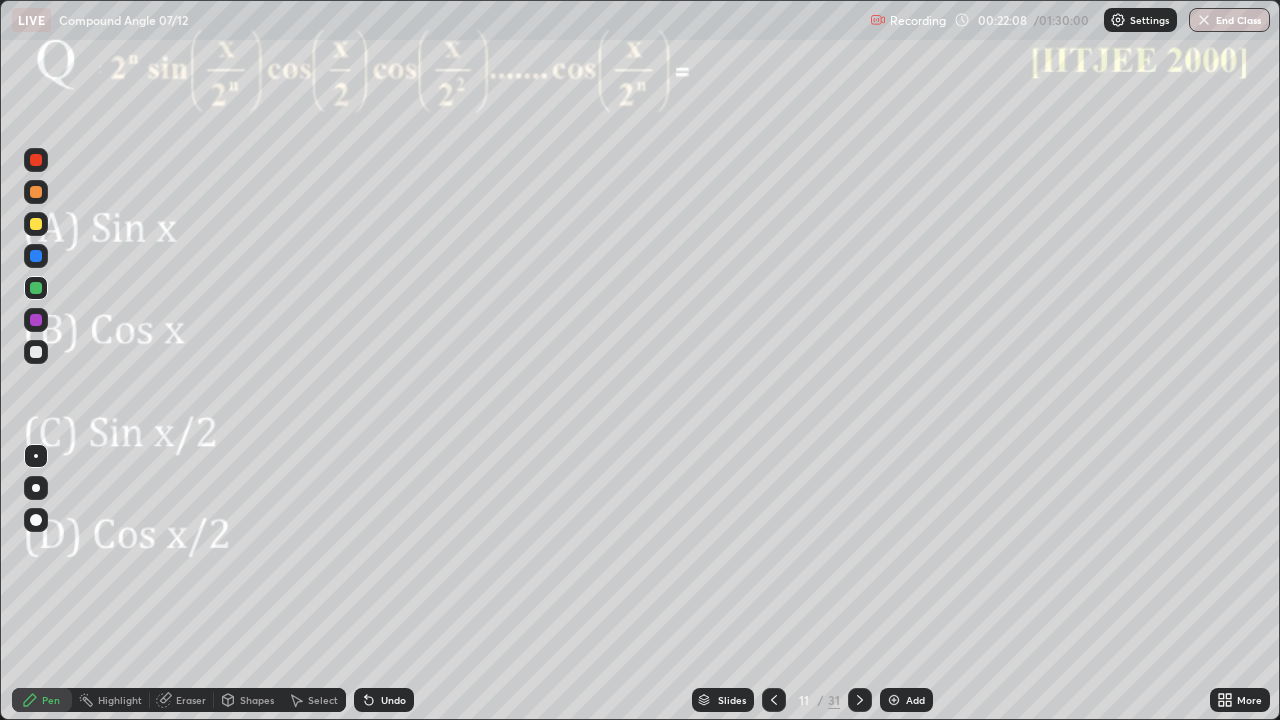 click on "Undo" at bounding box center [393, 700] 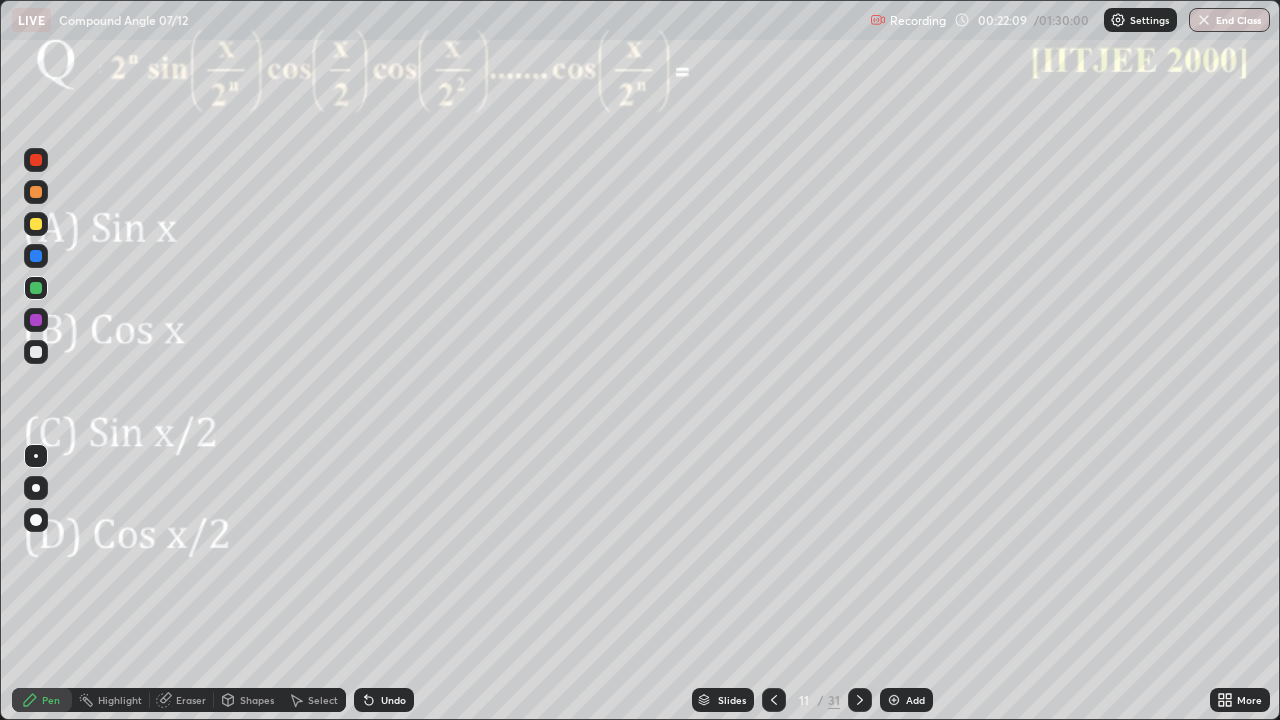 click on "Undo" at bounding box center [393, 700] 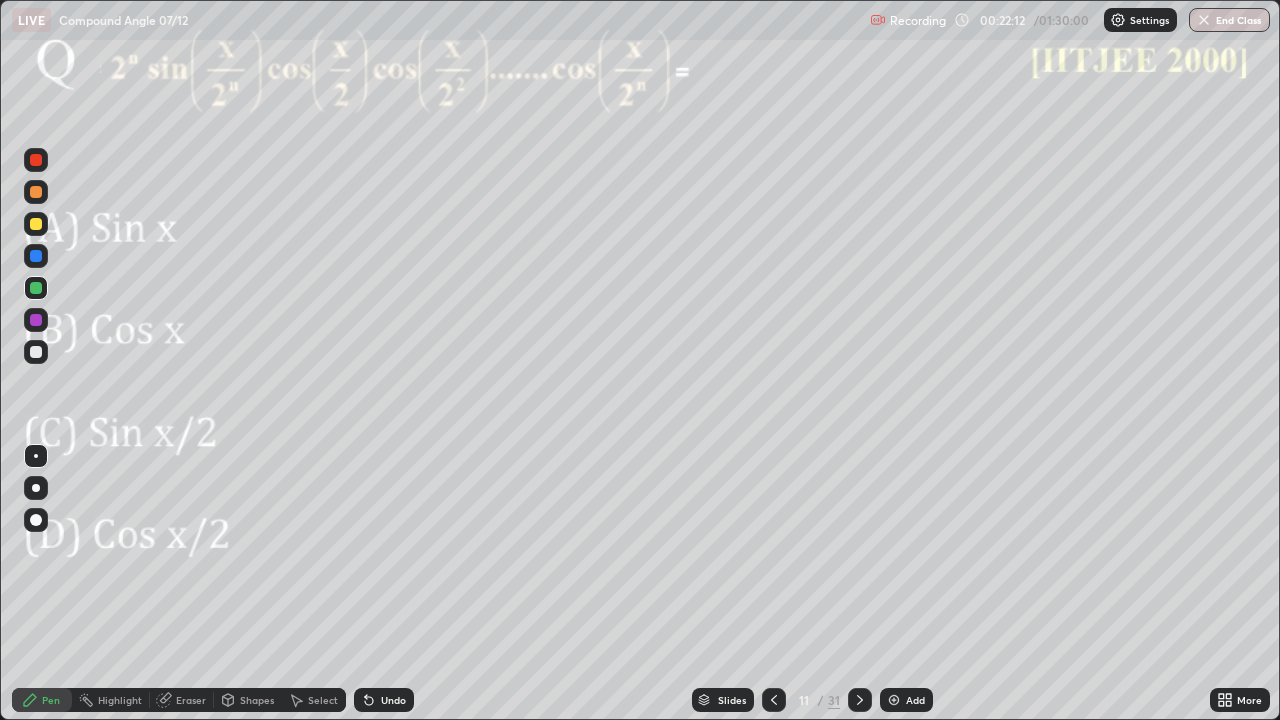 click 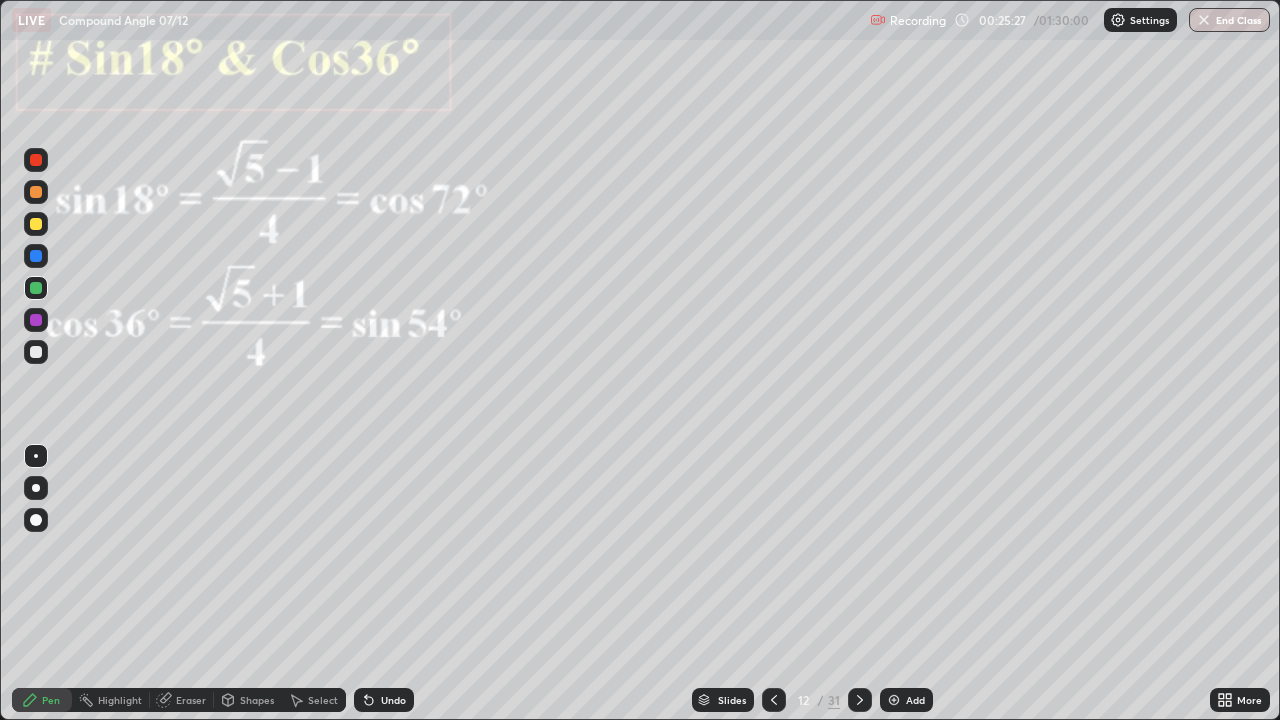 click at bounding box center (36, 320) 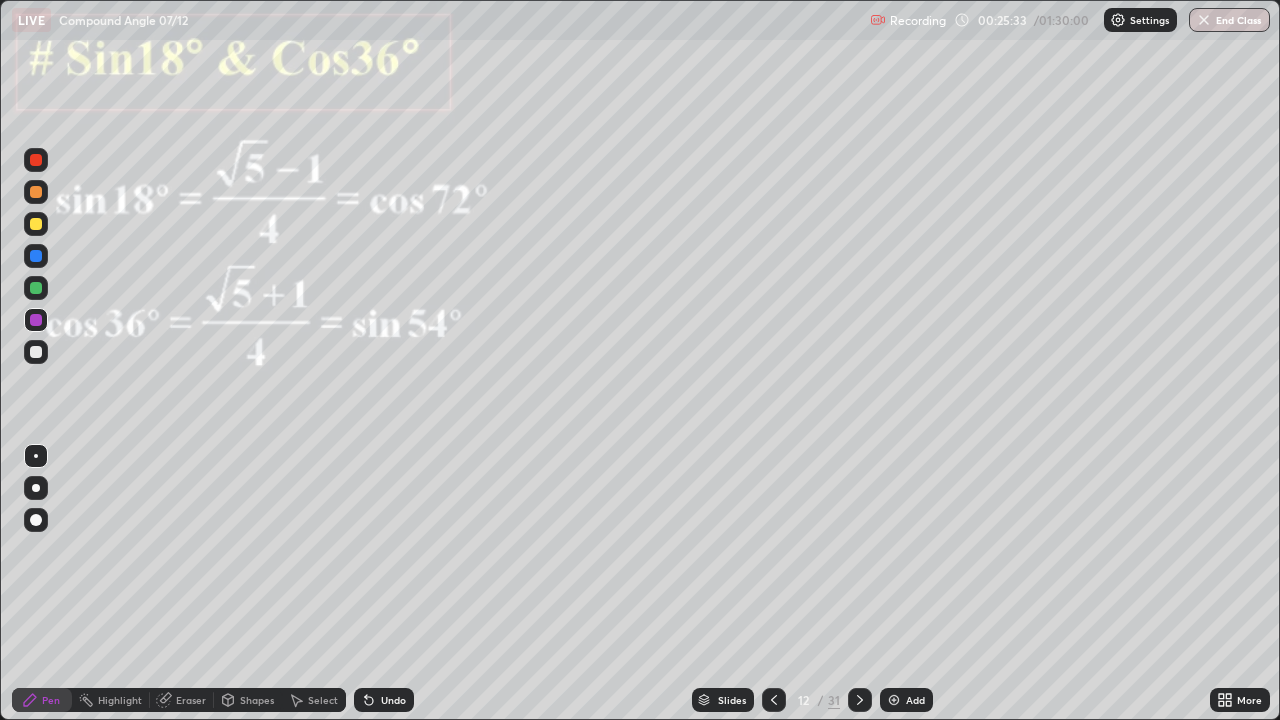 click at bounding box center (36, 224) 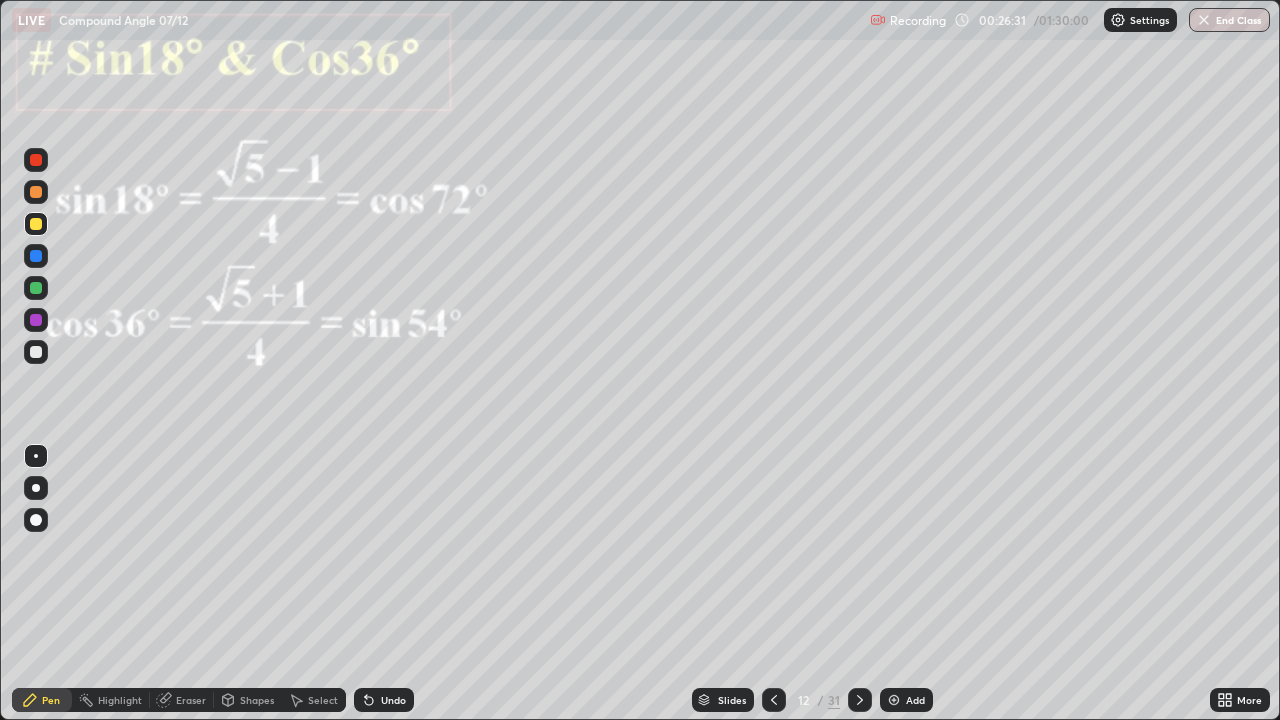 click on "Undo" at bounding box center [393, 700] 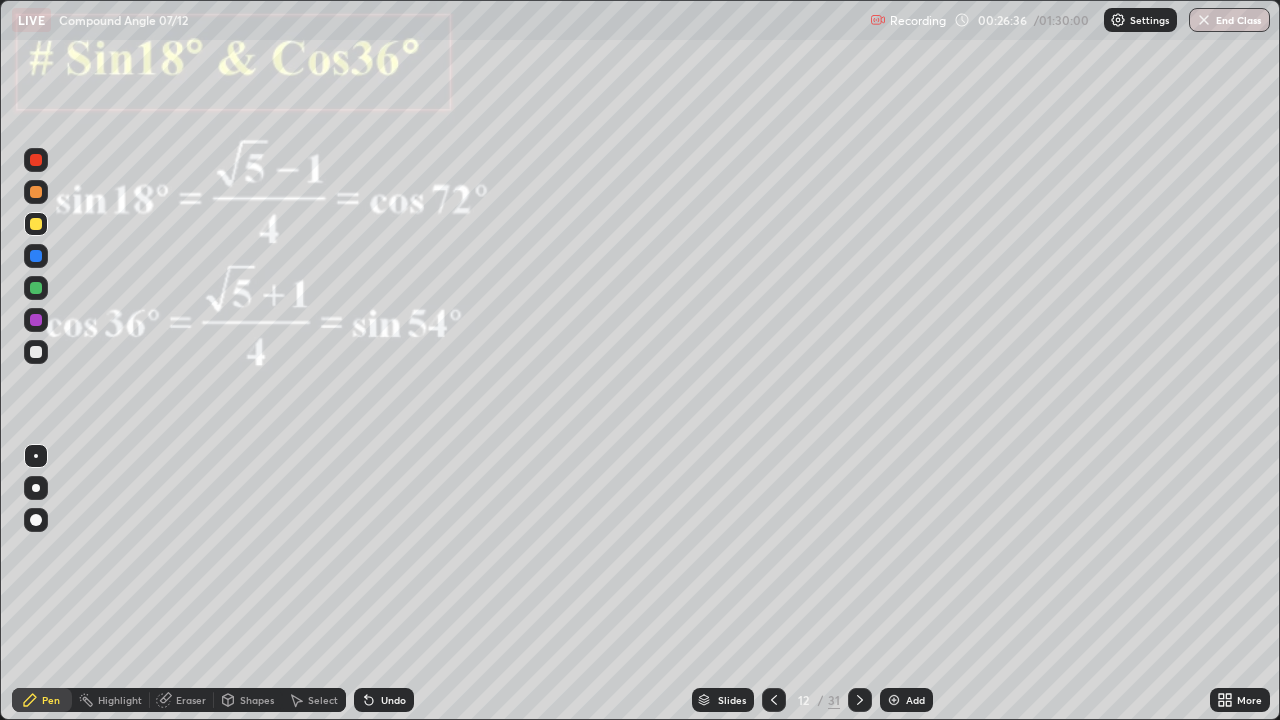 click at bounding box center (36, 192) 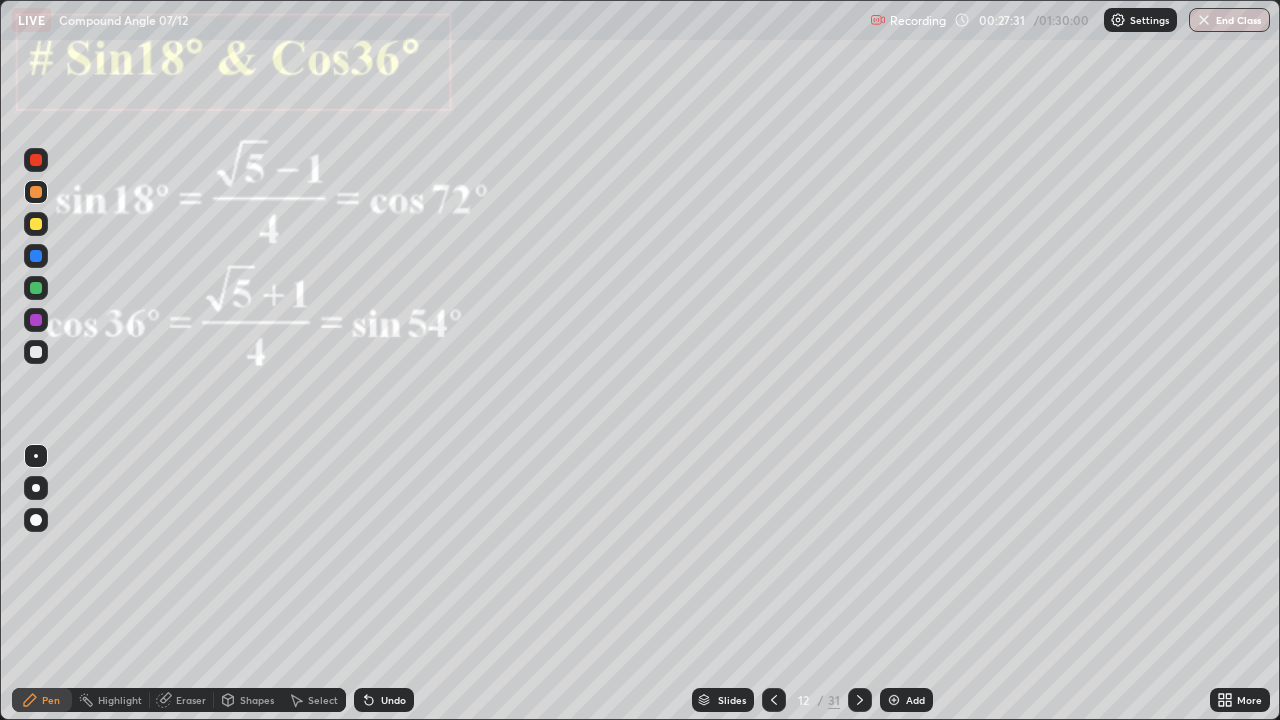 click at bounding box center [36, 288] 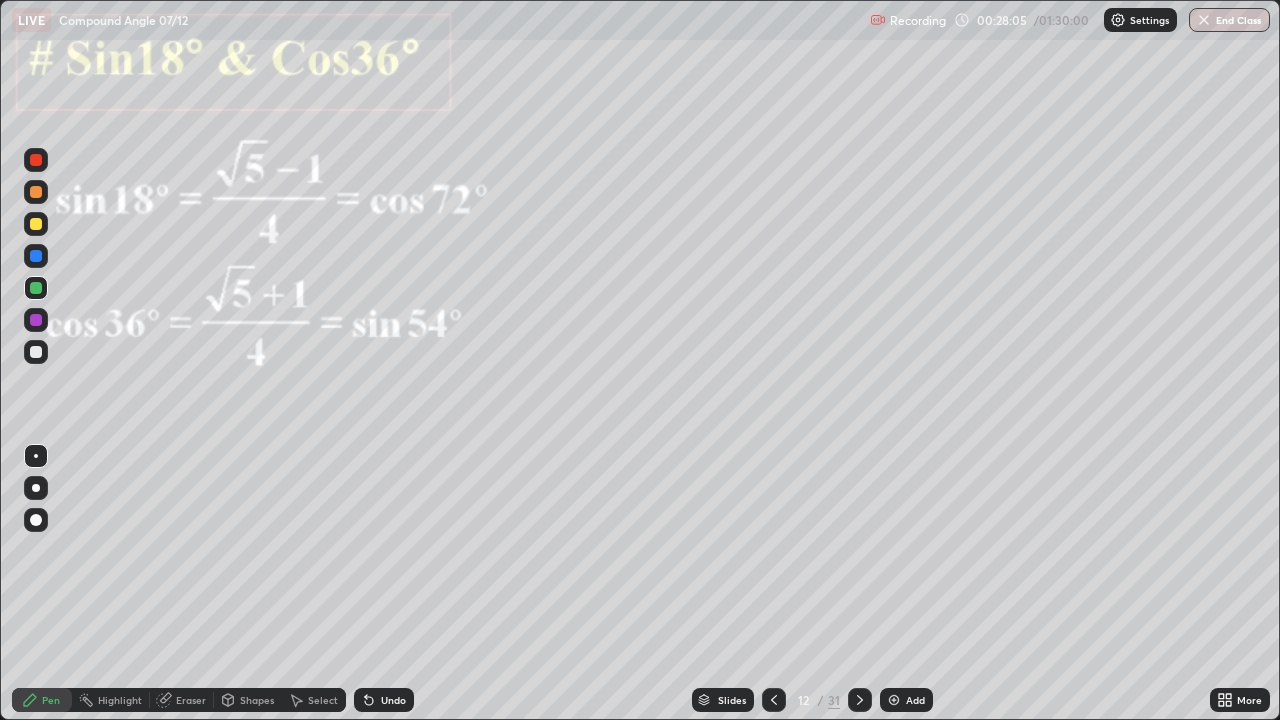 click at bounding box center [36, 320] 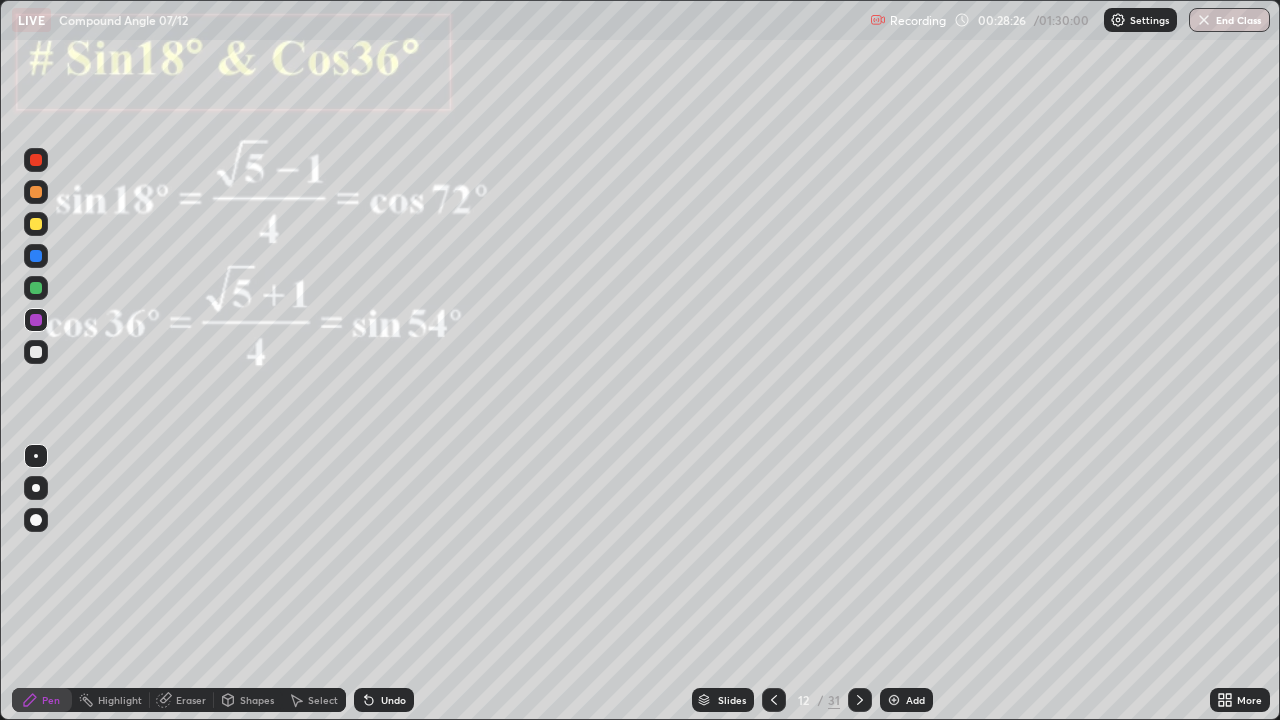 click at bounding box center (36, 224) 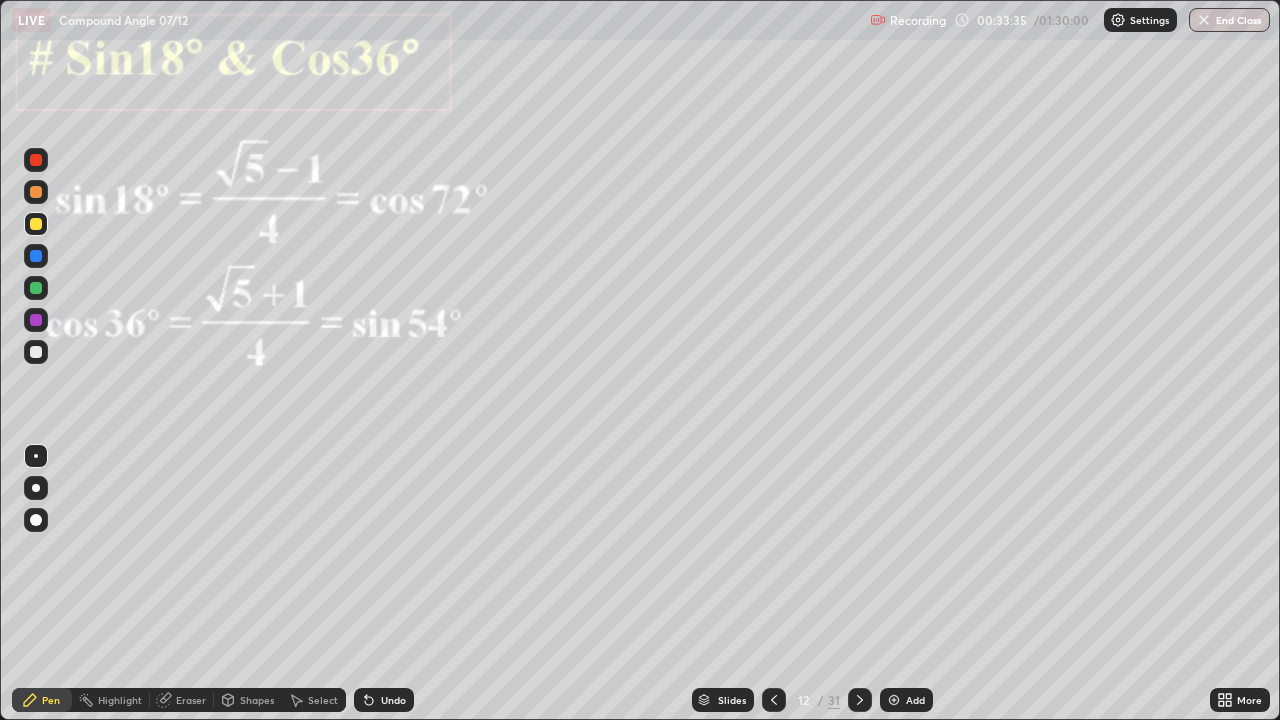 click on "Undo" at bounding box center (393, 700) 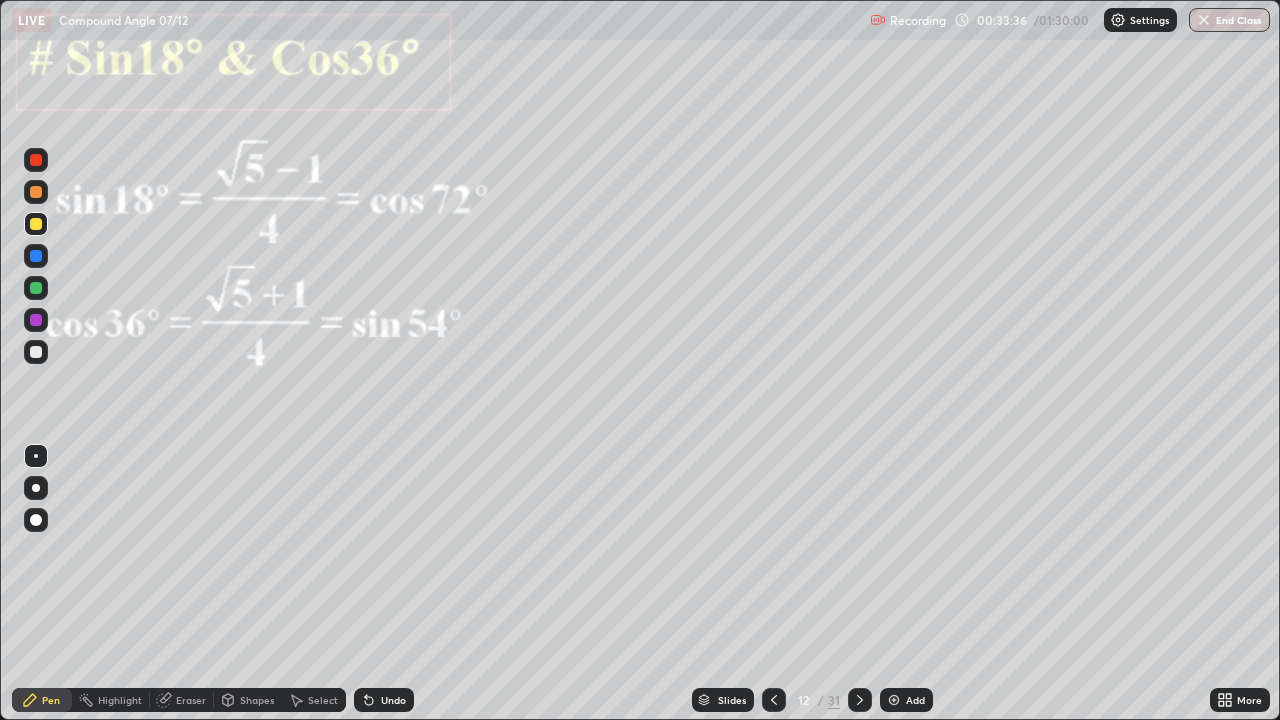 click 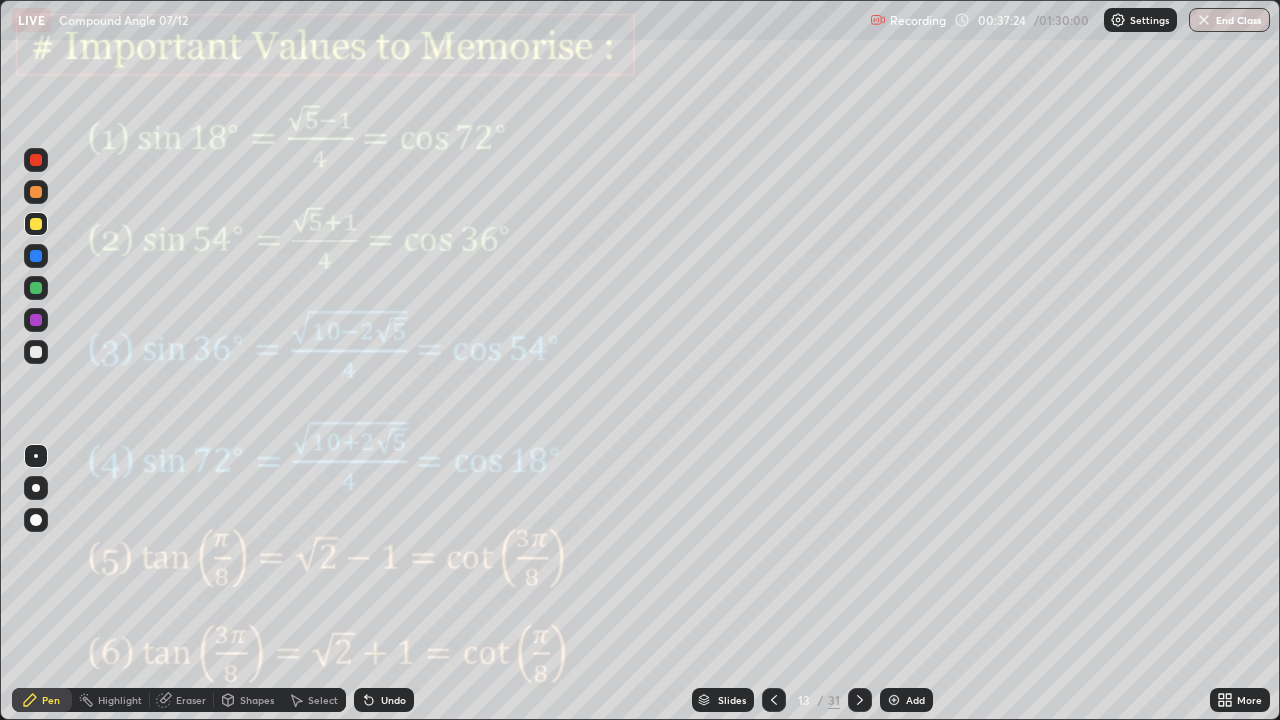 click 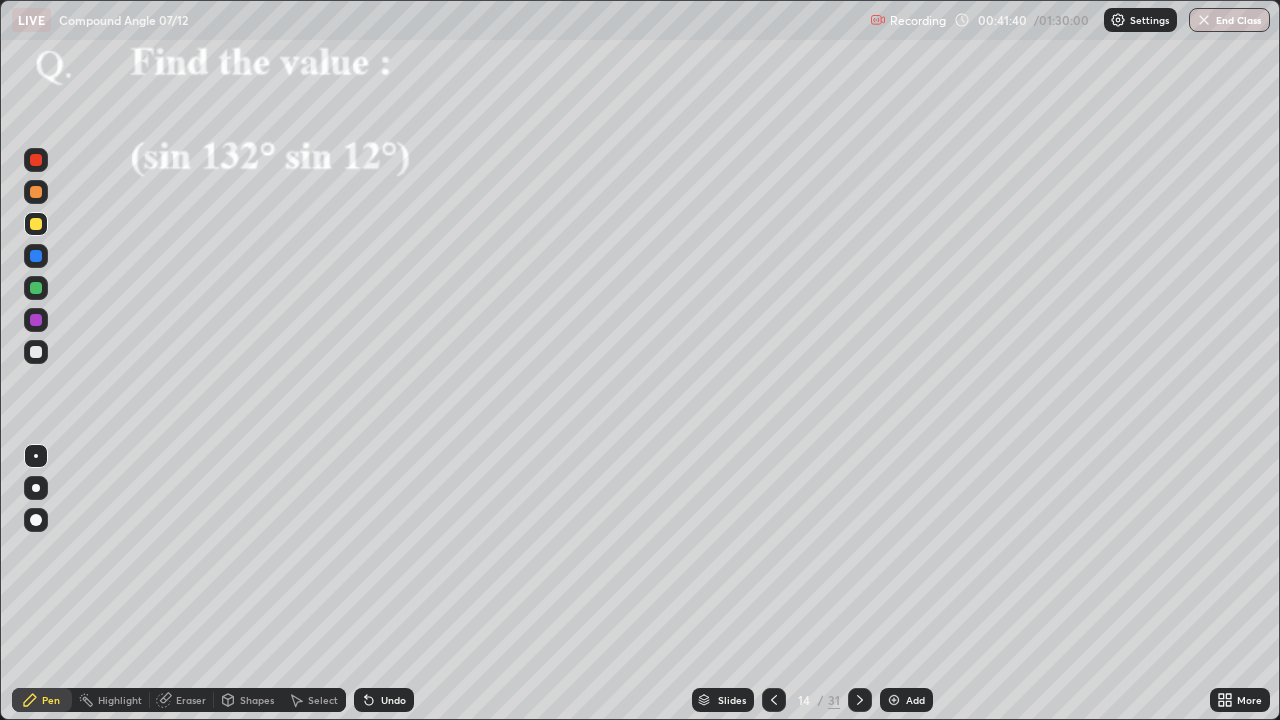click at bounding box center [36, 320] 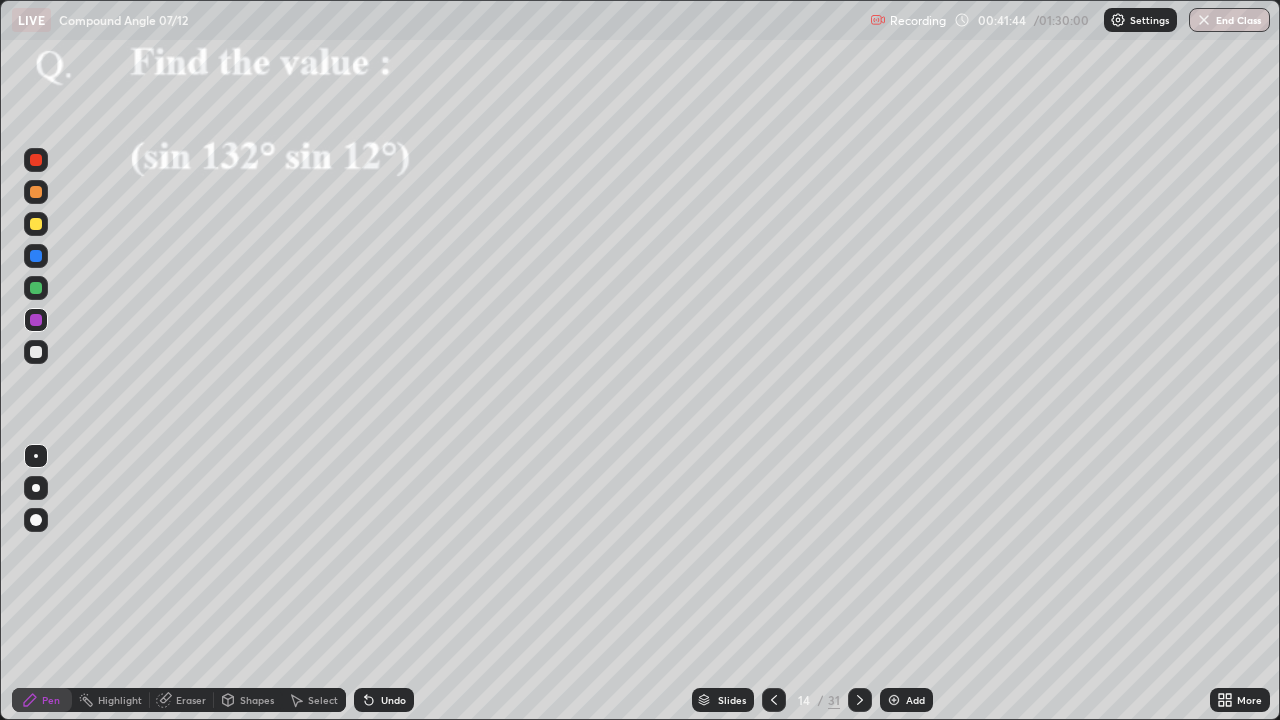 click at bounding box center (36, 192) 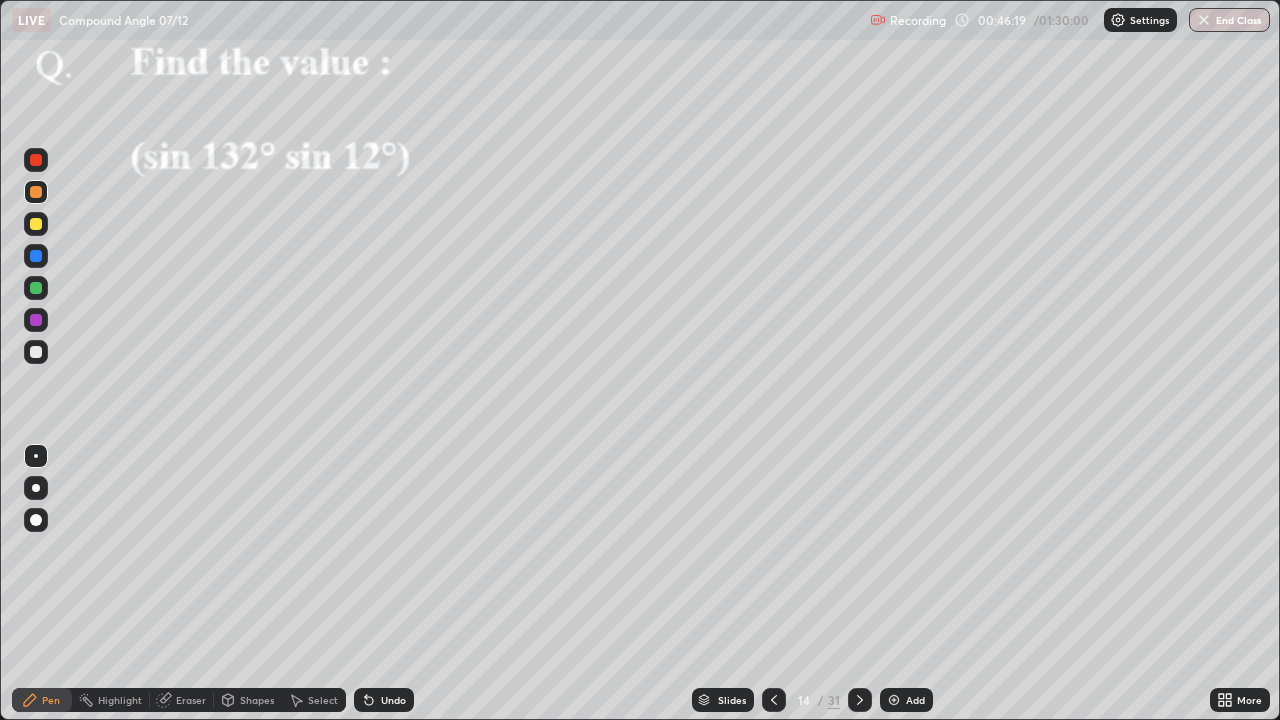 click 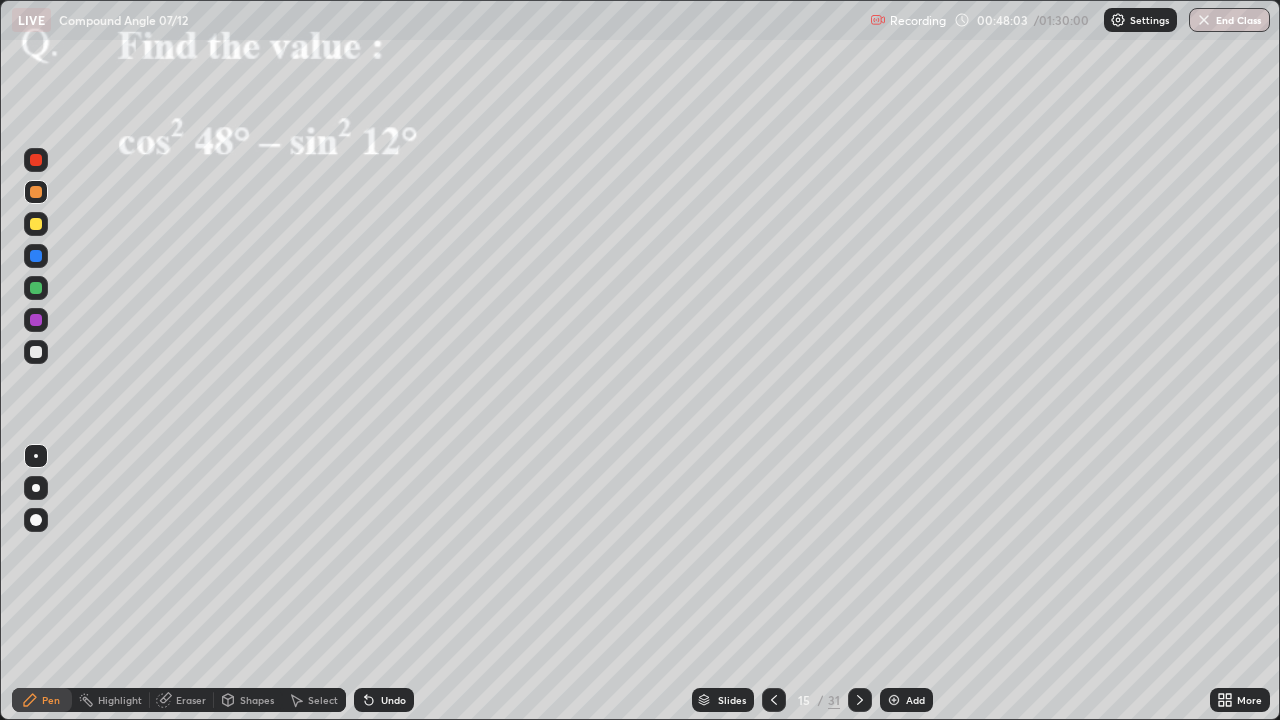click at bounding box center (36, 224) 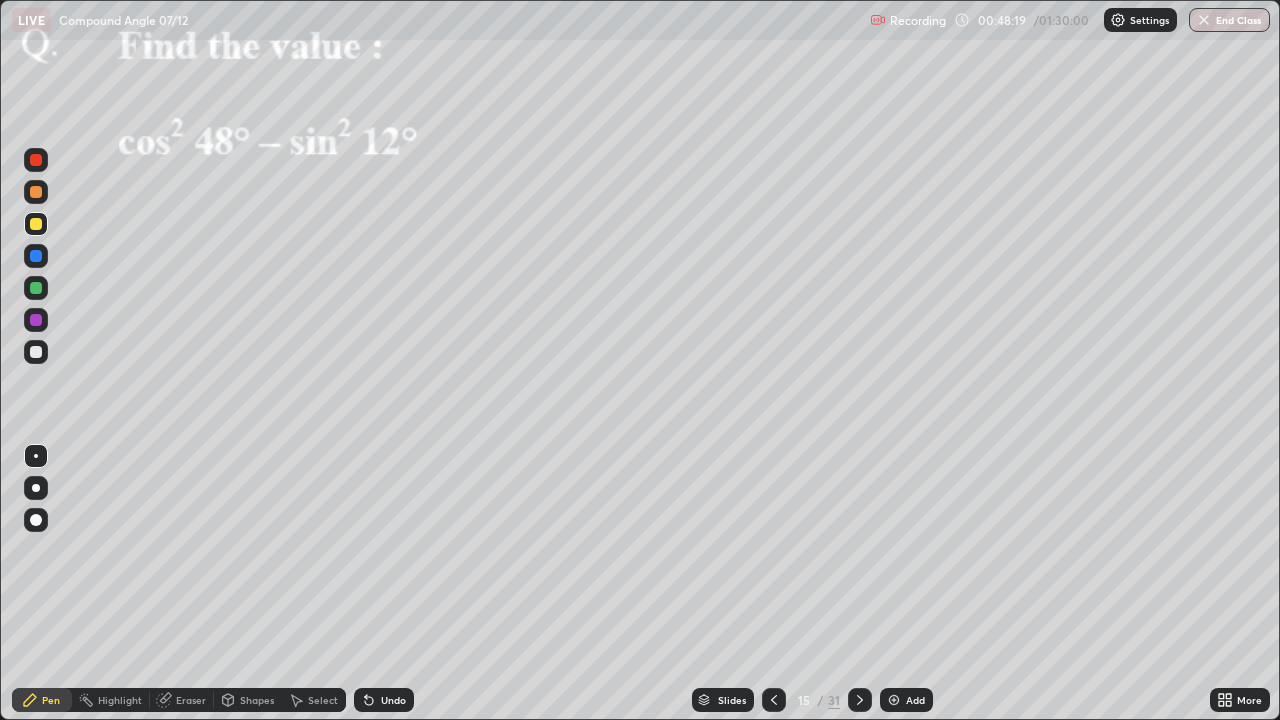 click at bounding box center (36, 256) 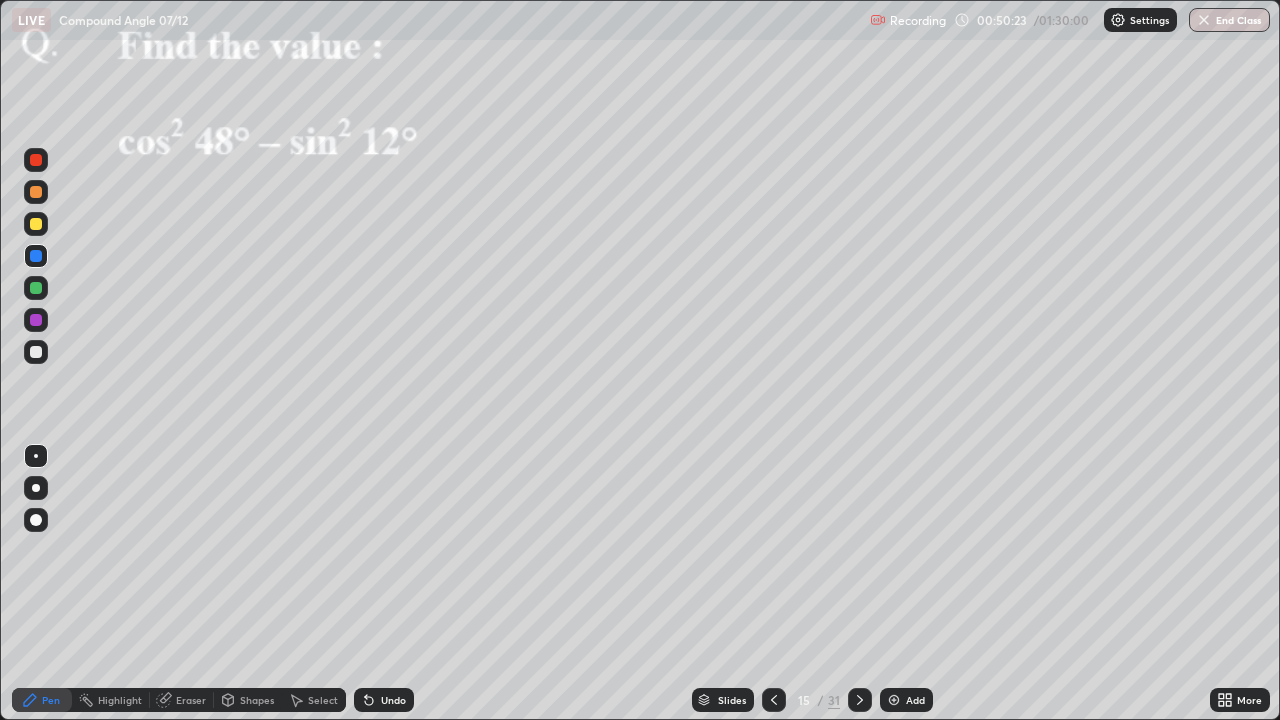 click 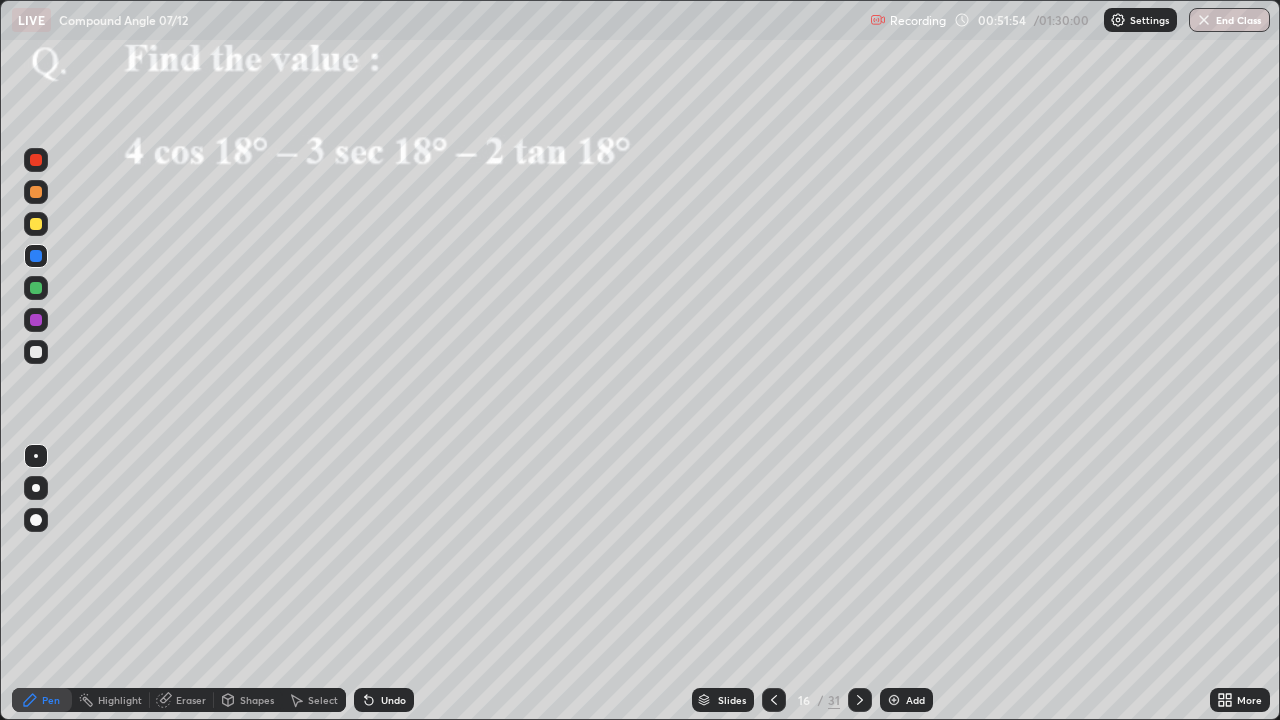 click at bounding box center [36, 288] 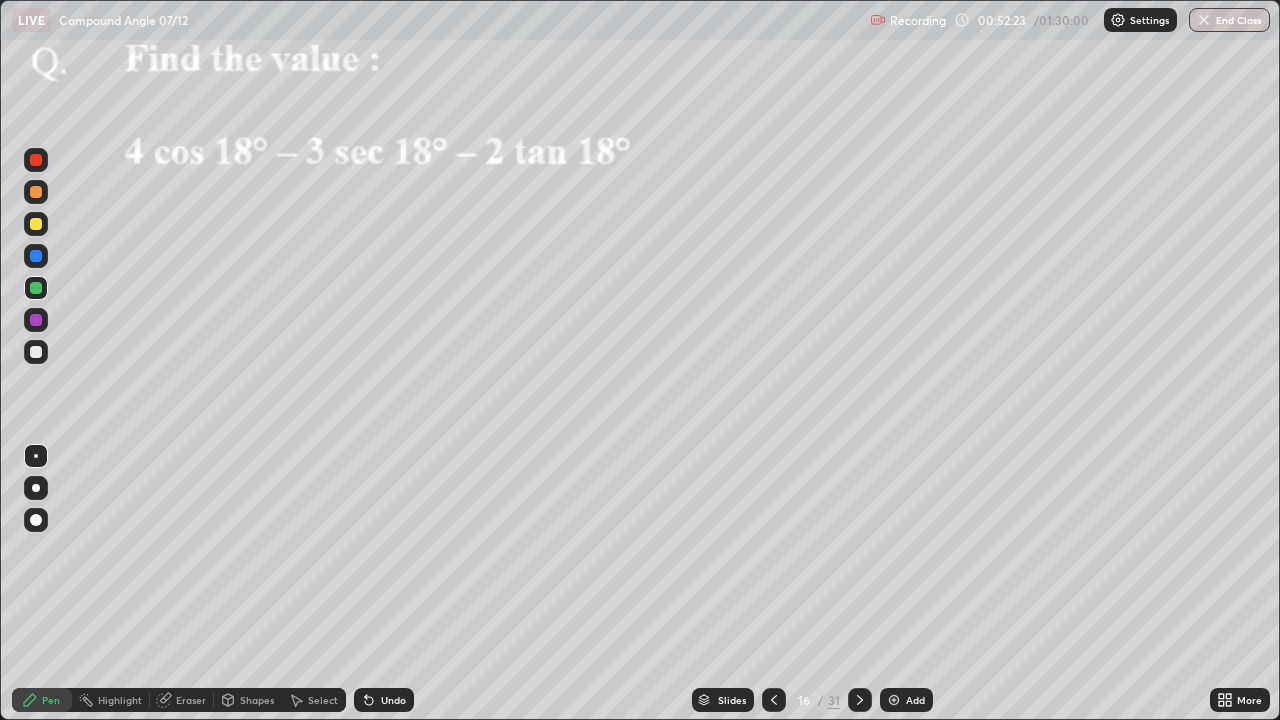 click on "Undo" at bounding box center [384, 700] 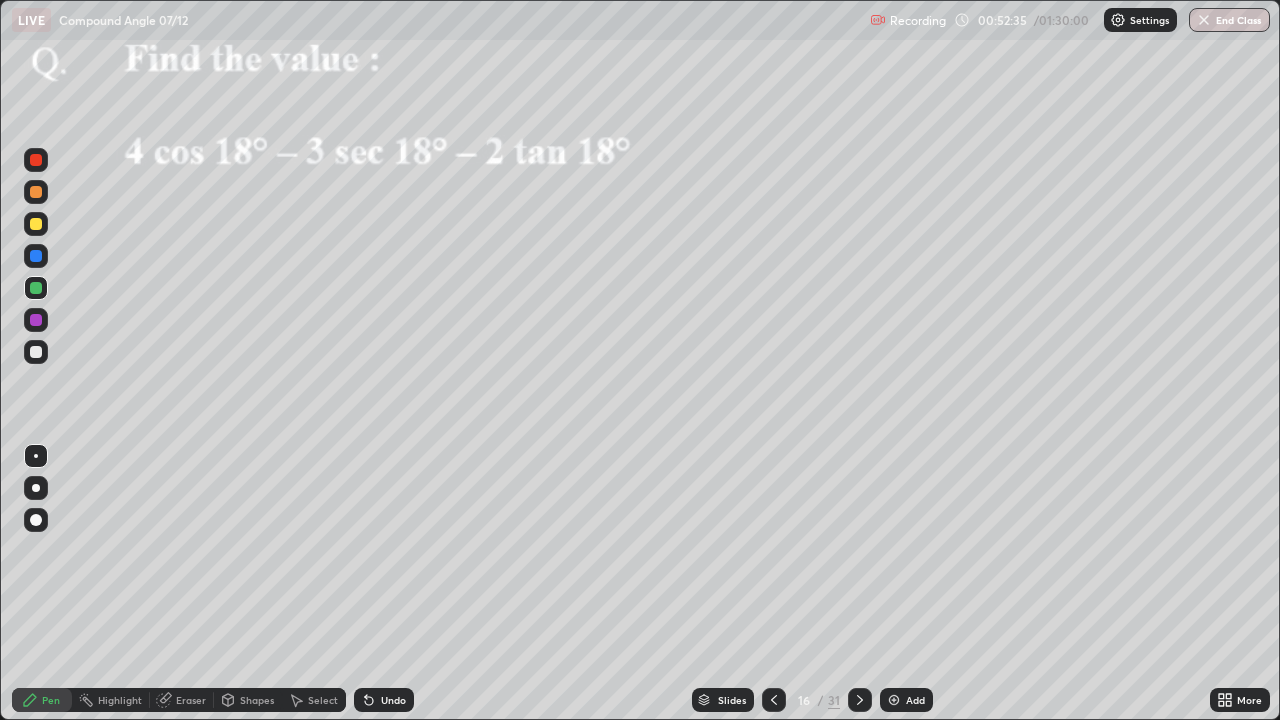 click at bounding box center [36, 320] 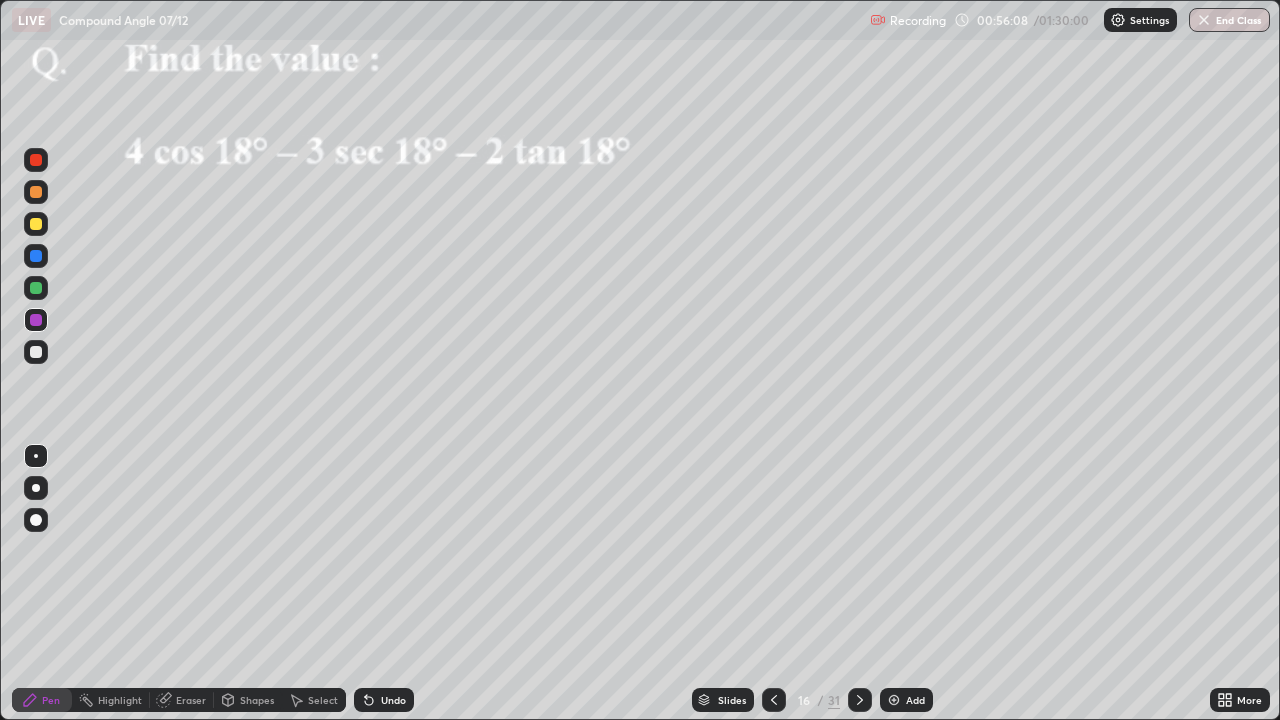 click at bounding box center (36, 320) 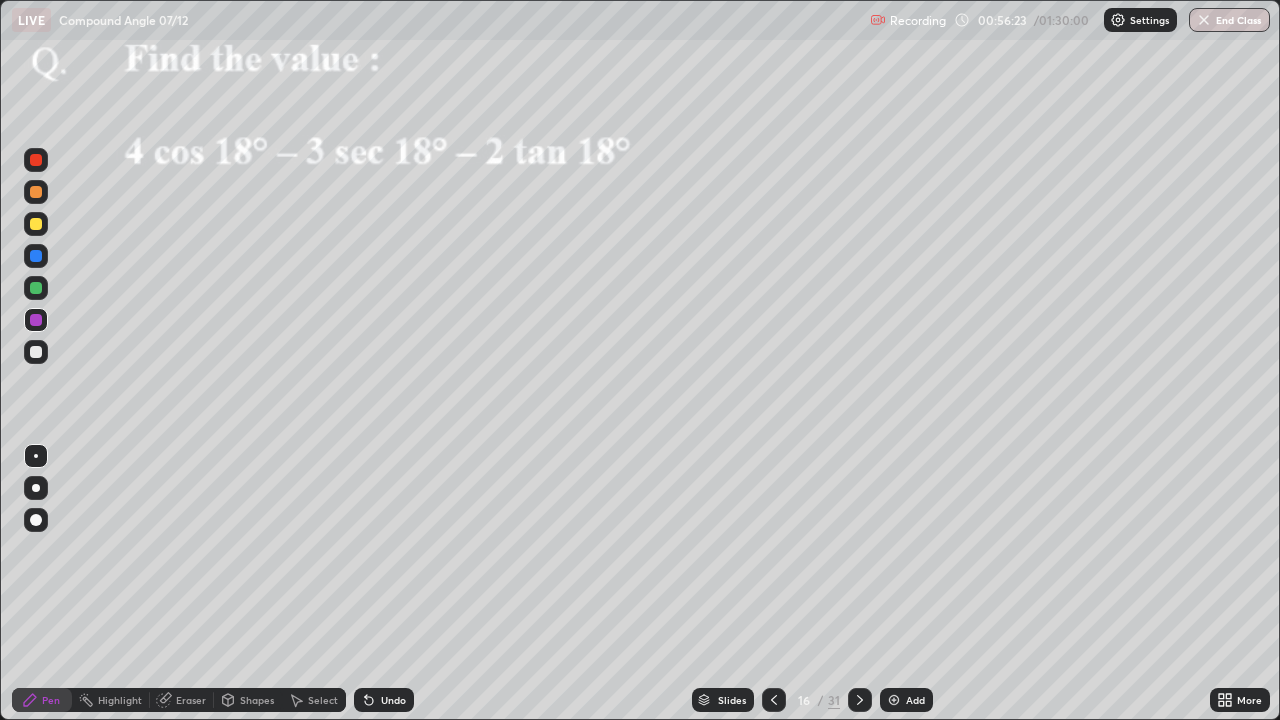 click at bounding box center [36, 256] 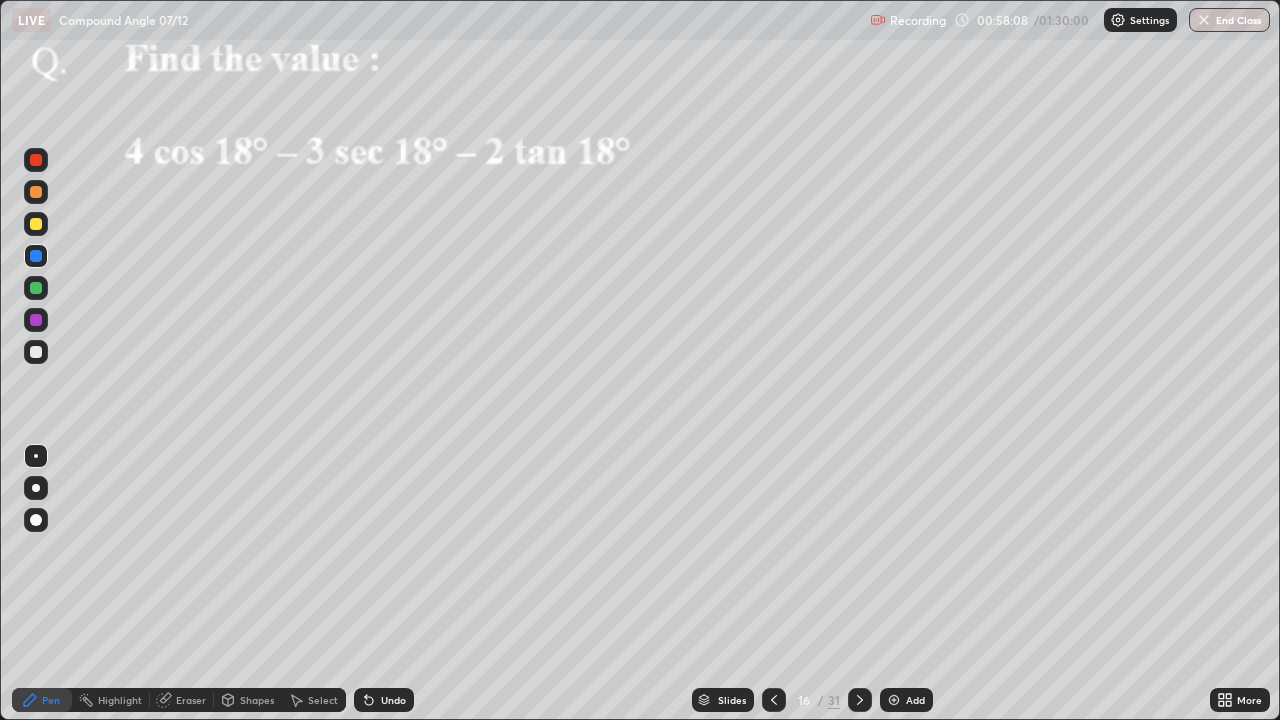 click at bounding box center [36, 224] 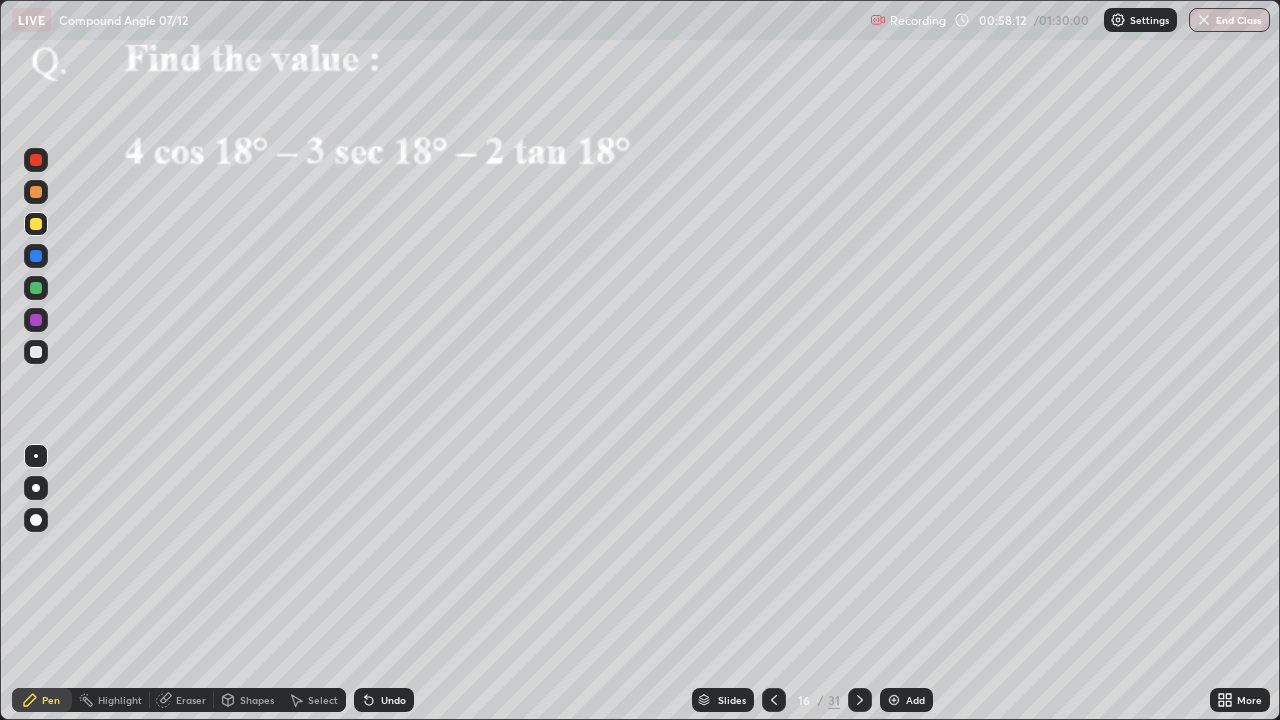 click 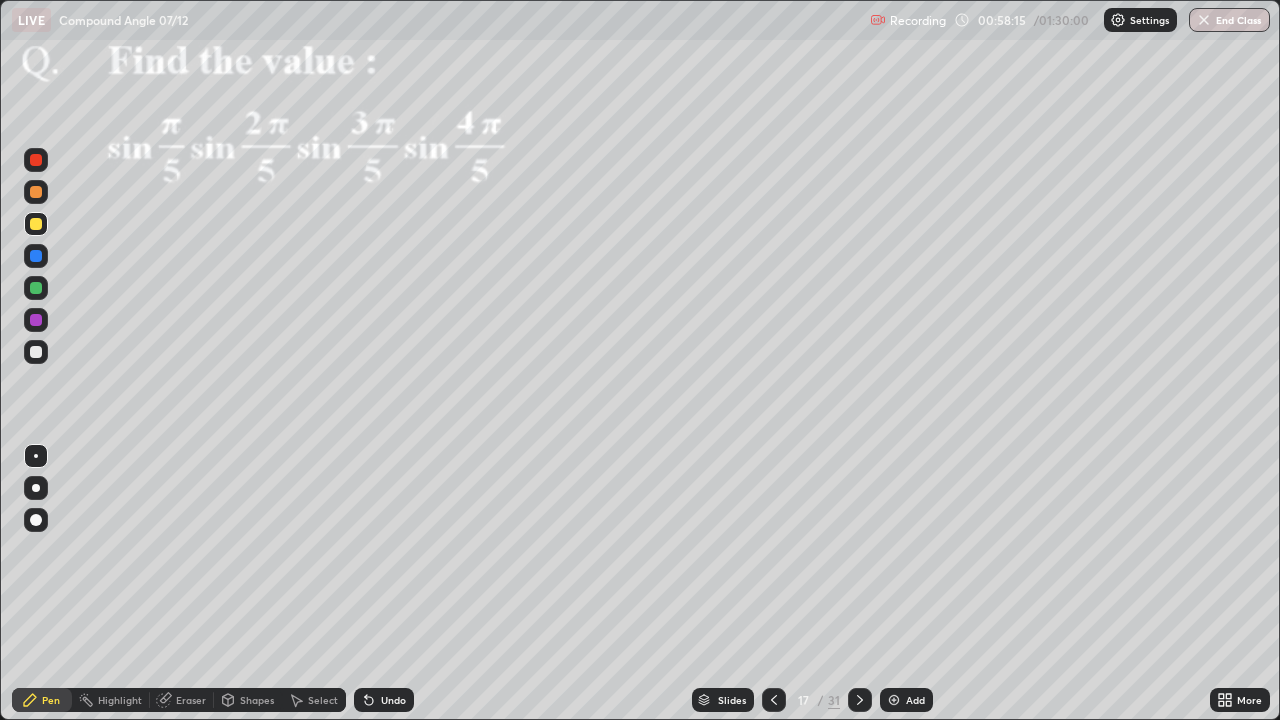 click at bounding box center (36, 256) 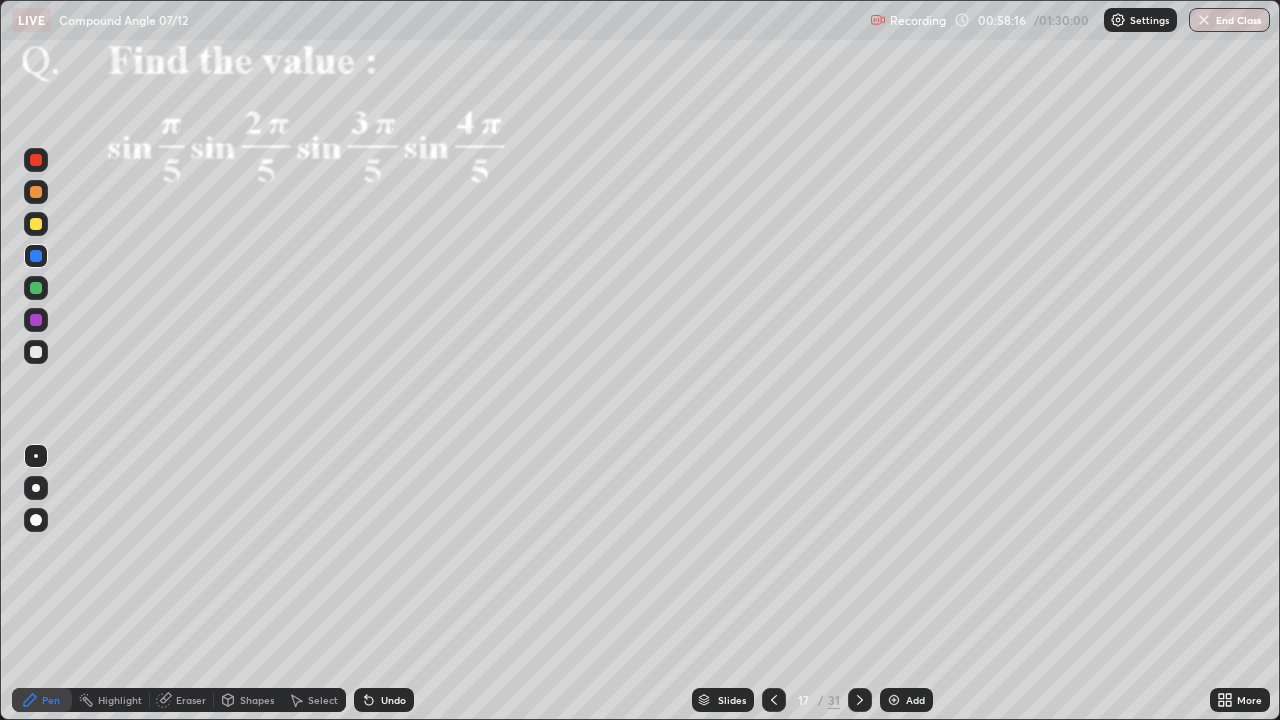 click at bounding box center [36, 288] 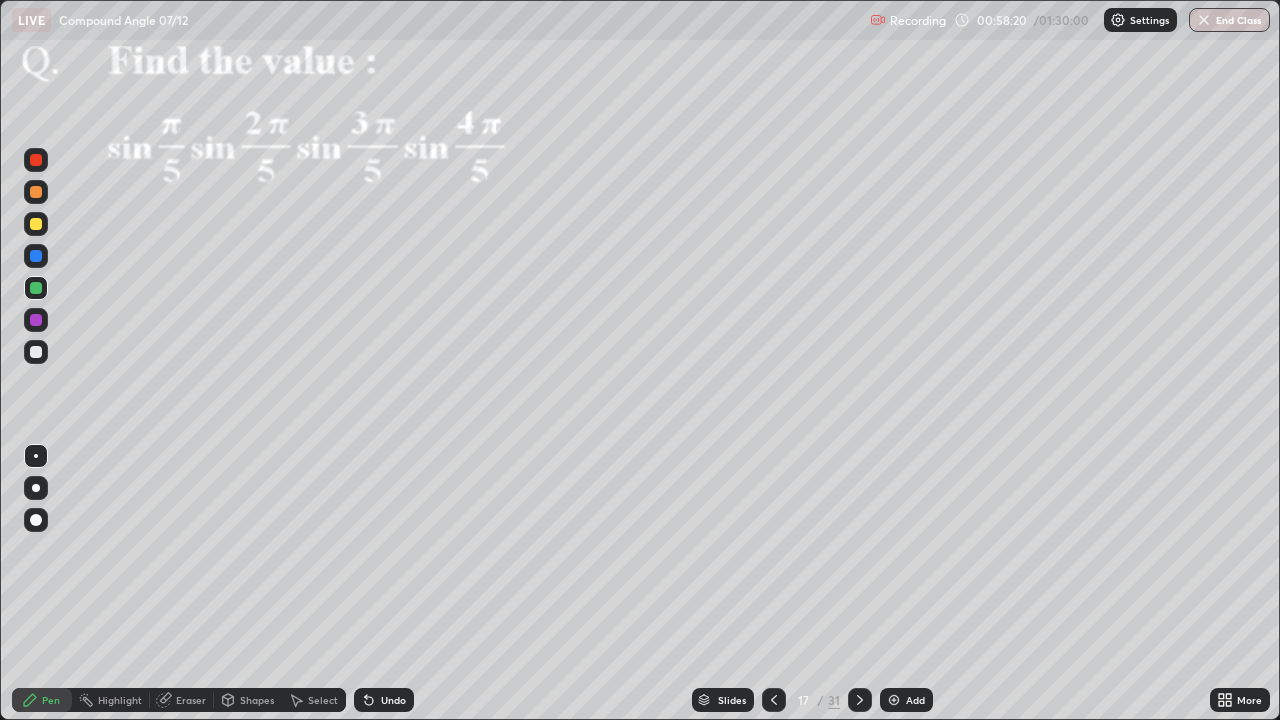 click 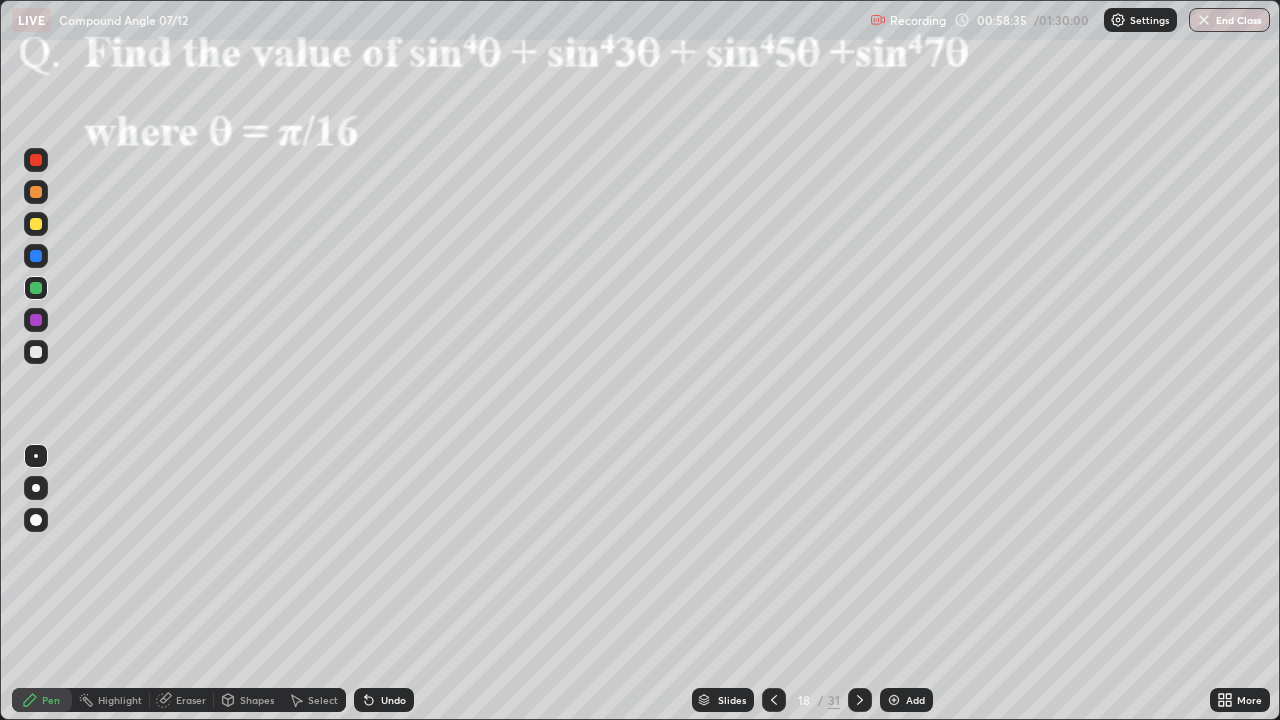 click on "Undo" at bounding box center (393, 700) 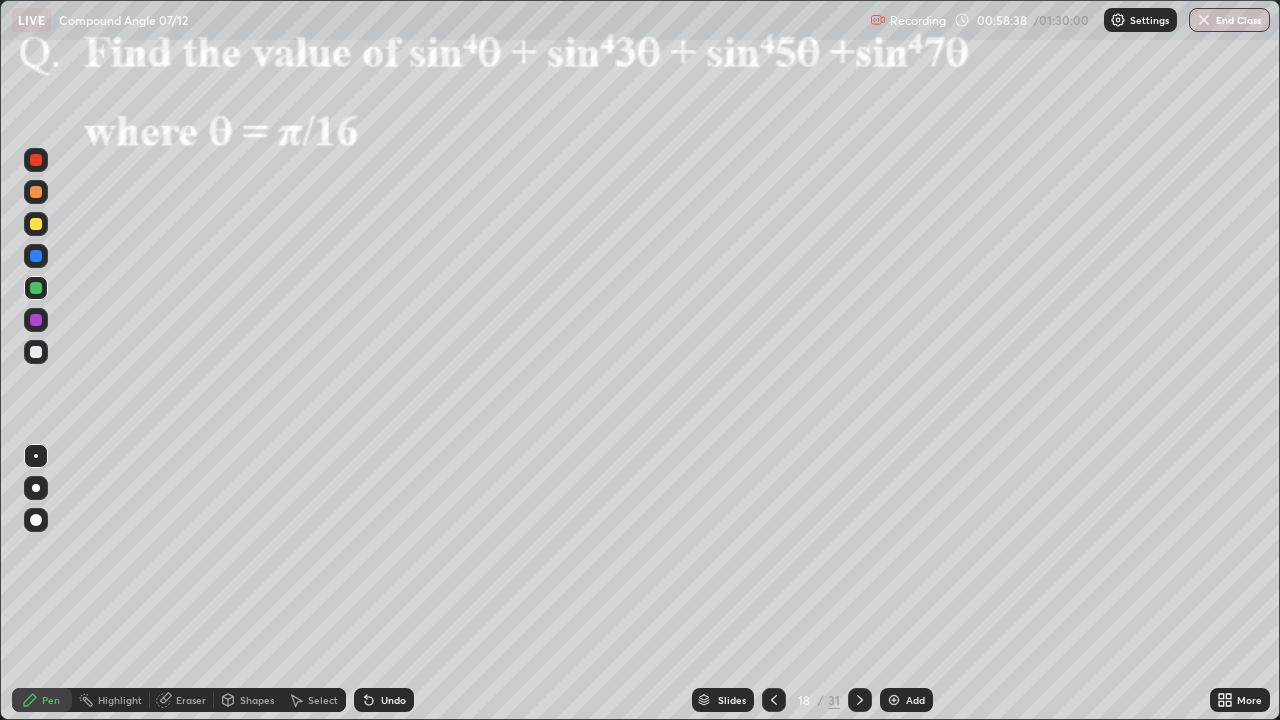 click at bounding box center [36, 192] 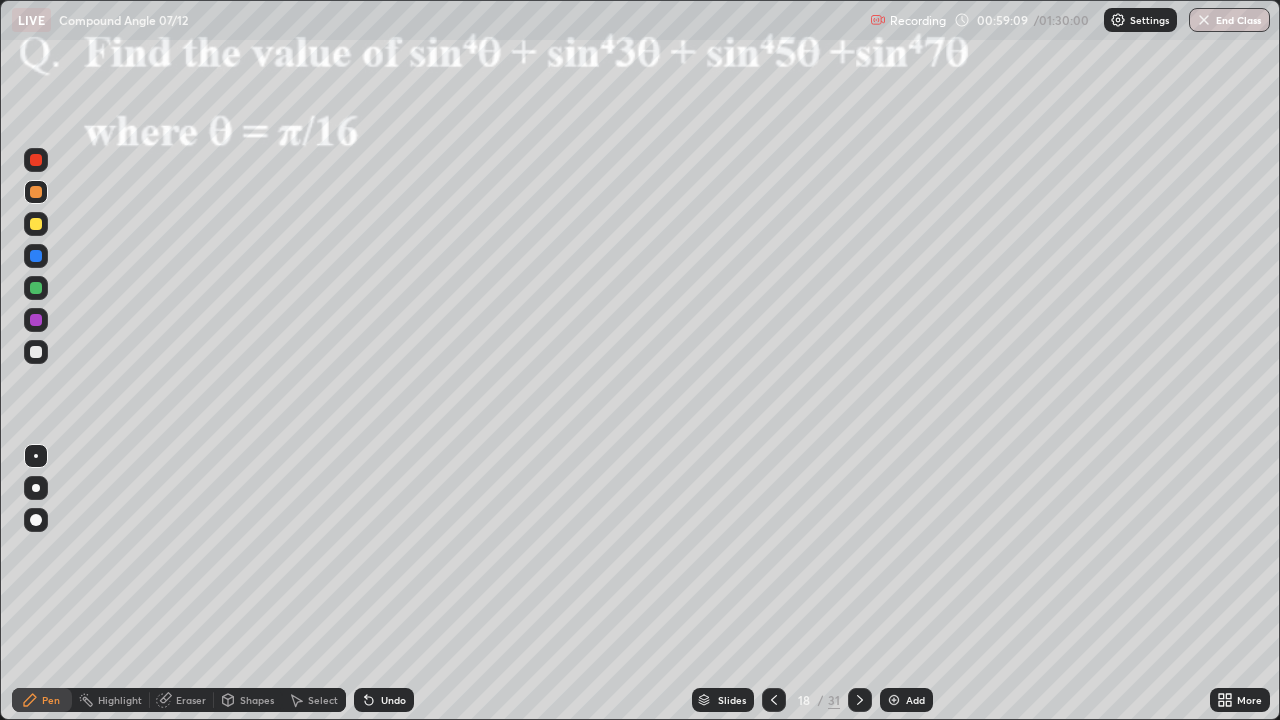 click at bounding box center (36, 320) 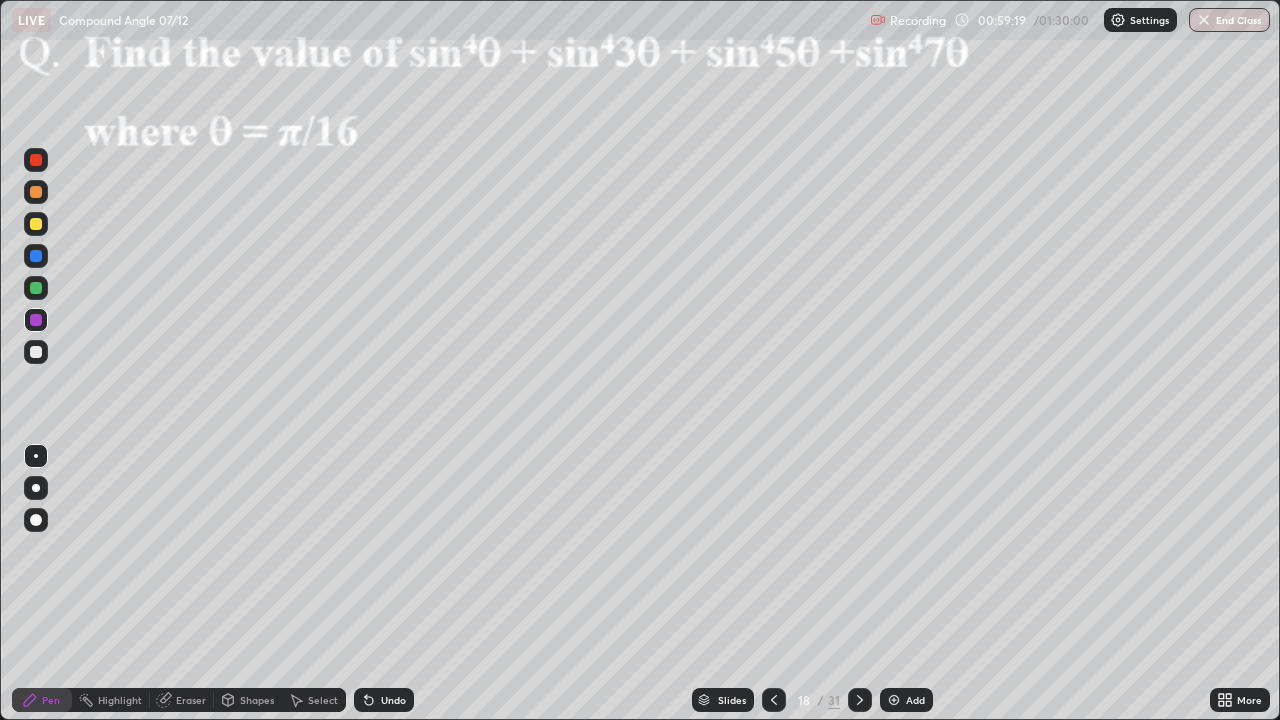 click 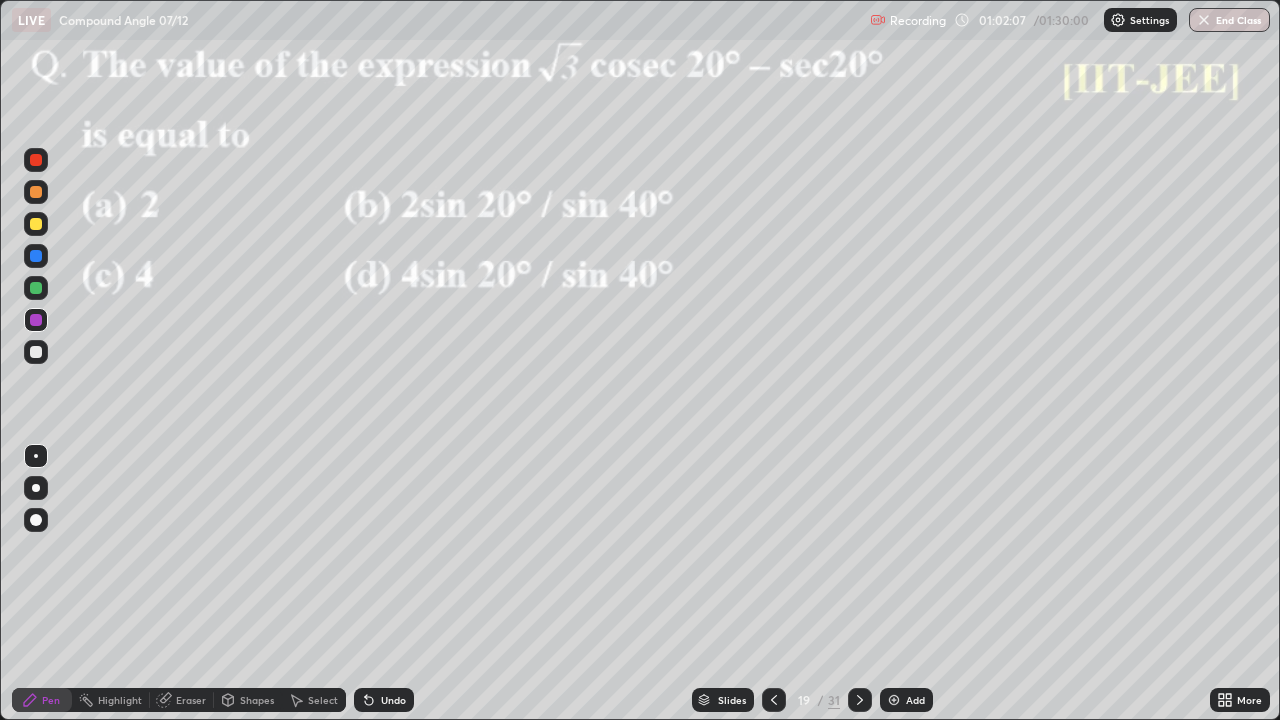 click at bounding box center [36, 288] 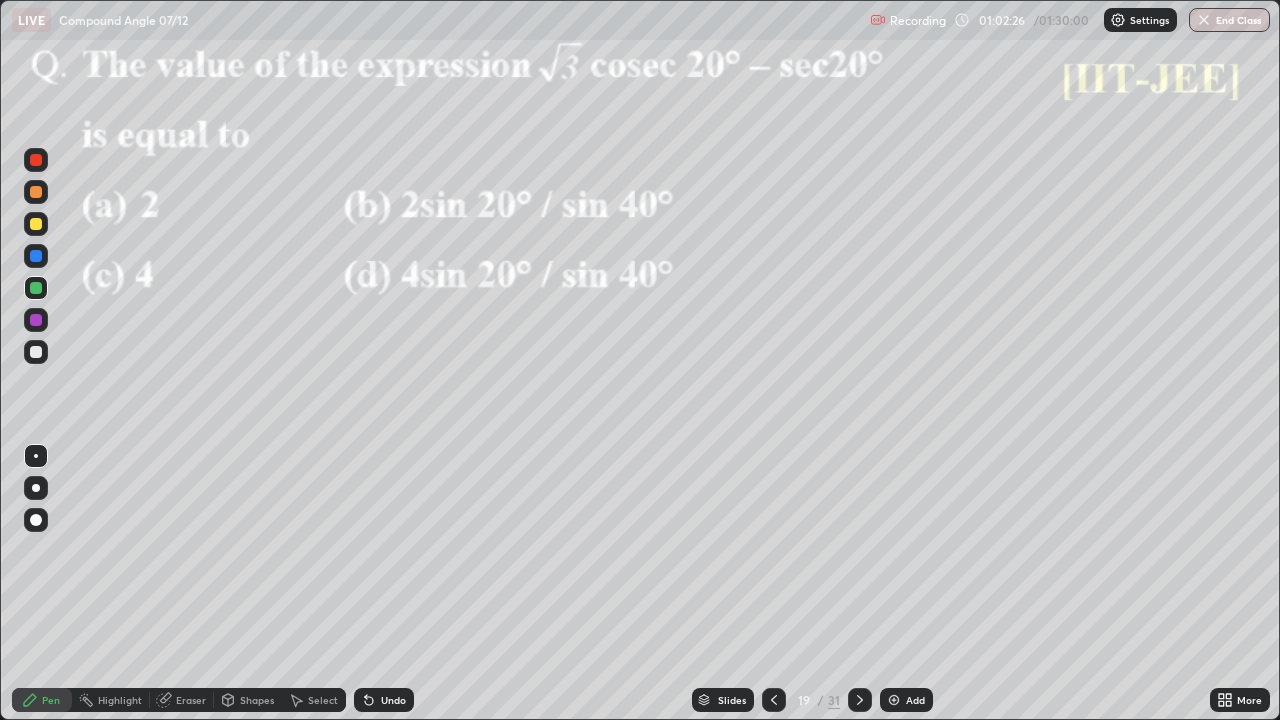 click on "Undo" at bounding box center [384, 700] 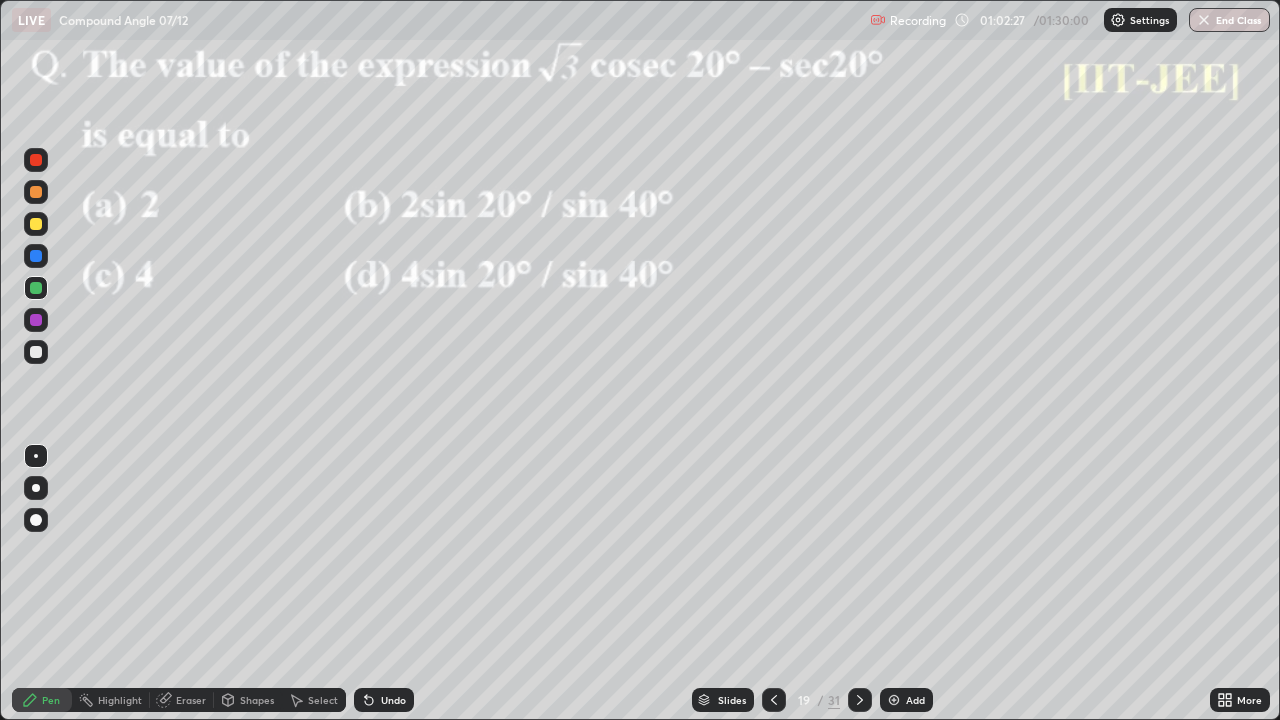 click on "Undo" at bounding box center [393, 700] 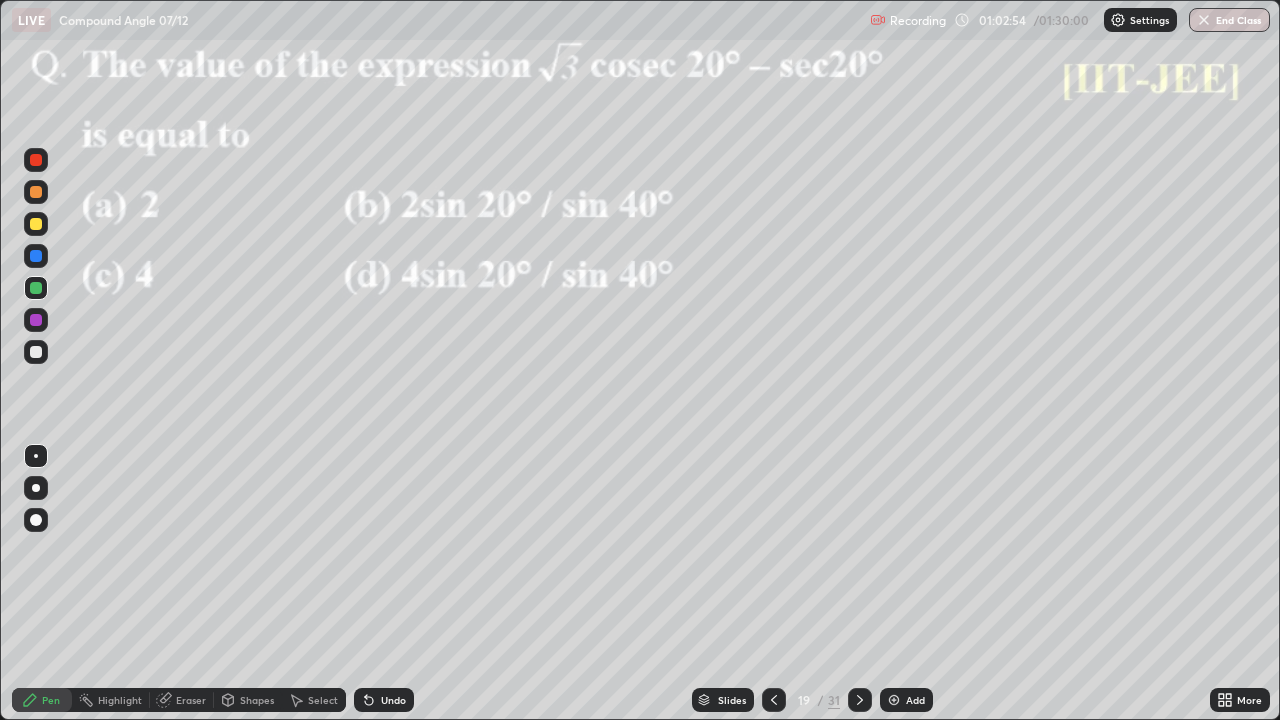 click at bounding box center (36, 320) 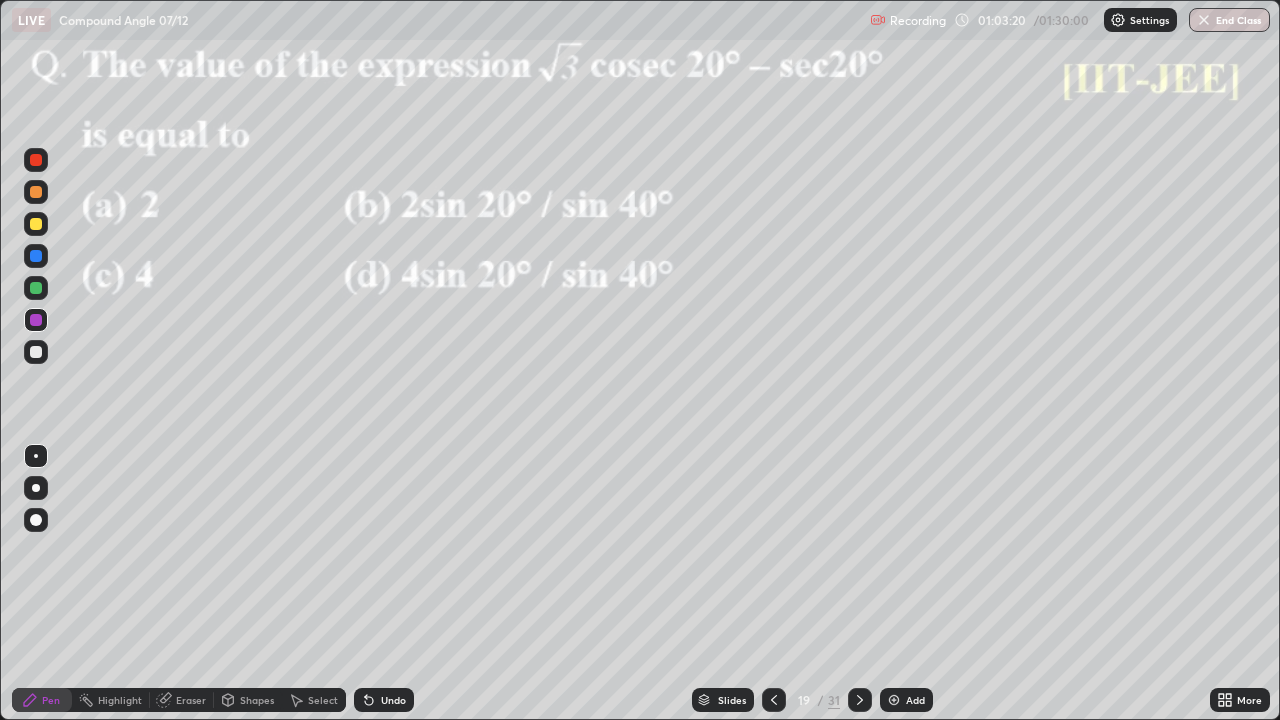 click at bounding box center (36, 224) 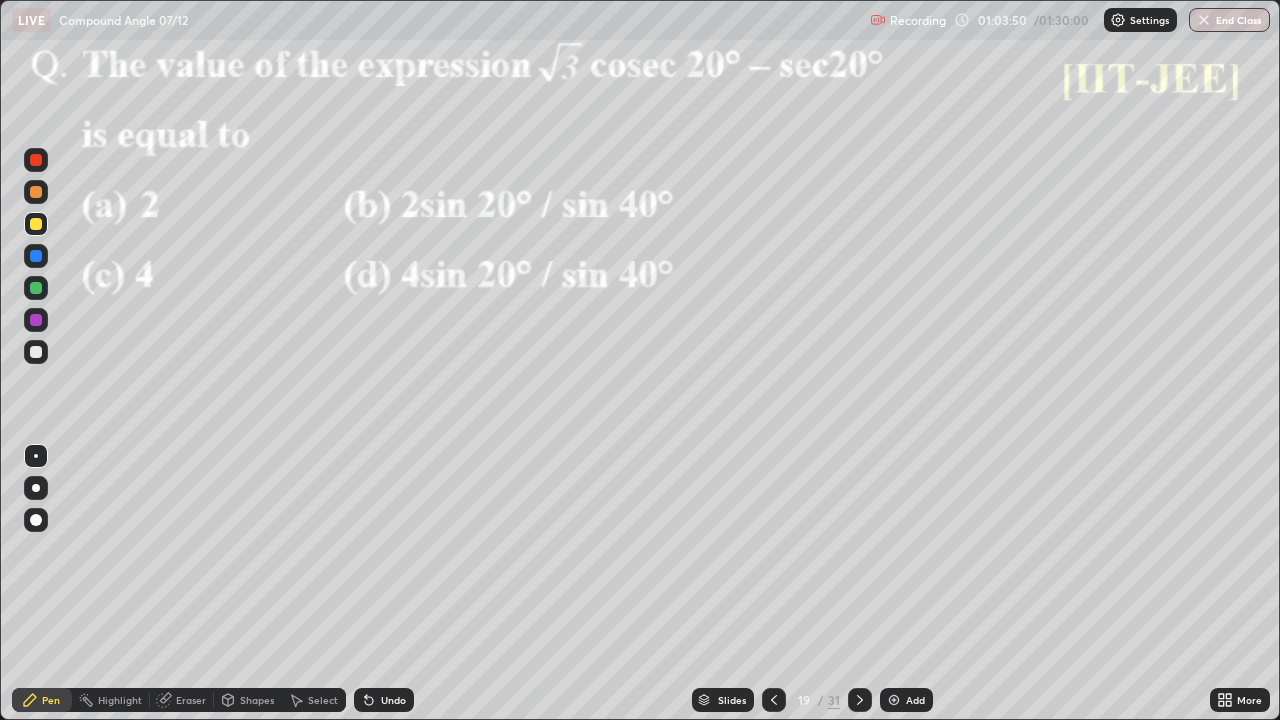 click at bounding box center [36, 320] 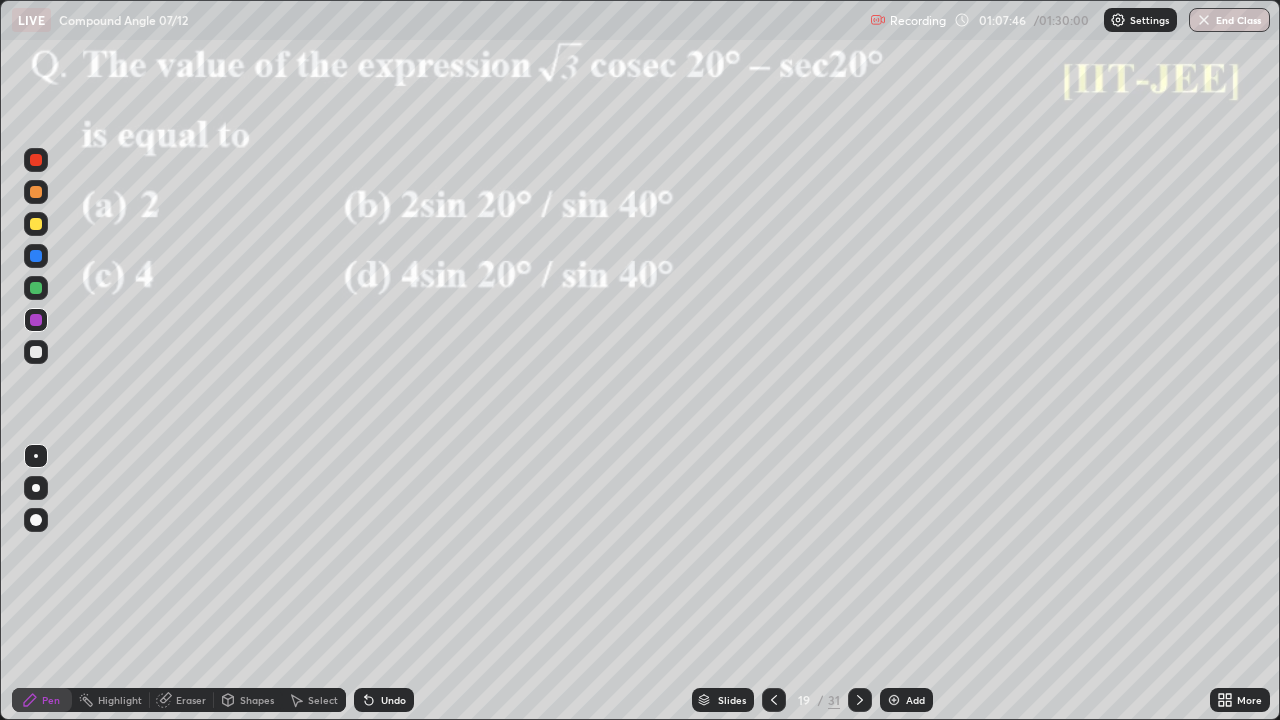 click 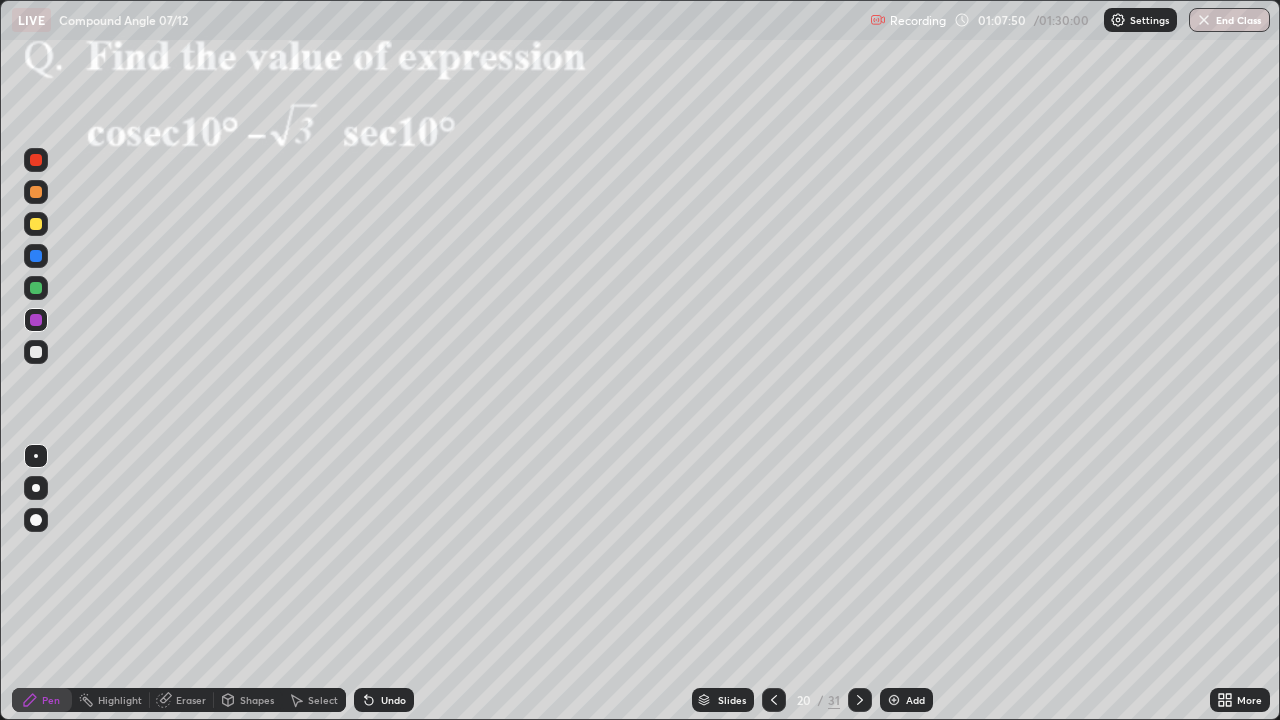 click at bounding box center [36, 320] 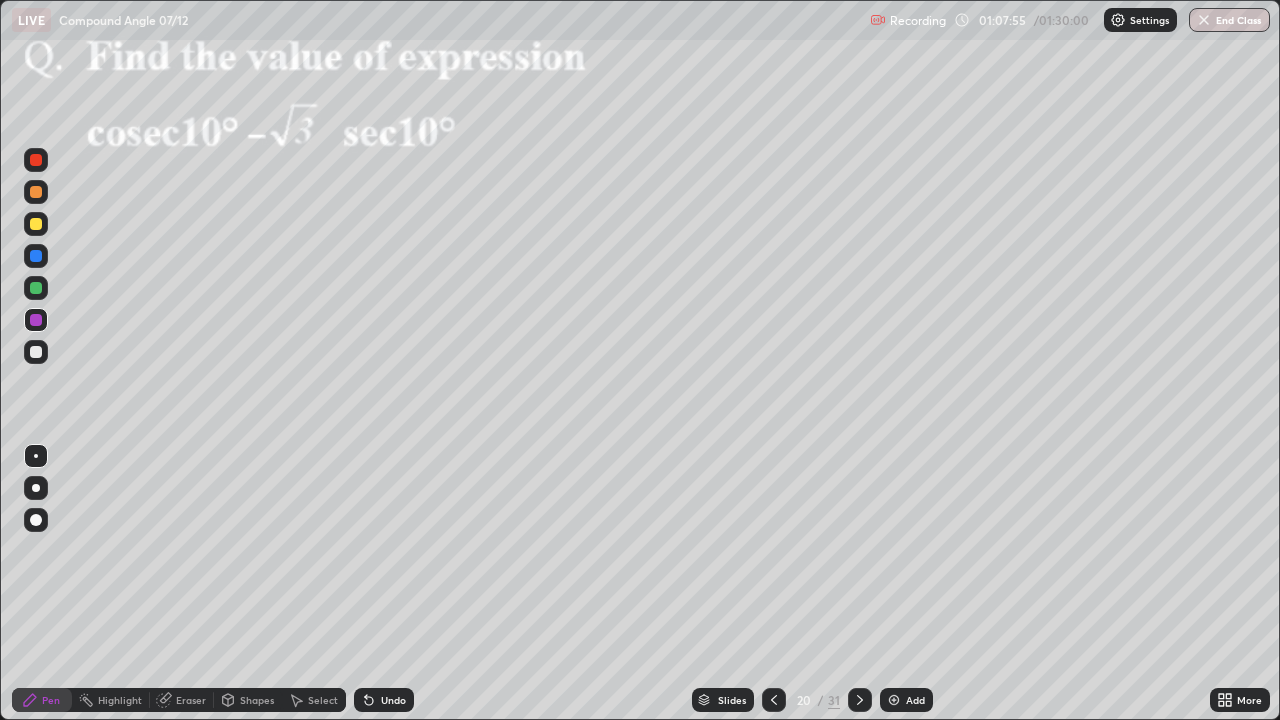 click 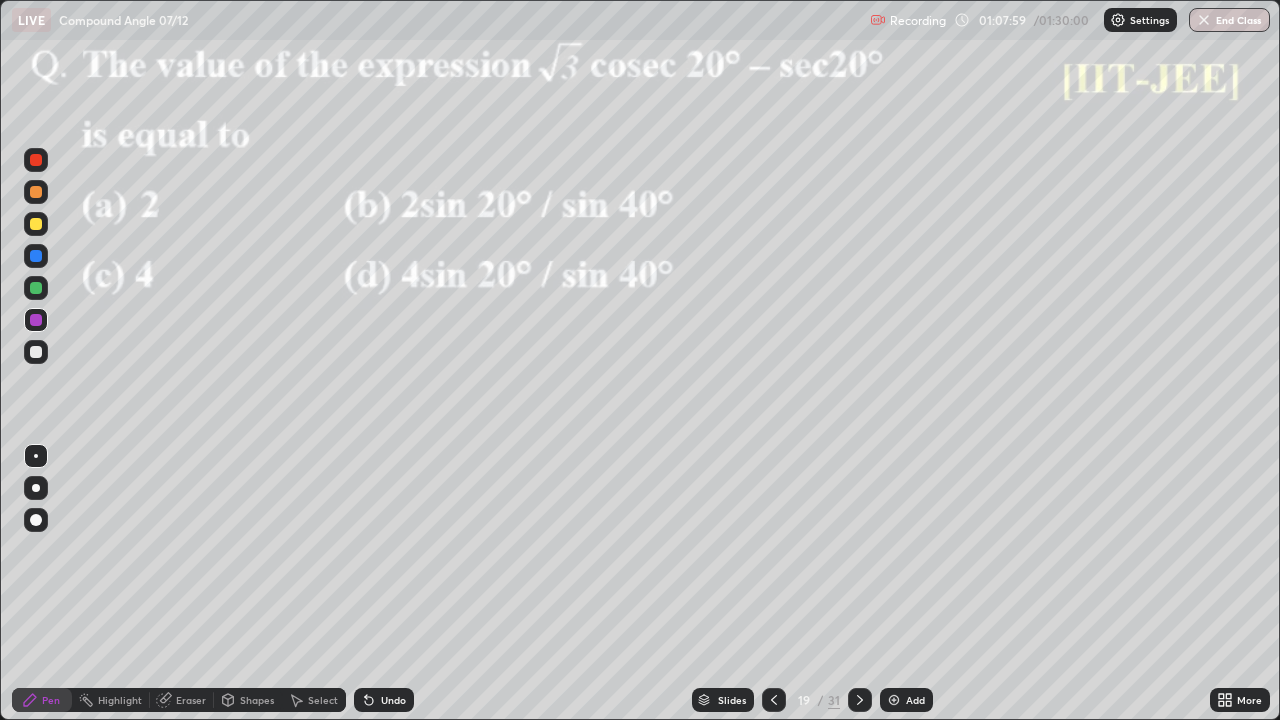 click 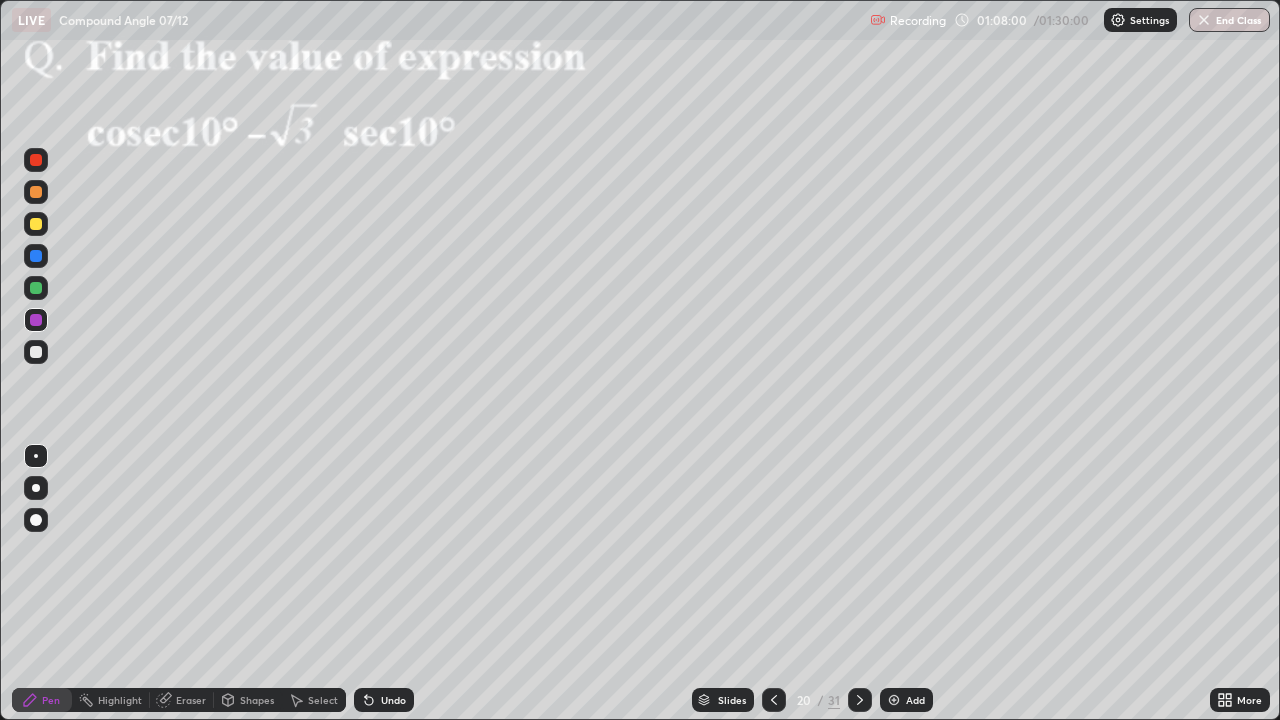 click at bounding box center [36, 320] 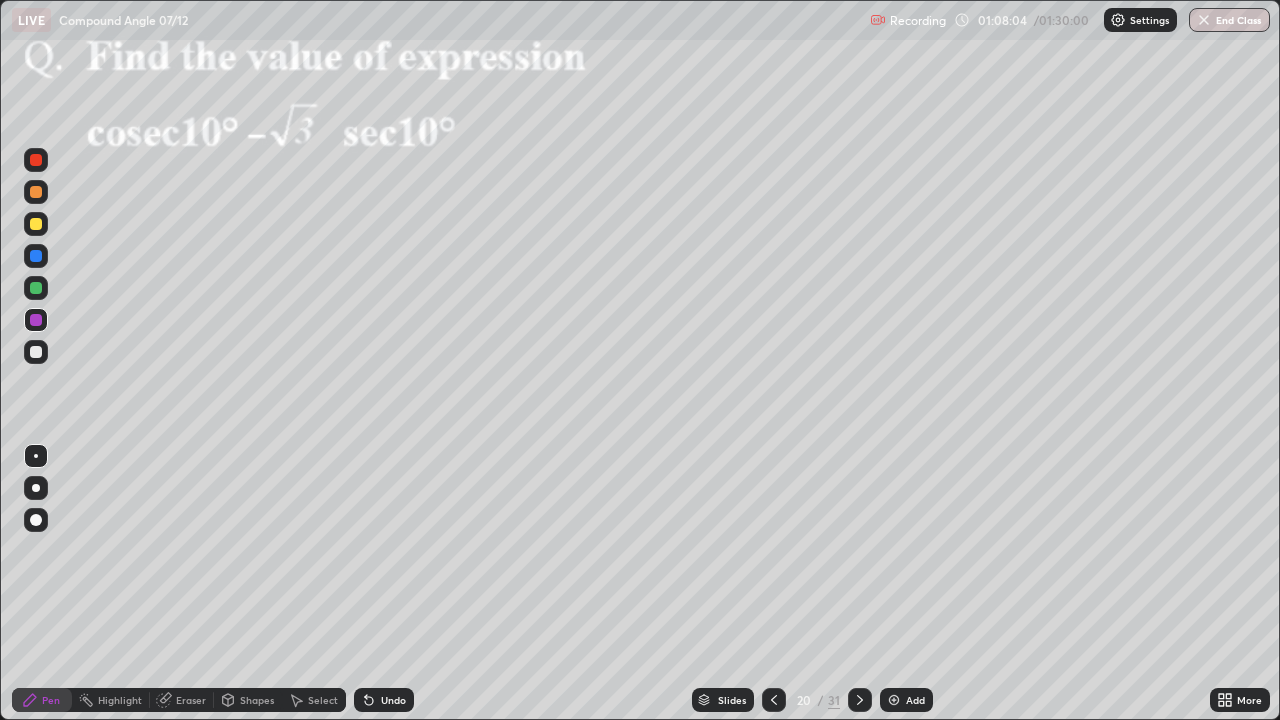 click 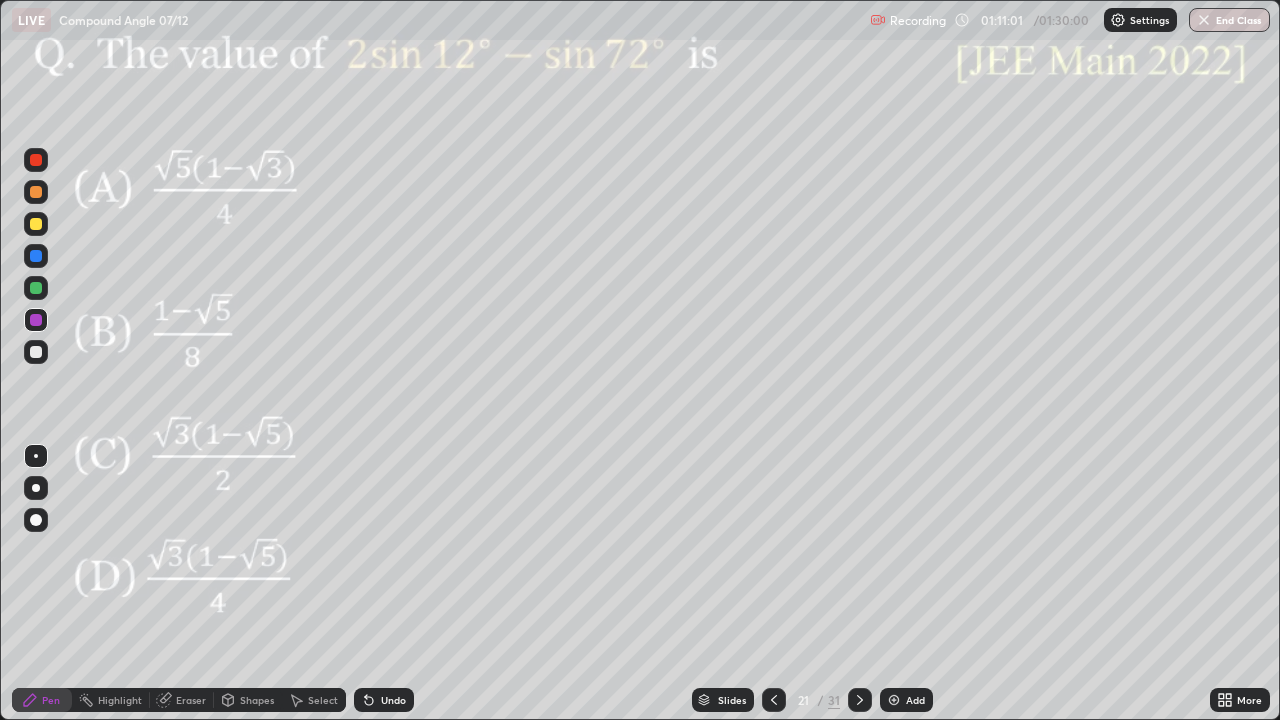 click at bounding box center (36, 224) 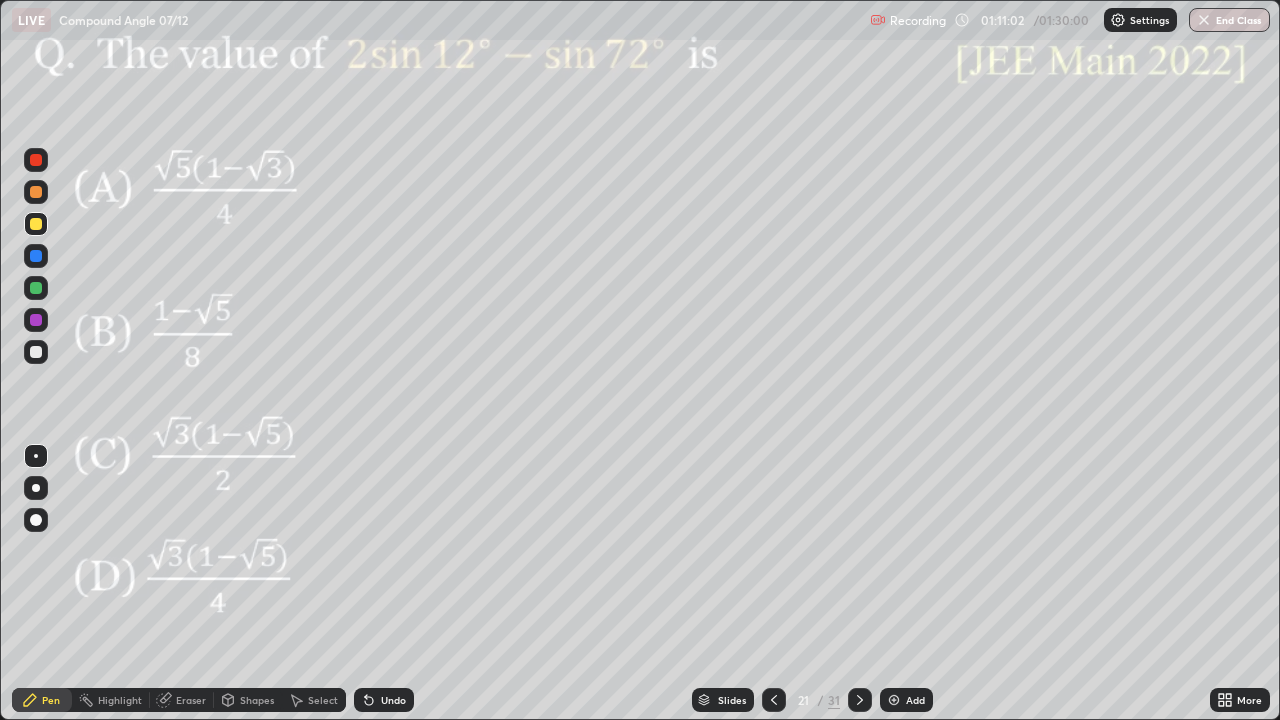 click at bounding box center [36, 288] 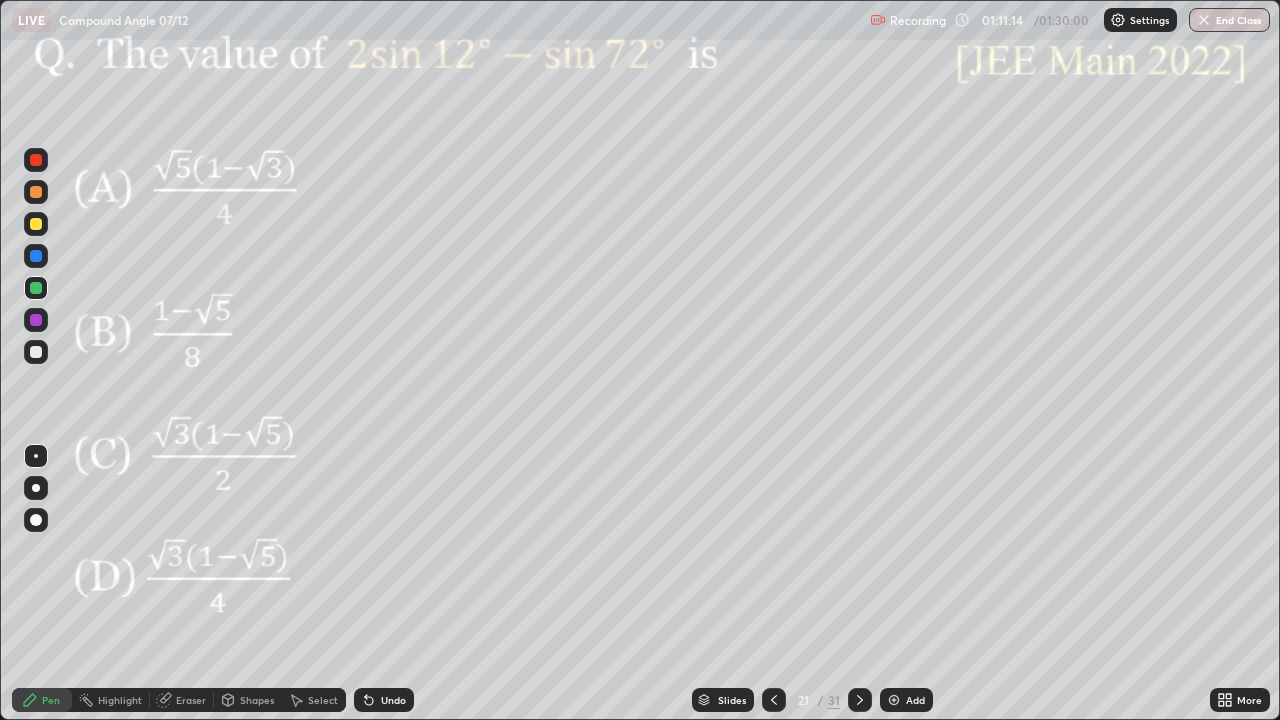 click at bounding box center [36, 320] 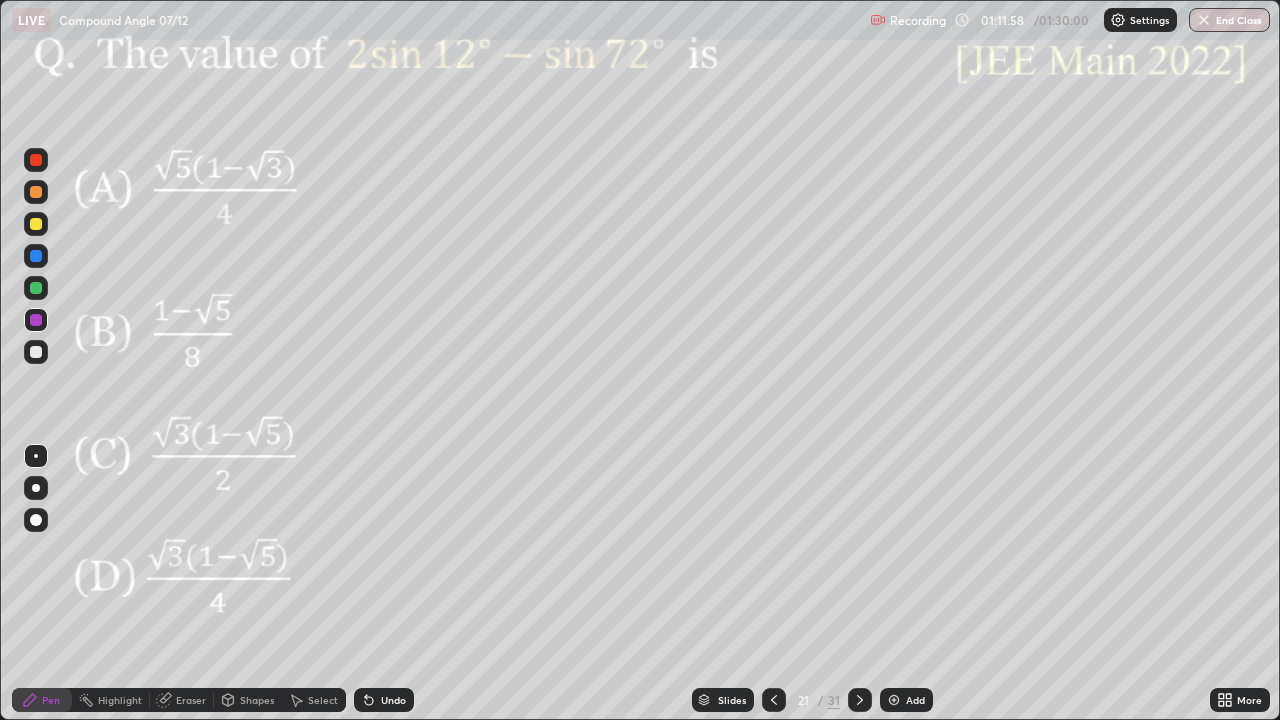 click on "Eraser" at bounding box center [182, 700] 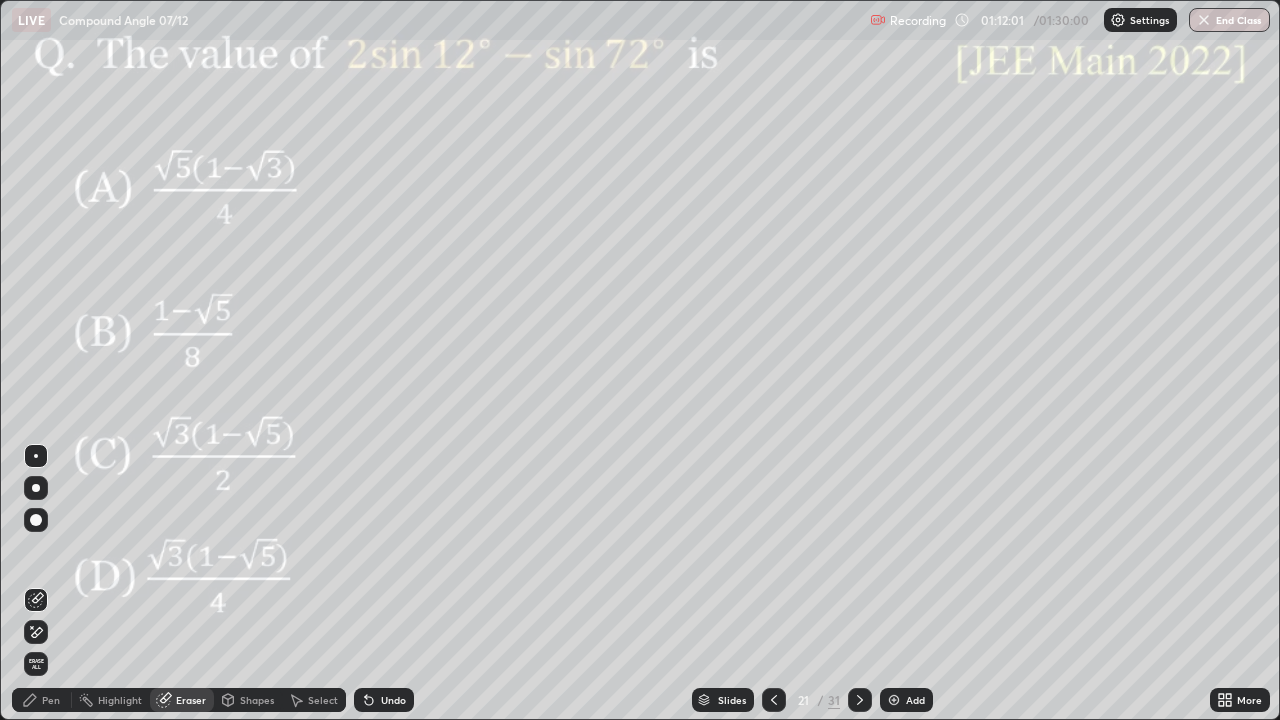 click on "Pen" at bounding box center [42, 700] 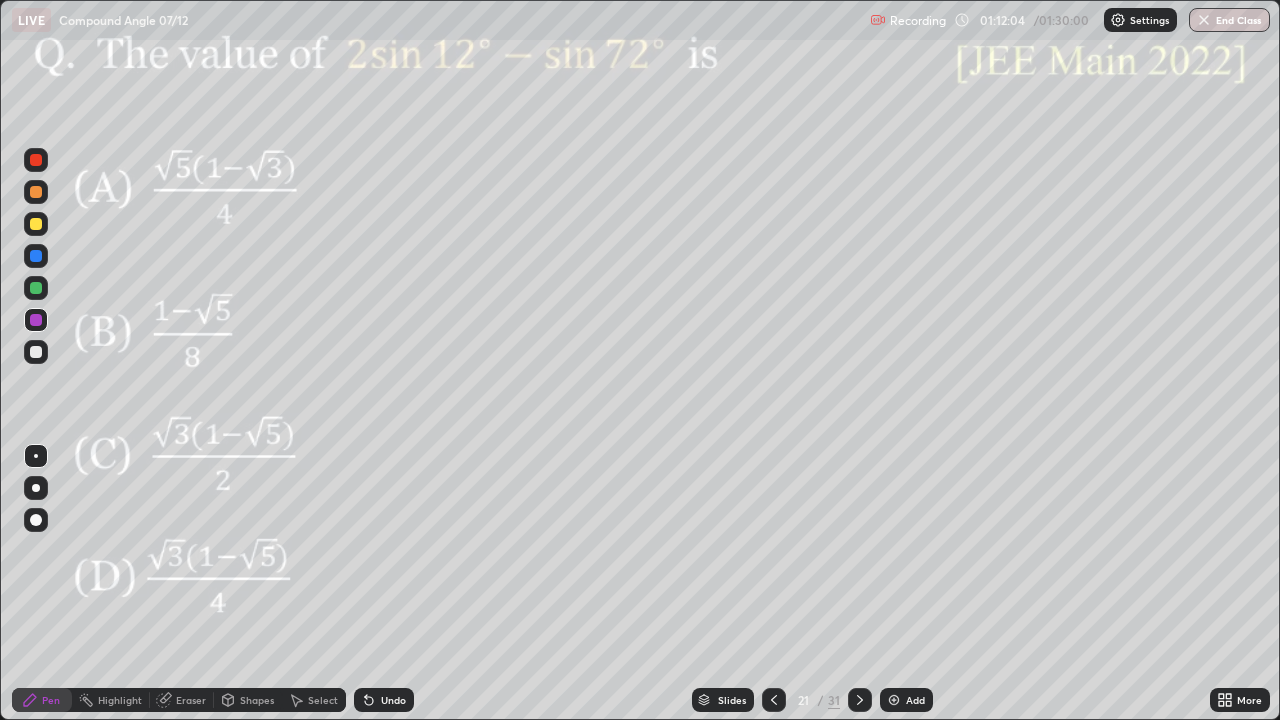 click at bounding box center [36, 192] 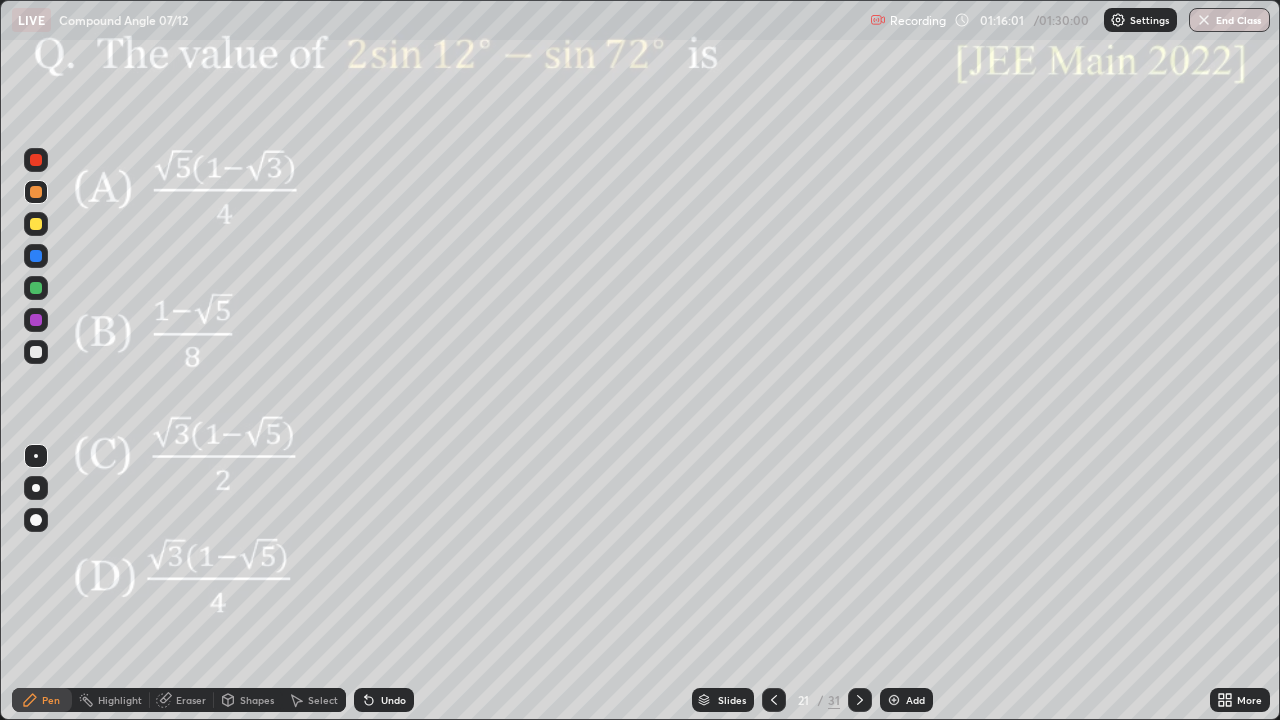 click 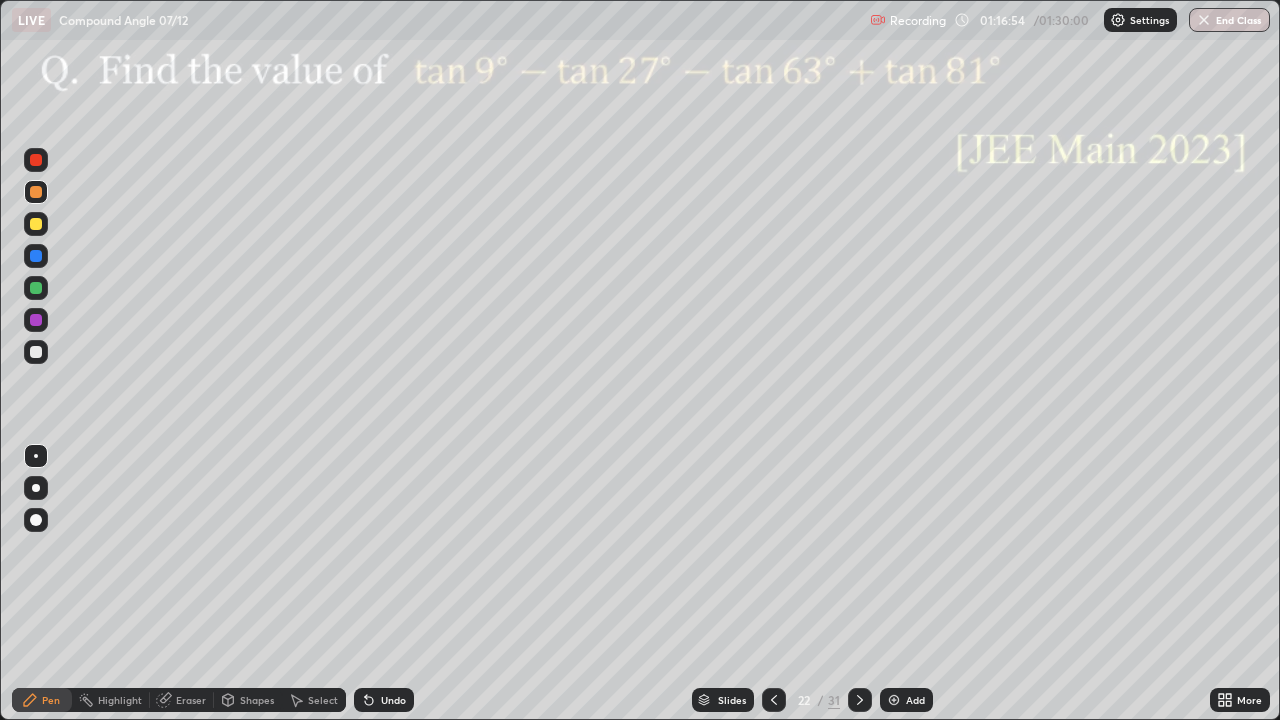 click 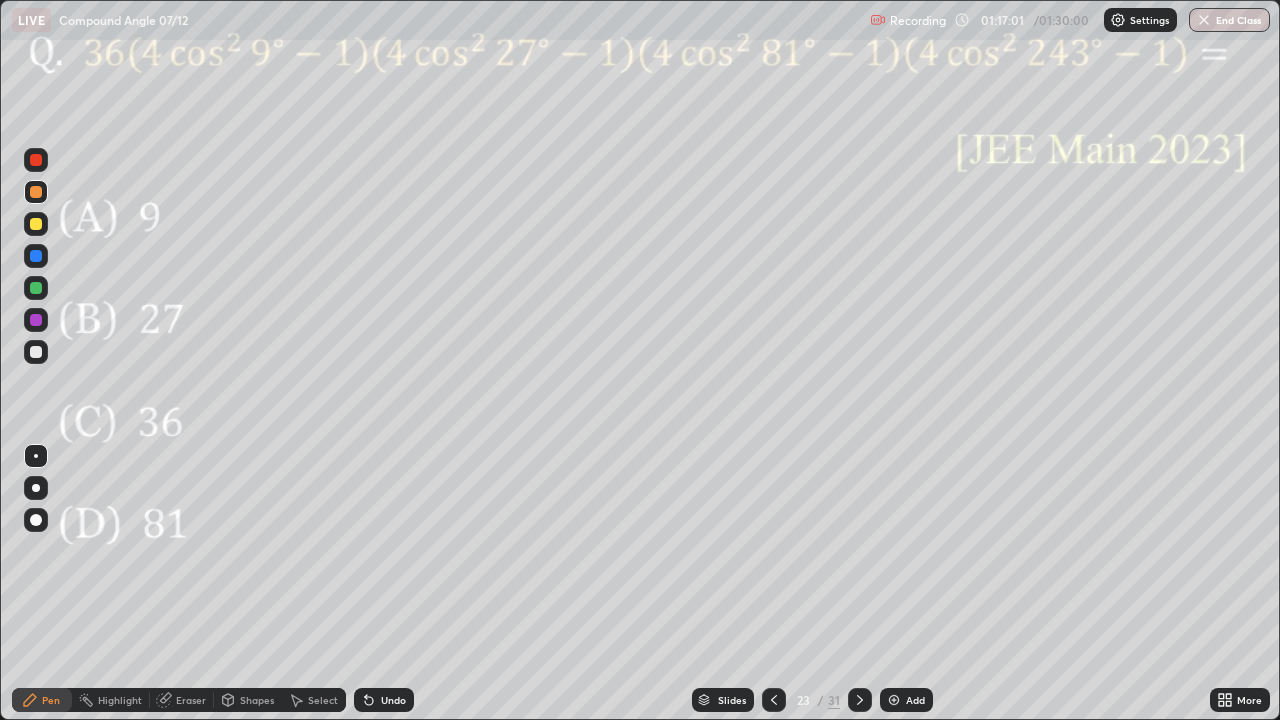 click 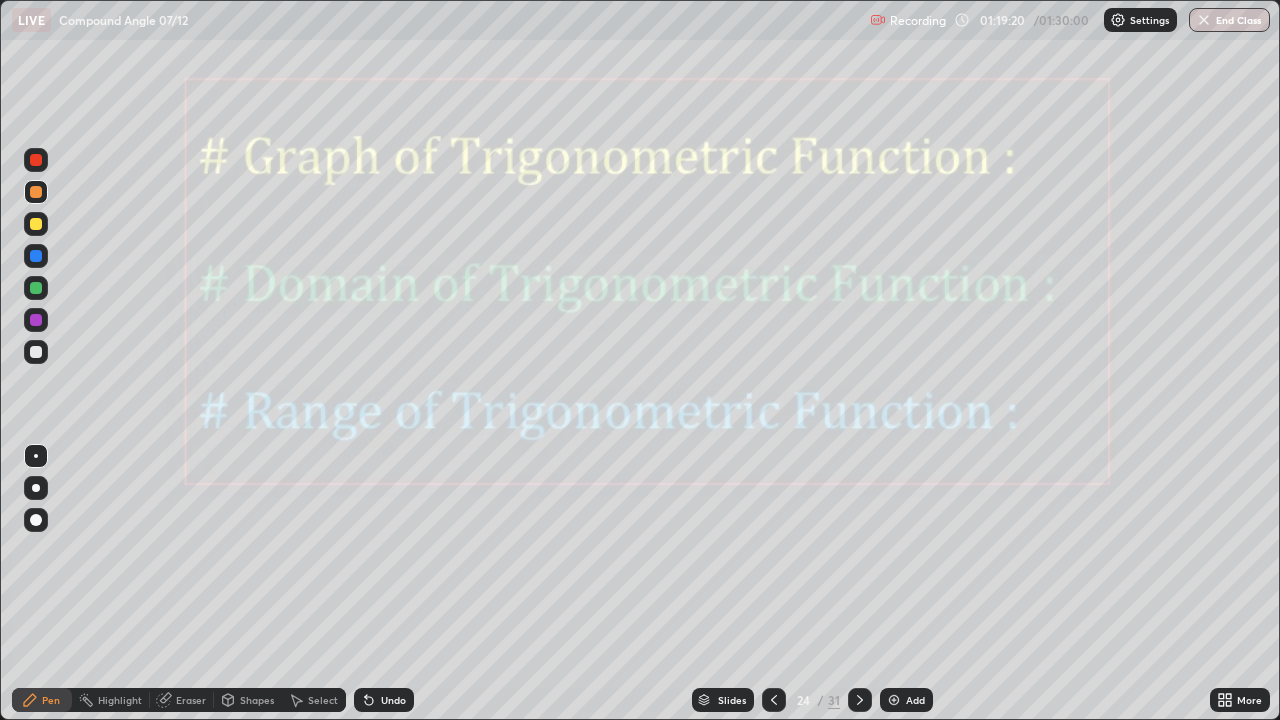 click 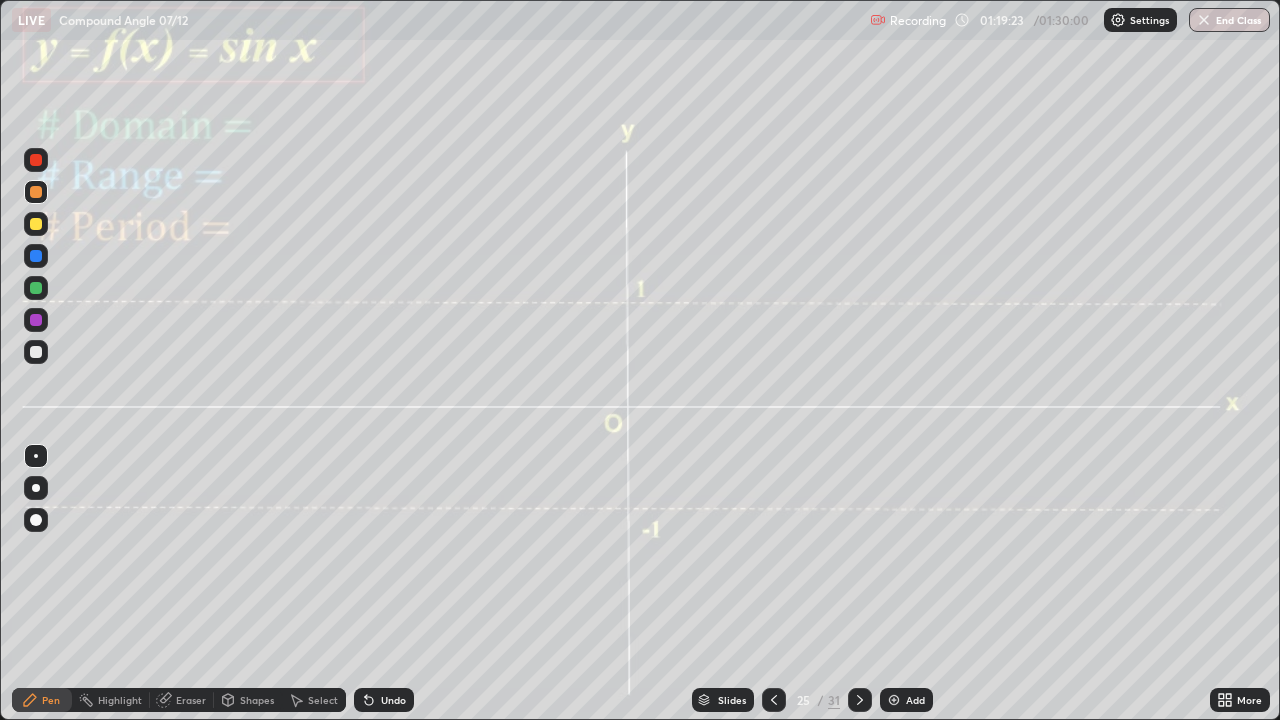 click 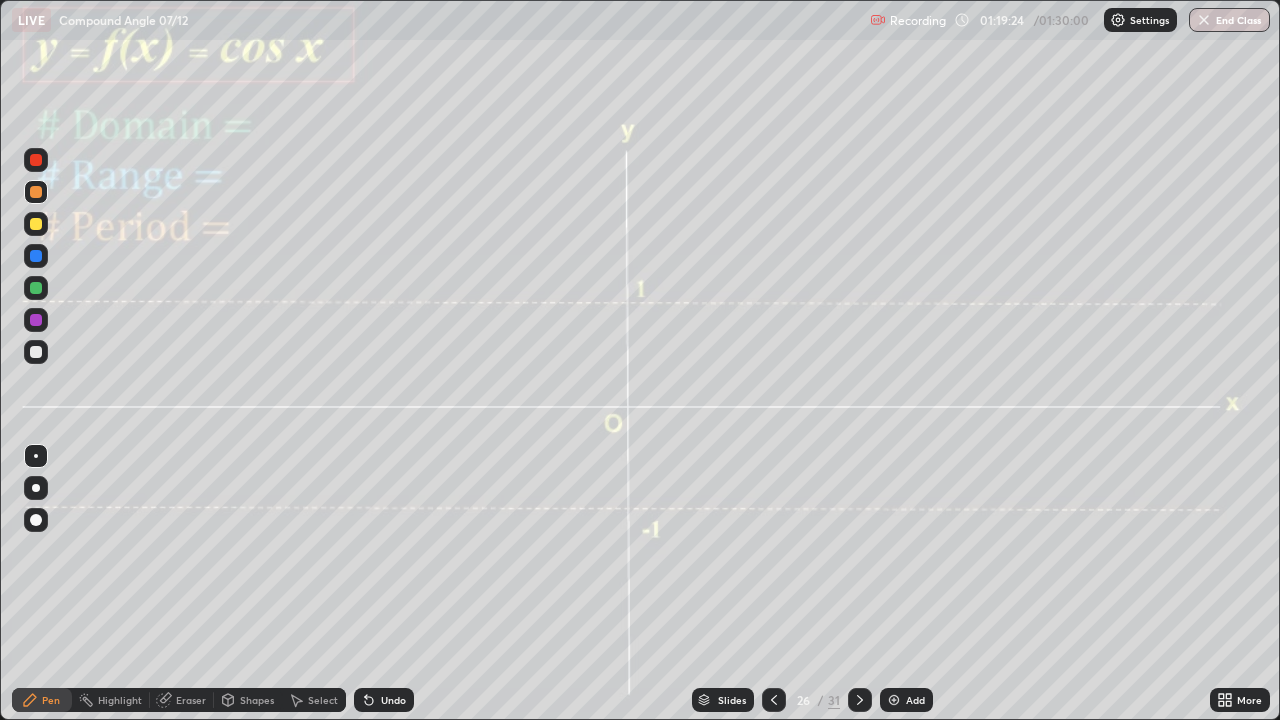 click 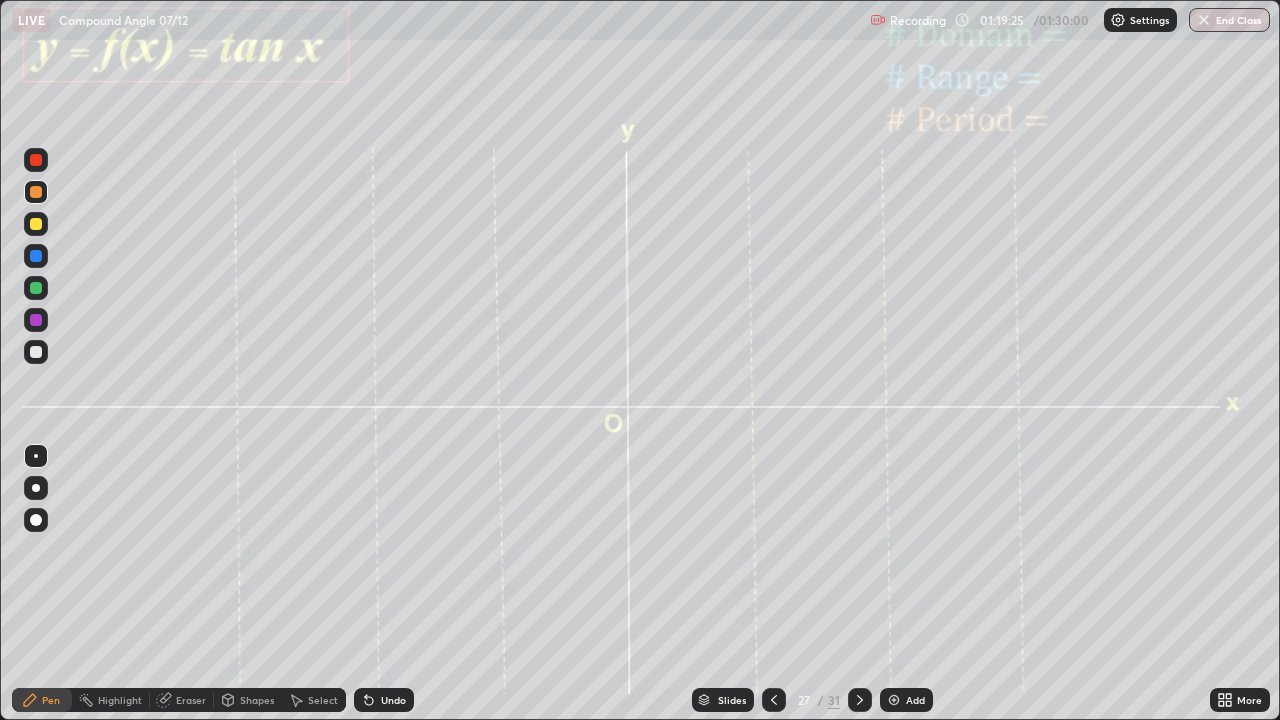 click 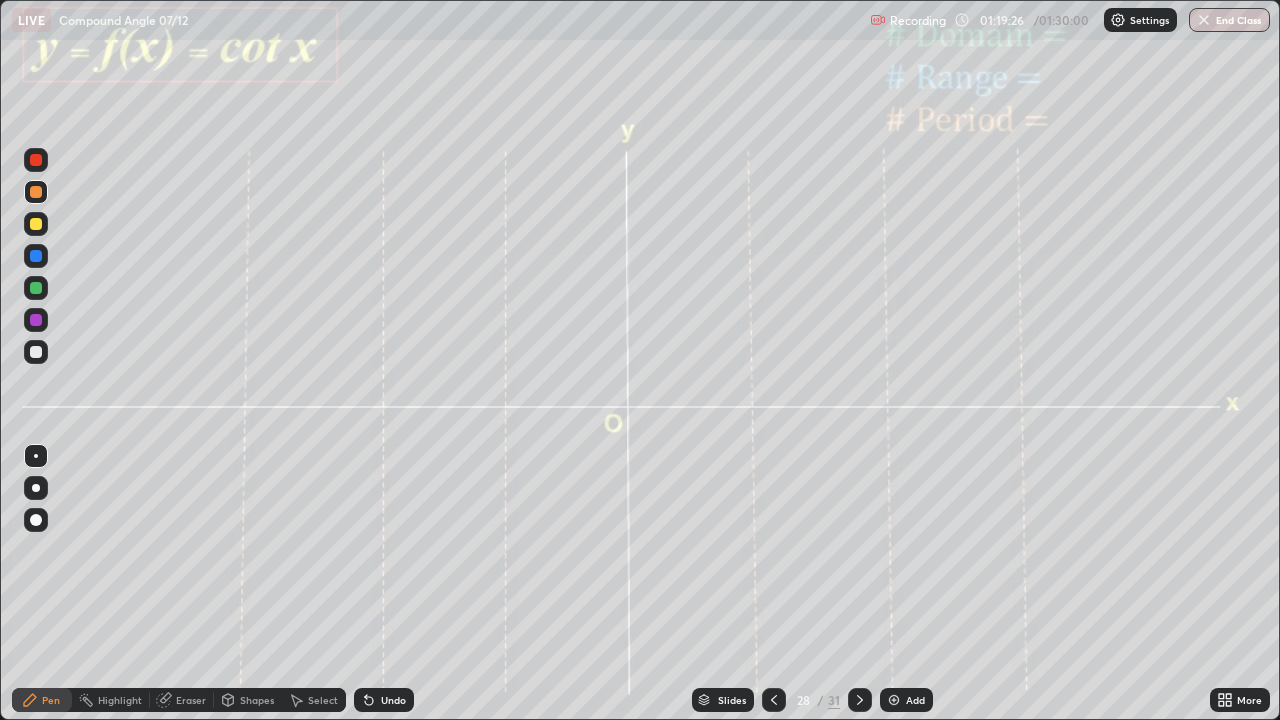 click 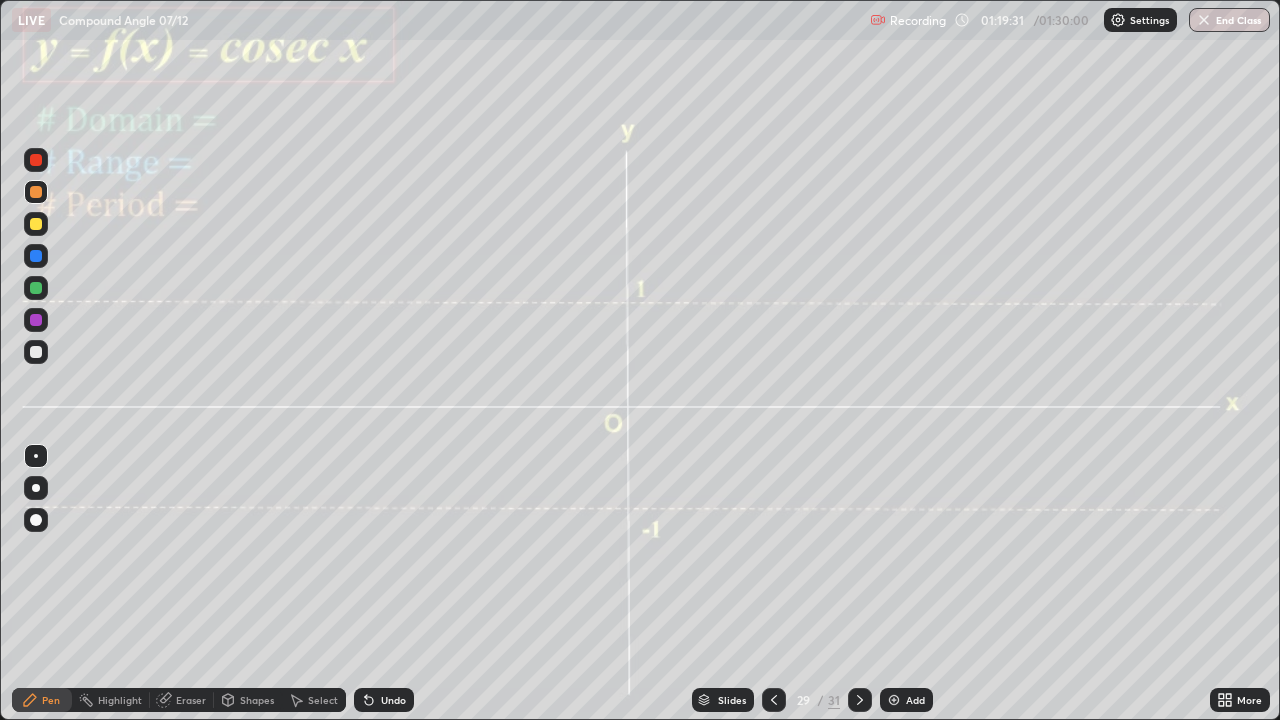 click 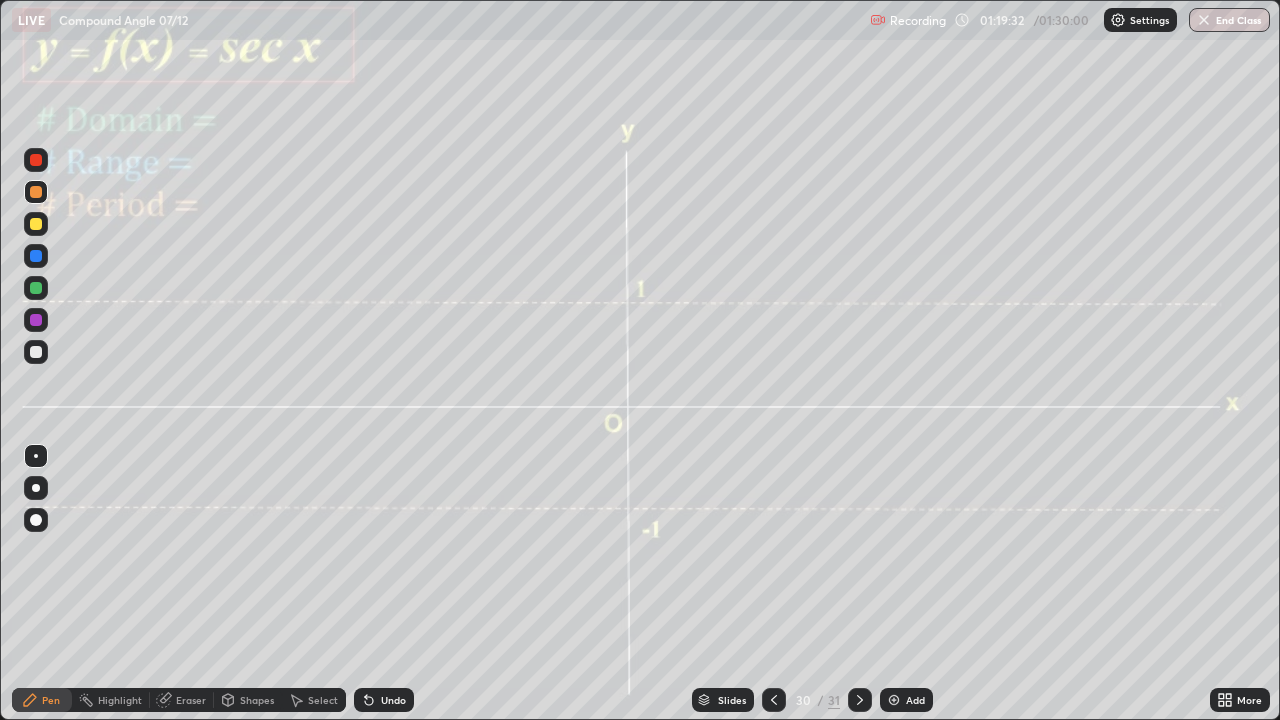 click 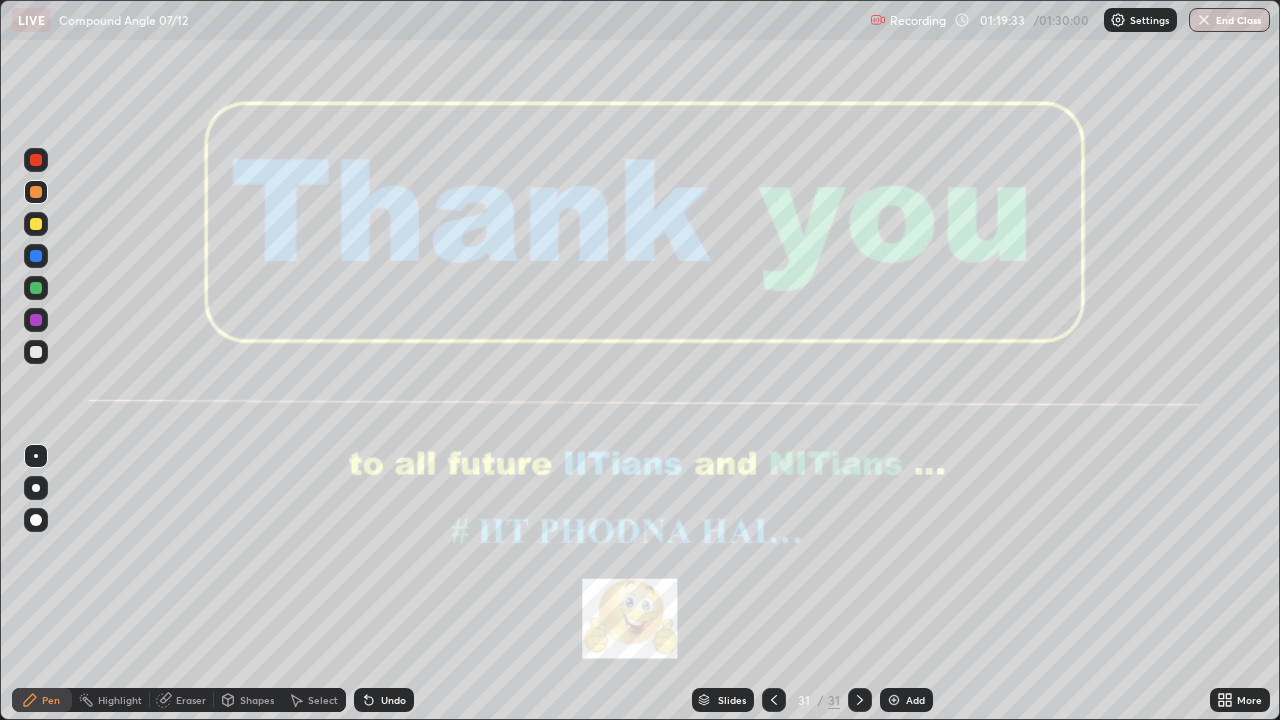 click 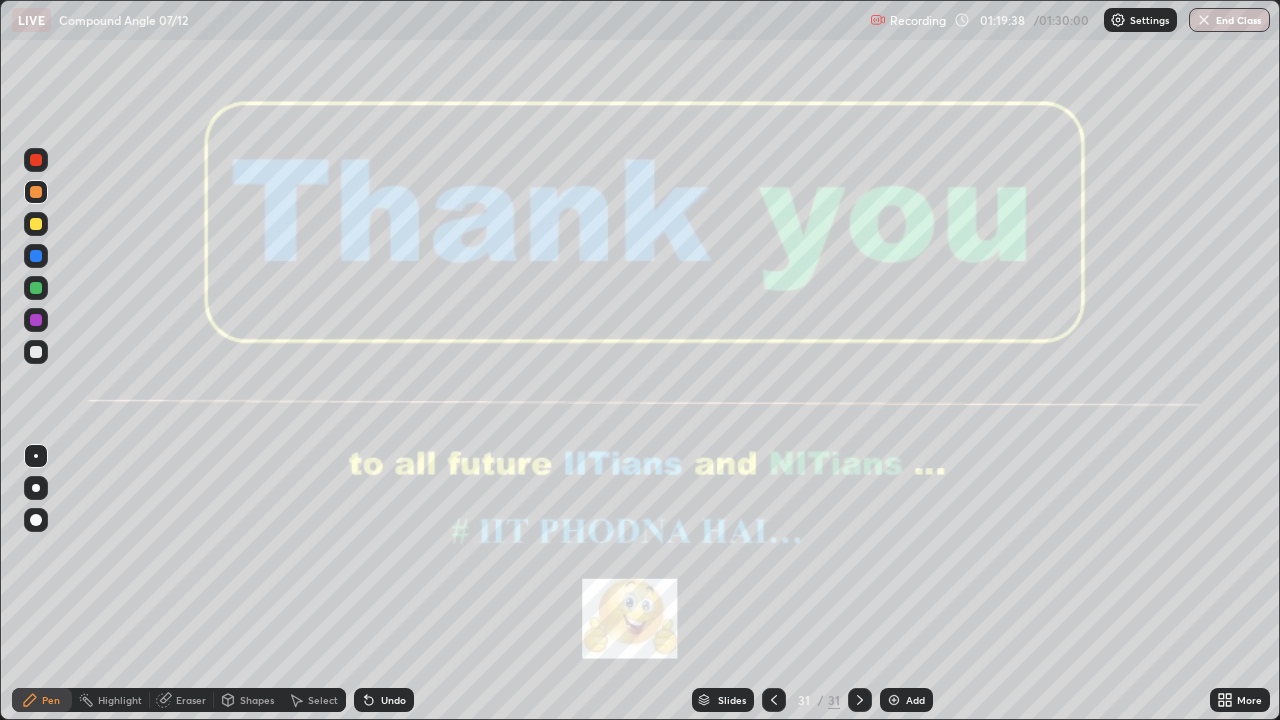 click on "End Class" at bounding box center (1229, 20) 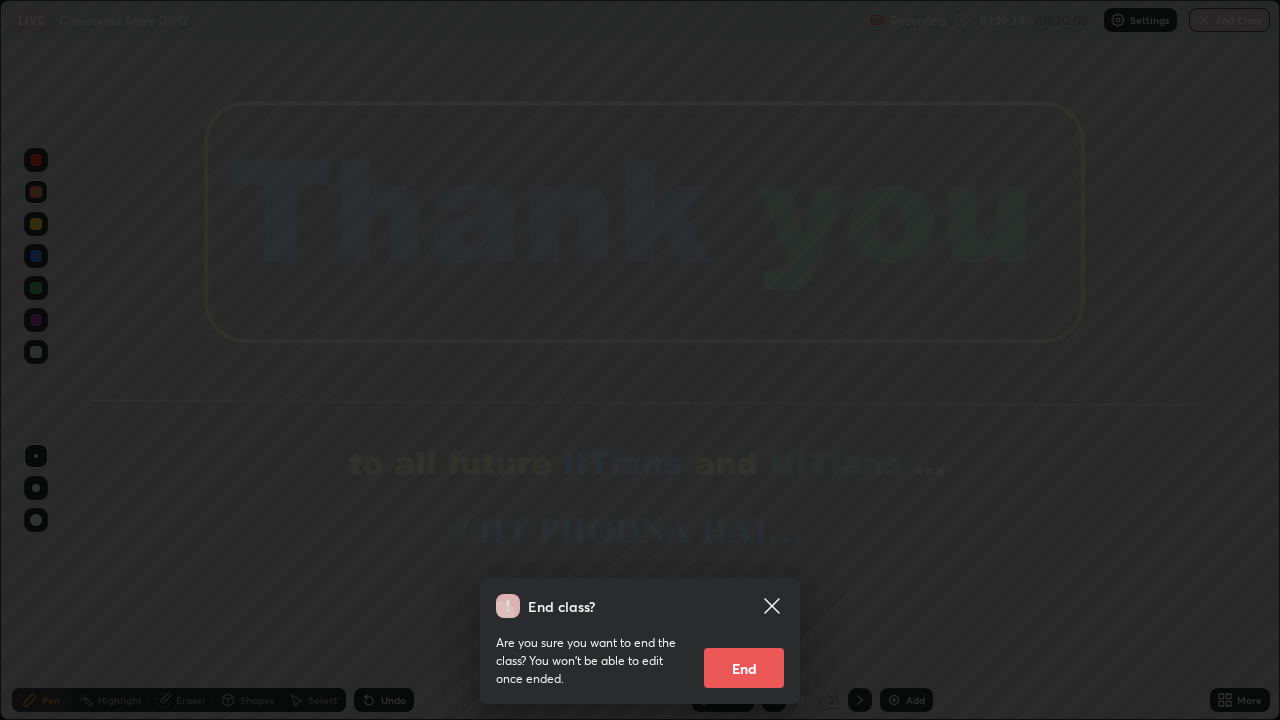 click on "End" at bounding box center (744, 668) 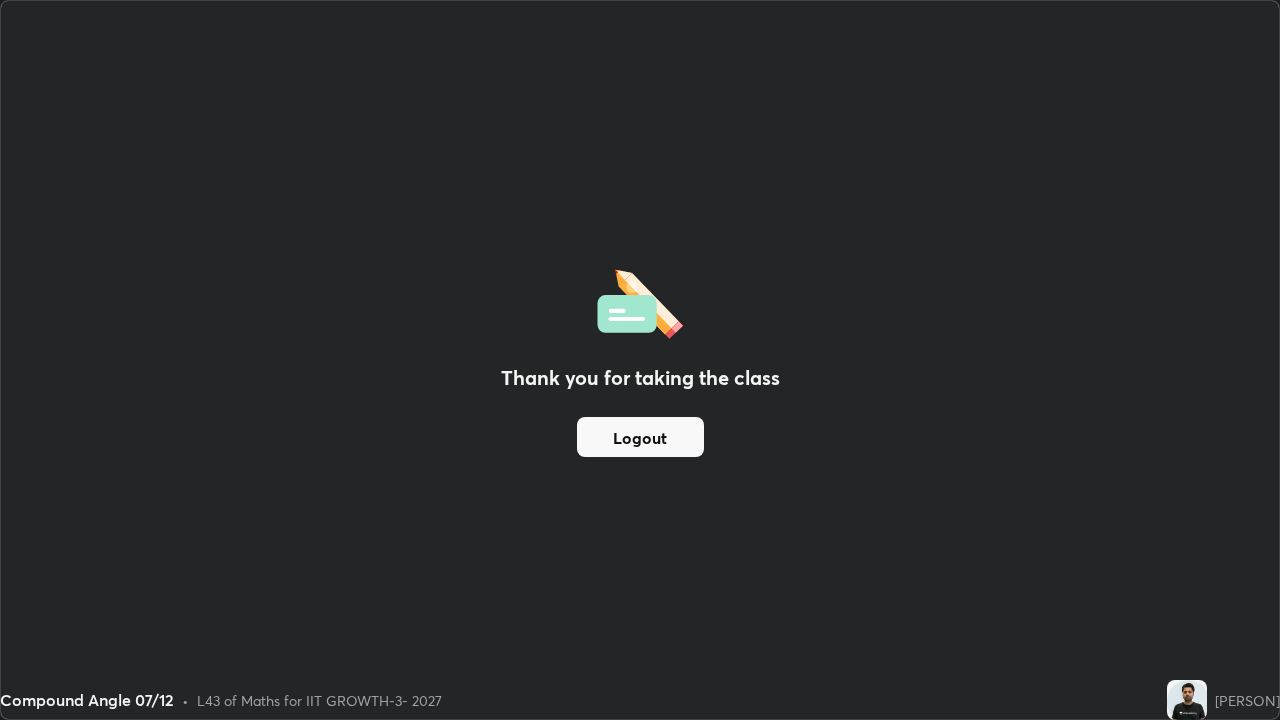 click on "Logout" at bounding box center [640, 437] 